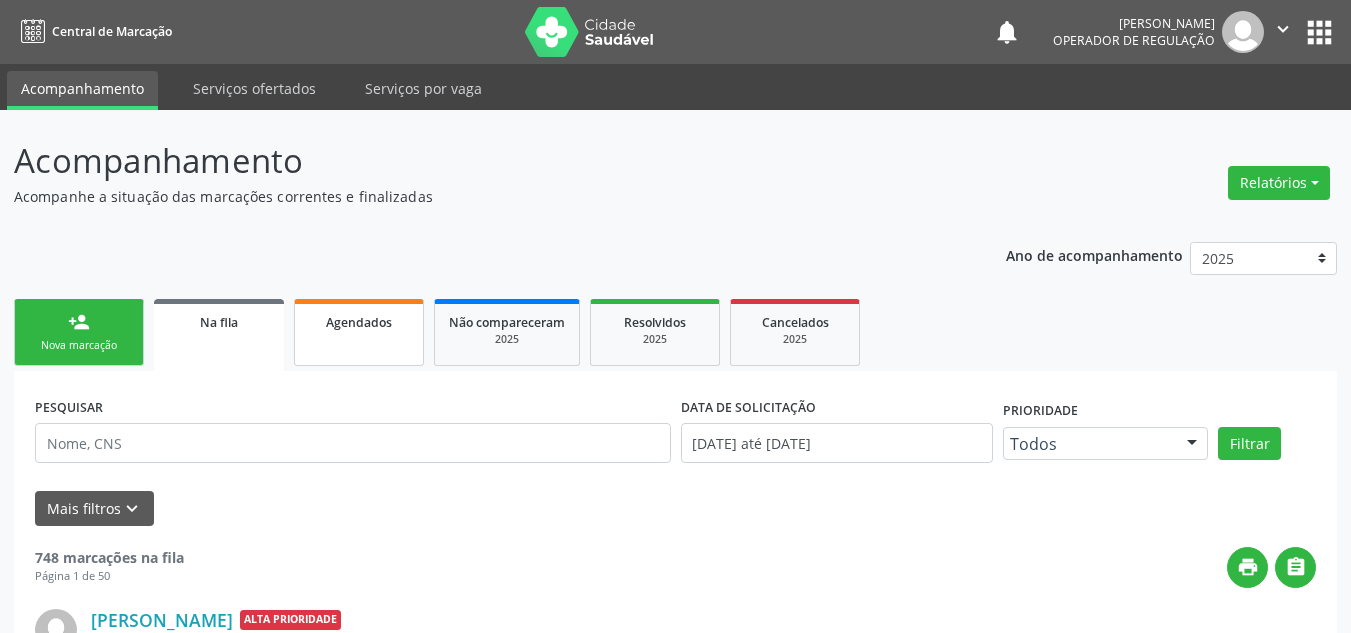 scroll, scrollTop: 34, scrollLeft: 0, axis: vertical 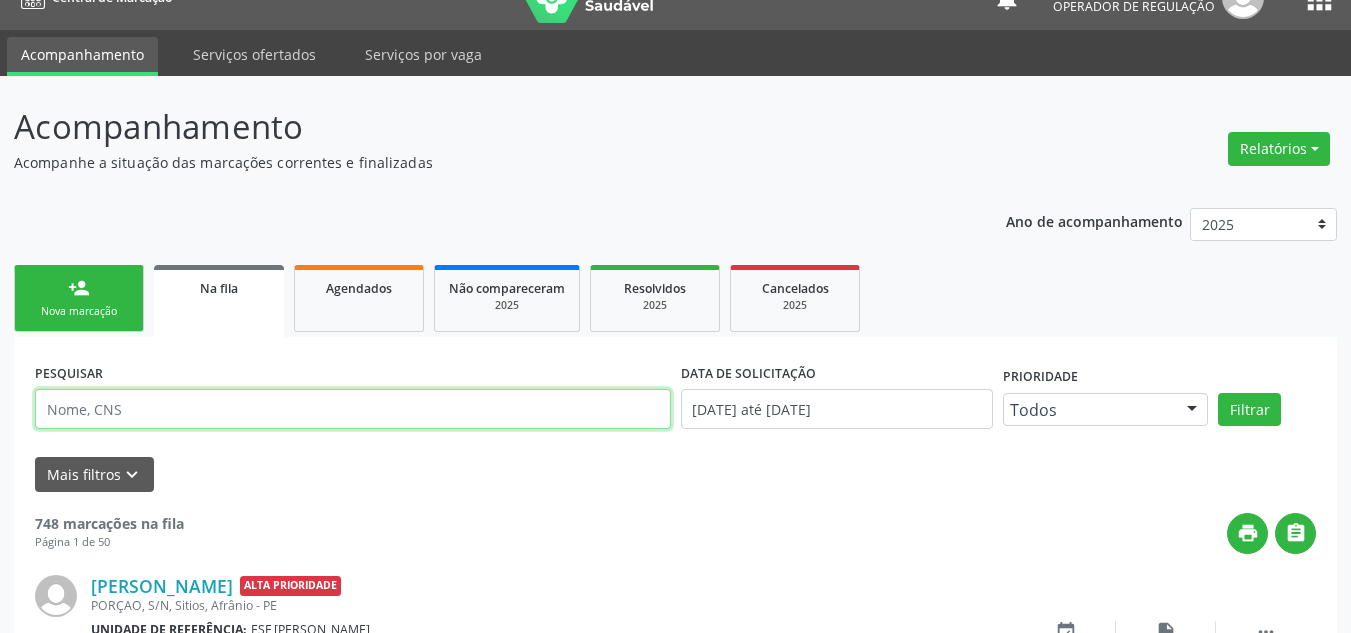 drag, startPoint x: 215, startPoint y: 399, endPoint x: 23, endPoint y: 251, distance: 242.42113 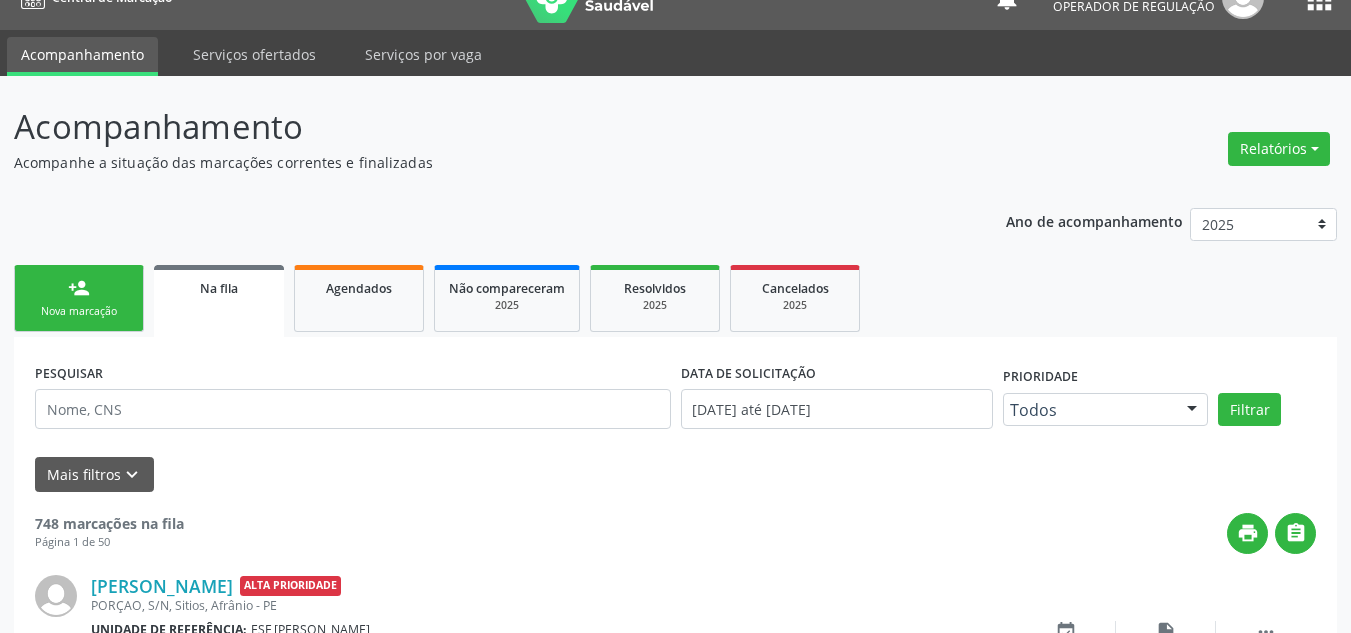 click on "Ano de acompanhamento
2025 2024 2023 2022 2021 2020 2019 2018
person_add
Nova marcação
Na fila   Agendados   Não compareceram
2025
Resolvidos
2025
Cancelados
2025
PESQUISAR
DATA DE SOLICITAÇÃO
[DATE] até [DATE]
Prioridade
Todos         Todos   Baixa Prioridade   Média Prioridade   Alta Prioridade
Nenhum resultado encontrado para: "   "
Não há nenhuma opção para ser exibida.
Filtrar
UNIDADE DE REFERÊNCIA
Selecione uma UBS
Todas as UBS   ESF de Extrema   ESF de Barra das Melancias   ESF [PERSON_NAME] e [PERSON_NAME]   ESF [PERSON_NAME]   ESF [PERSON_NAME]   ESF [PERSON_NAME]   ESF Custodia [PERSON_NAME]   ESF [PERSON_NAME]   ESF [PERSON_NAME]   ESF [PERSON_NAME] Nonato
Nenhum resultado encontrado para: "   "" at bounding box center [675, 1757] 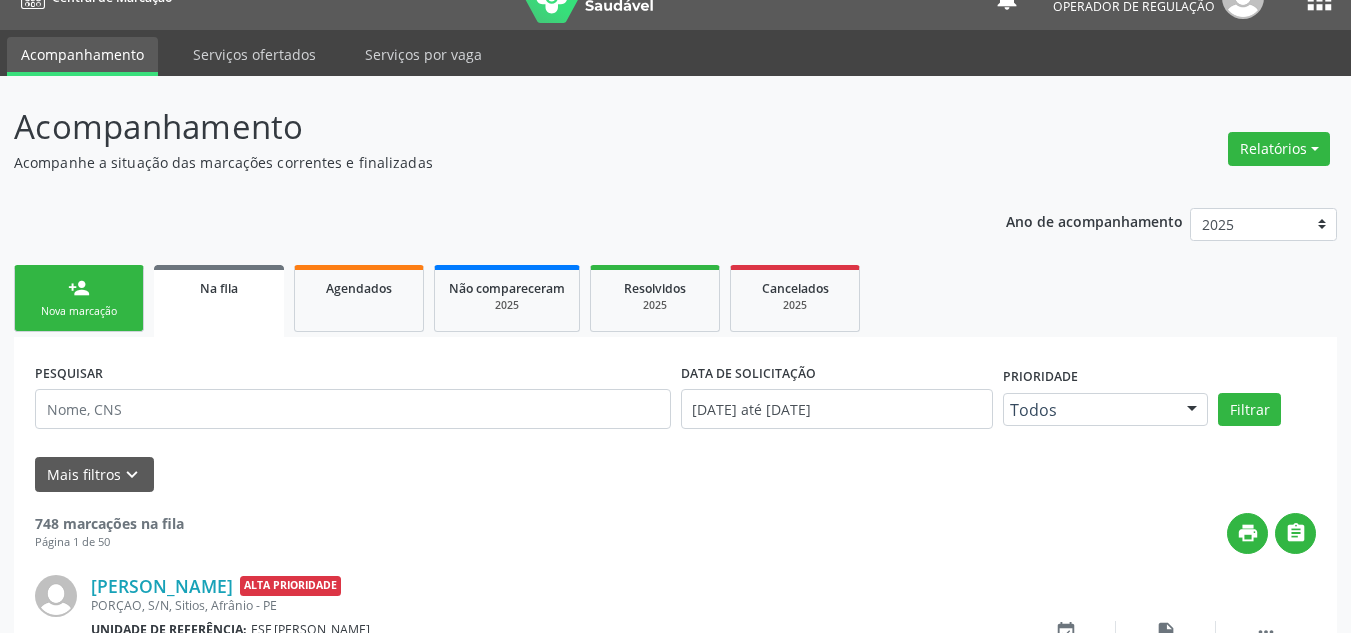 click on "person_add" at bounding box center (79, 288) 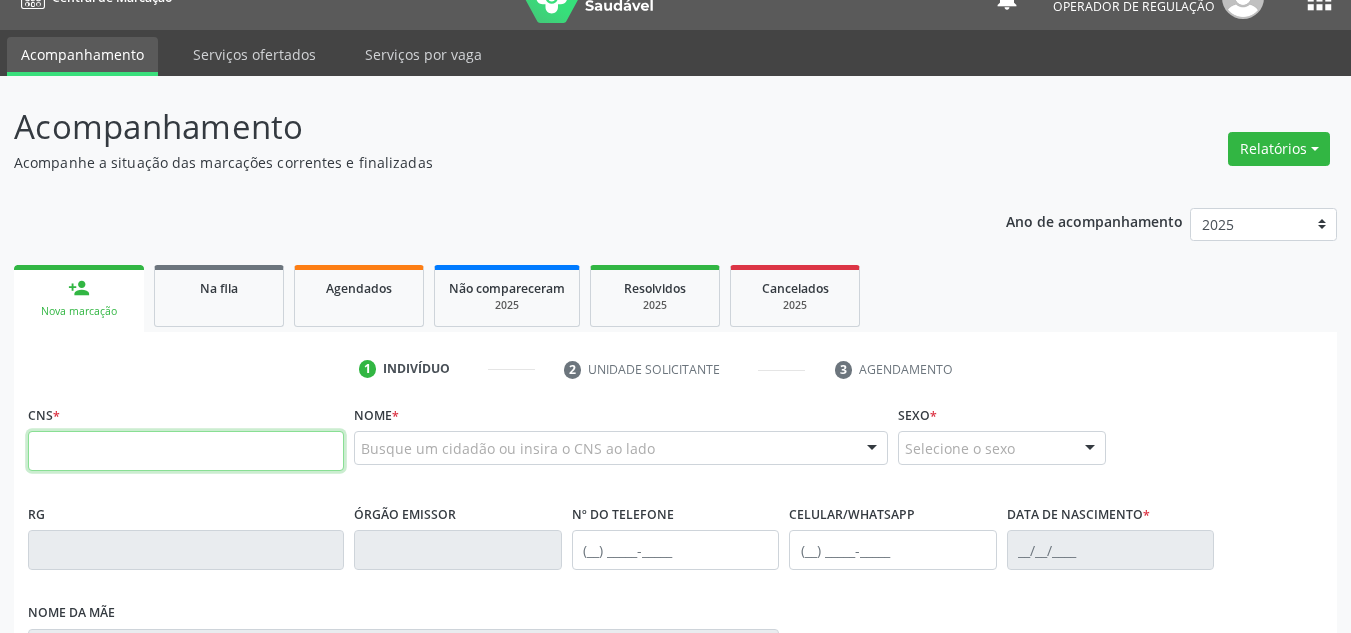 click at bounding box center (186, 451) 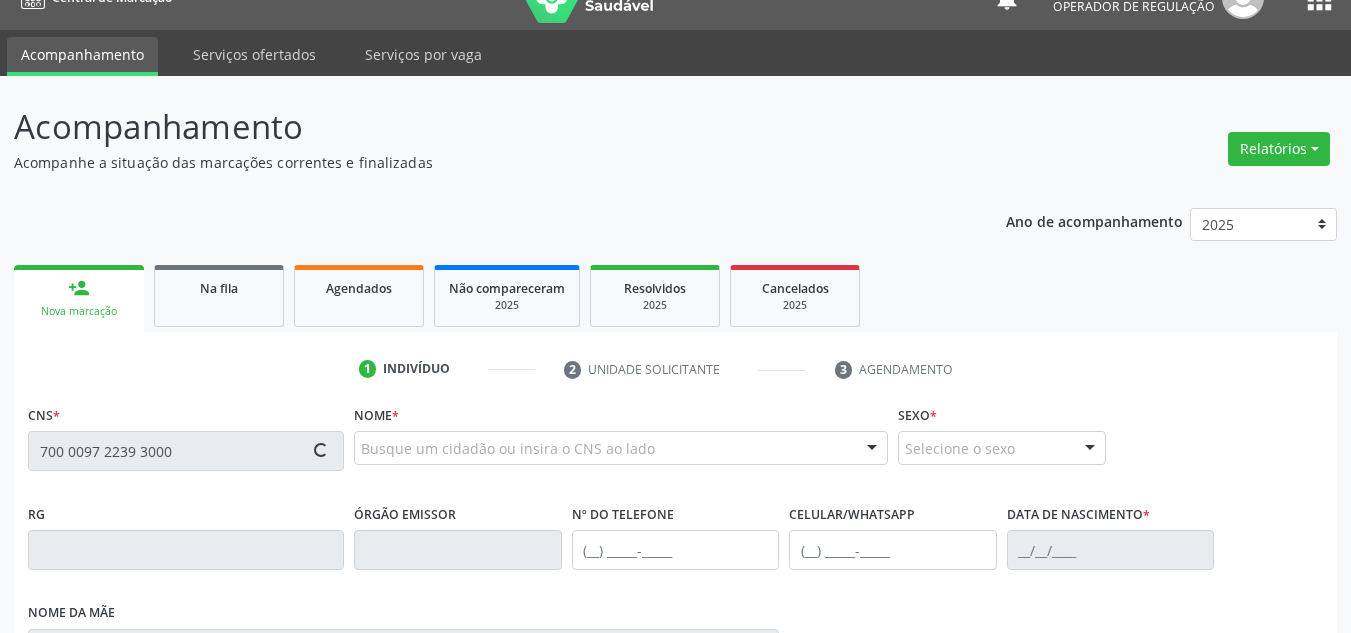 type on "700 0097 2239 3000" 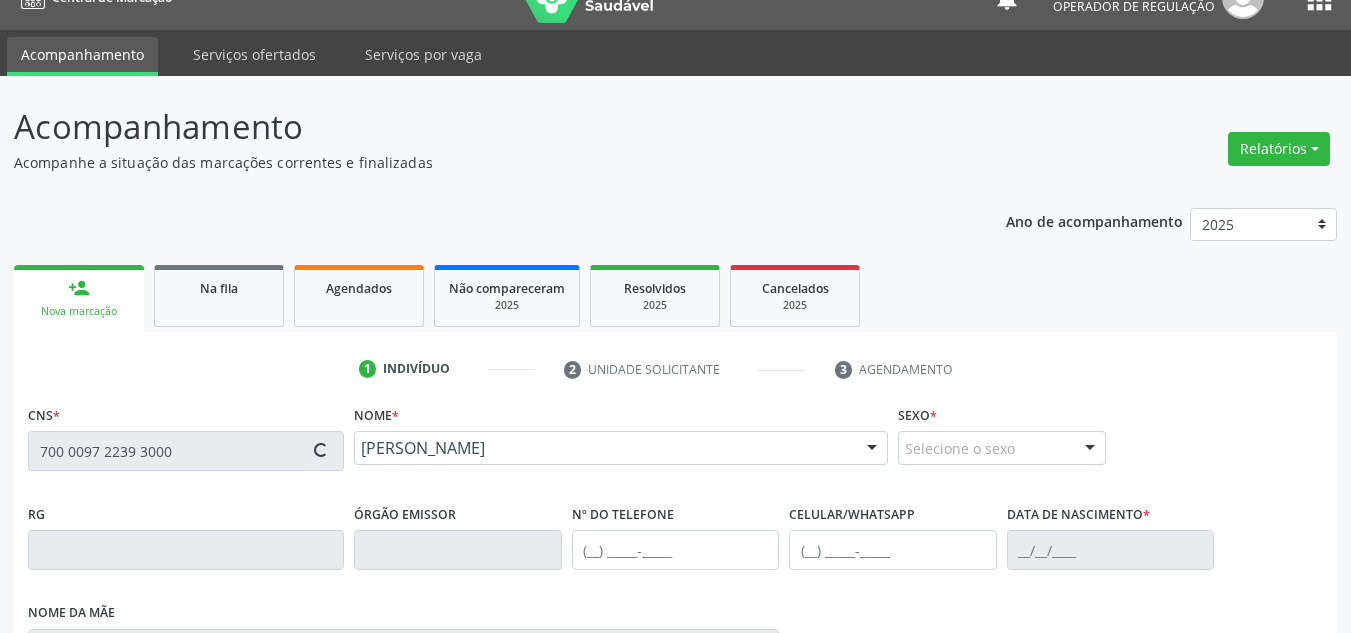 type on "[DATE]" 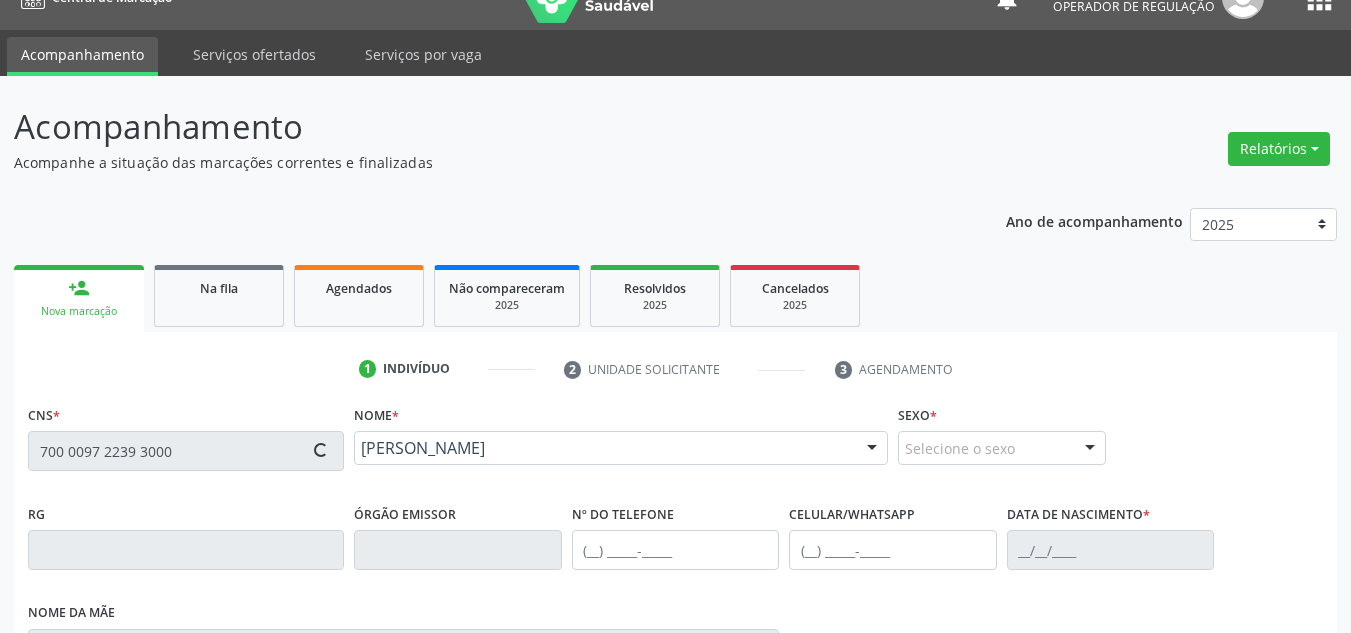 type on "S/N" 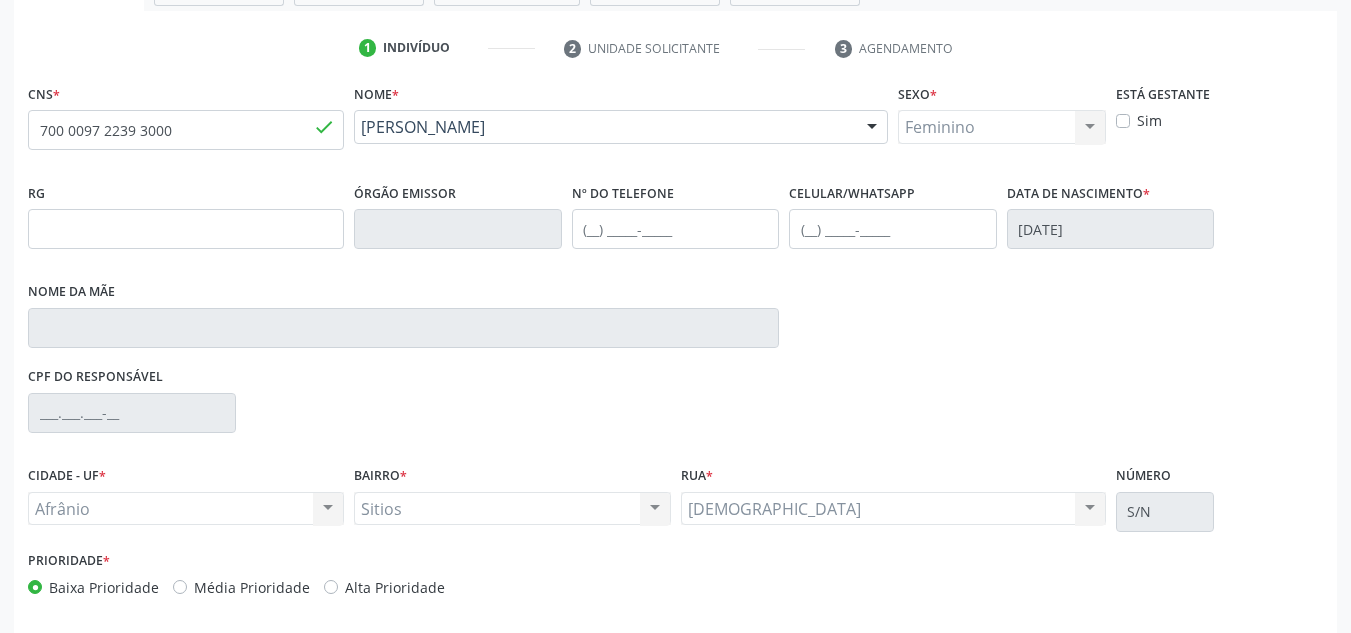 scroll, scrollTop: 400, scrollLeft: 0, axis: vertical 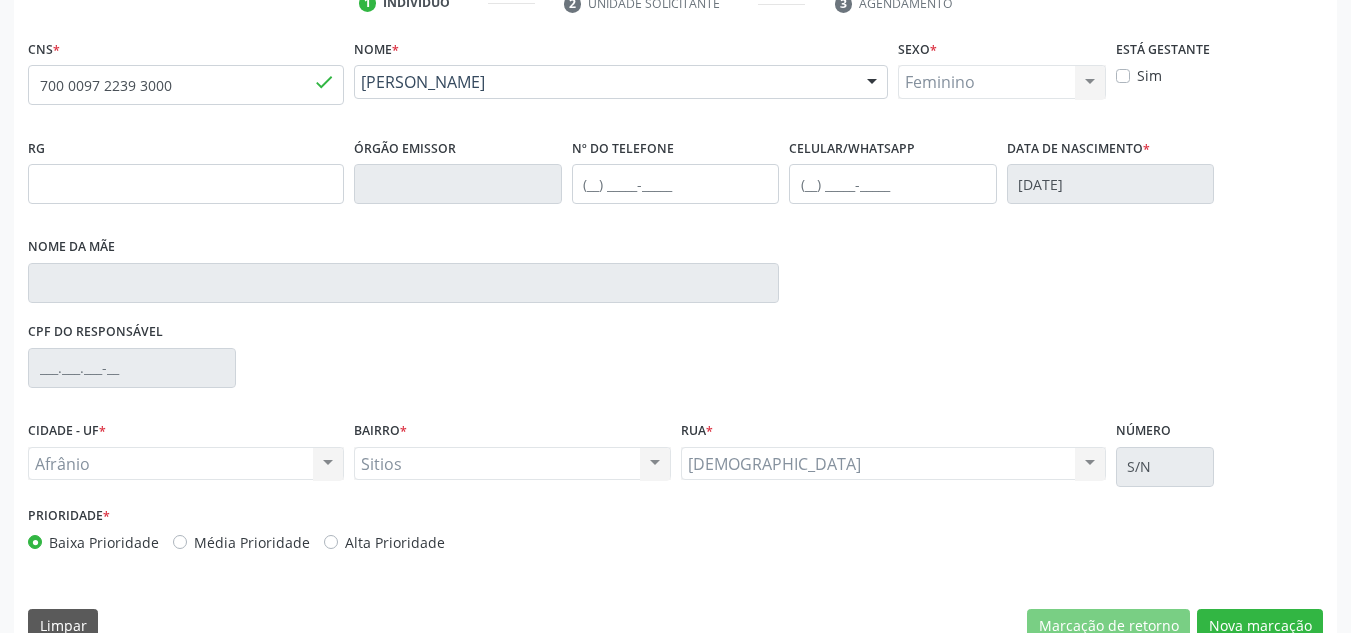 click on "Média Prioridade" at bounding box center (252, 542) 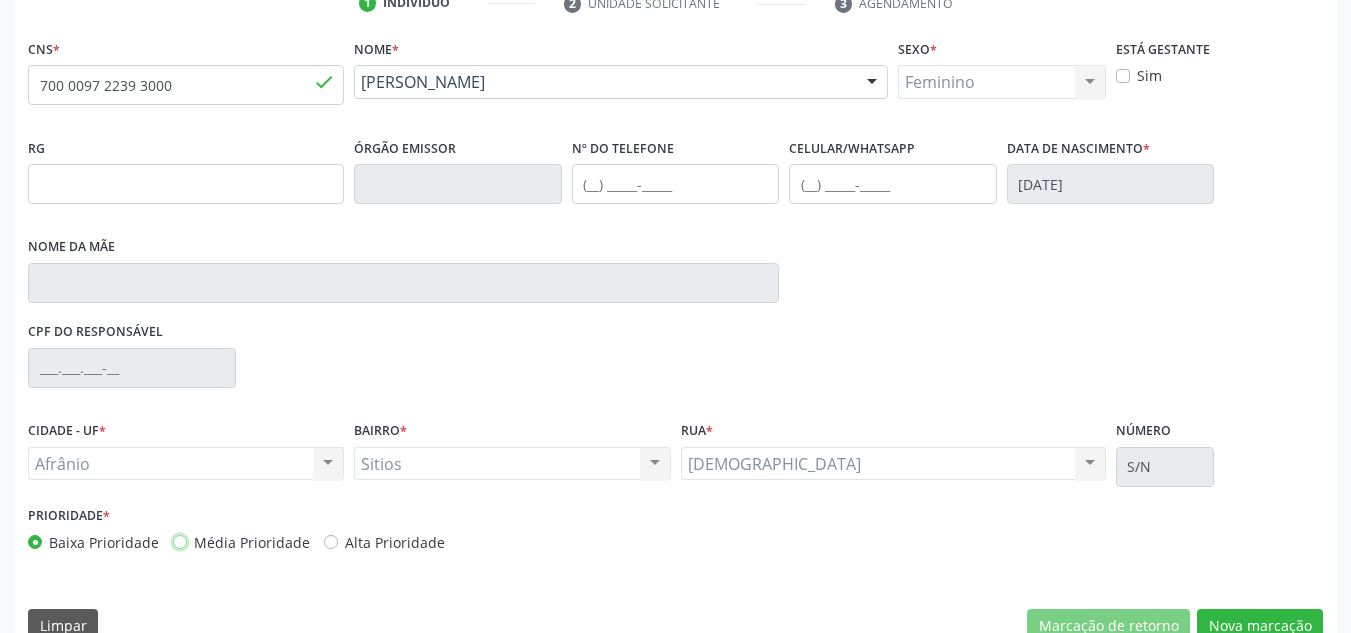 click on "Média Prioridade" at bounding box center (180, 541) 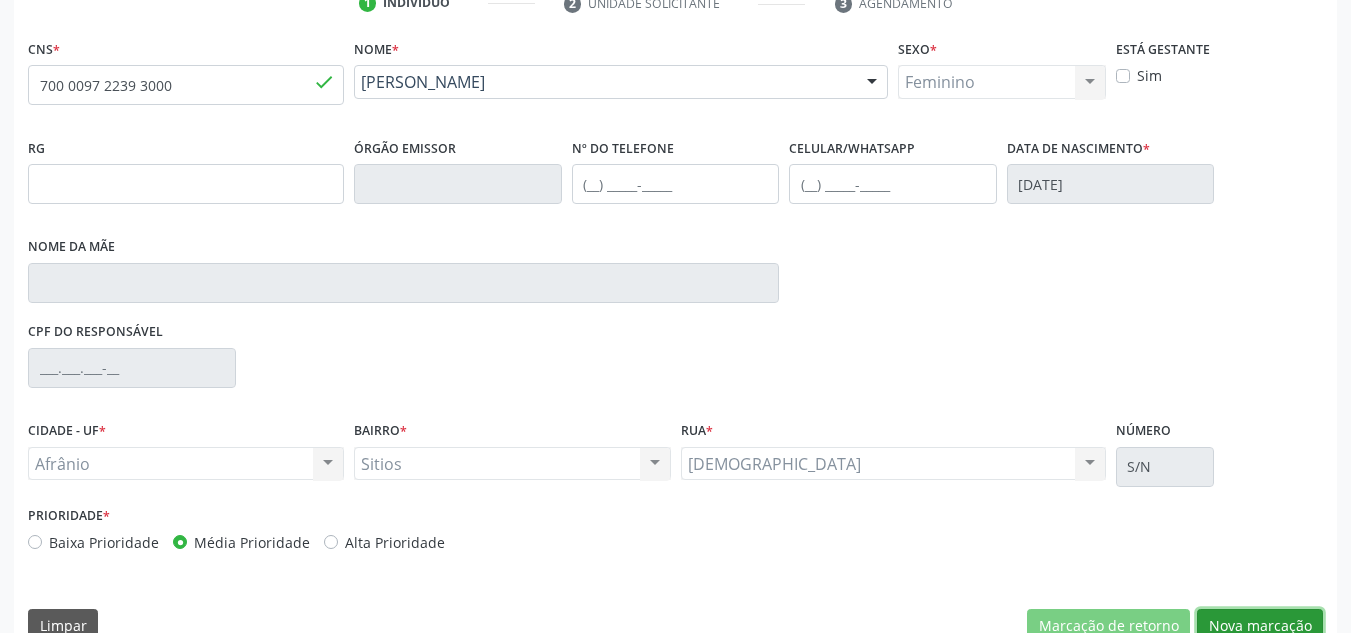 click on "Nova marcação" at bounding box center [1260, 626] 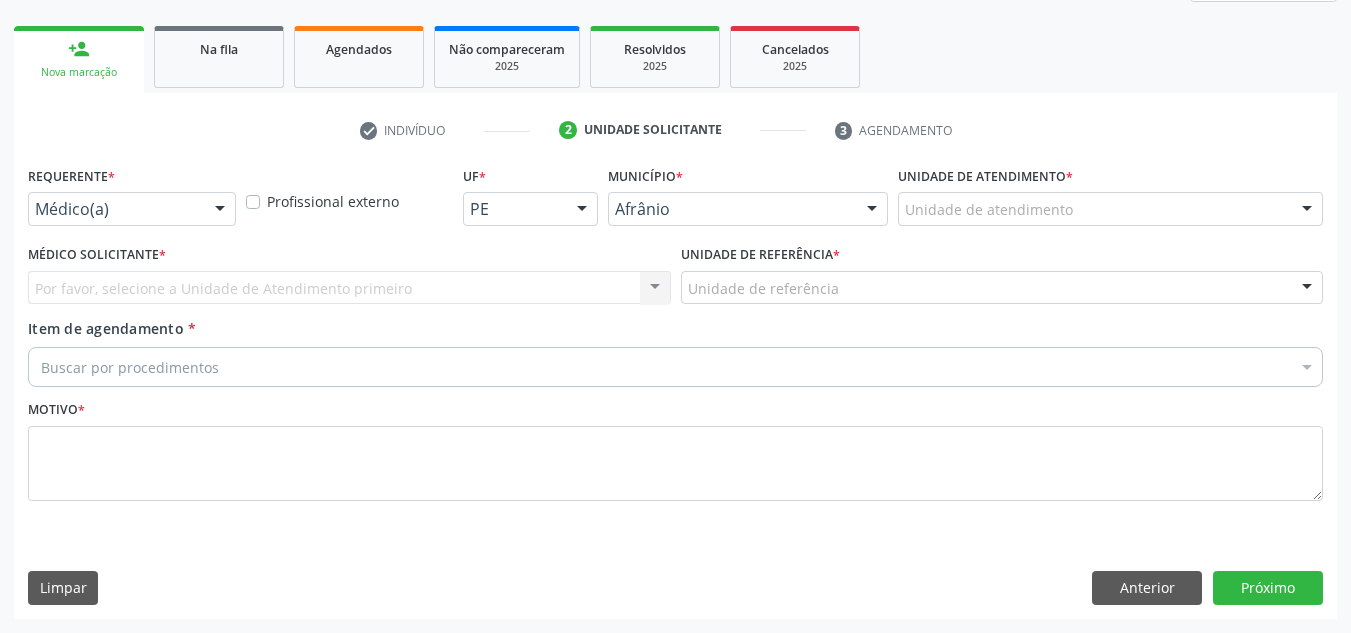 scroll, scrollTop: 273, scrollLeft: 0, axis: vertical 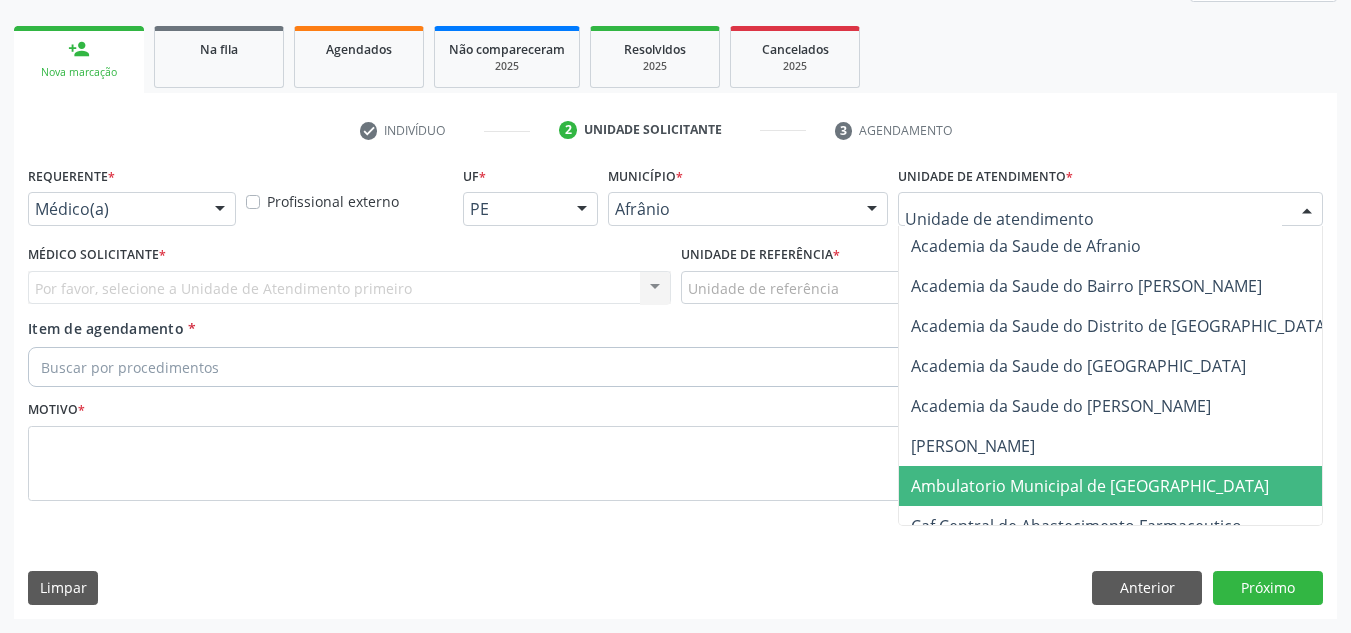 click on "Ambulatorio Municipal de [GEOGRAPHIC_DATA]" at bounding box center (1143, 486) 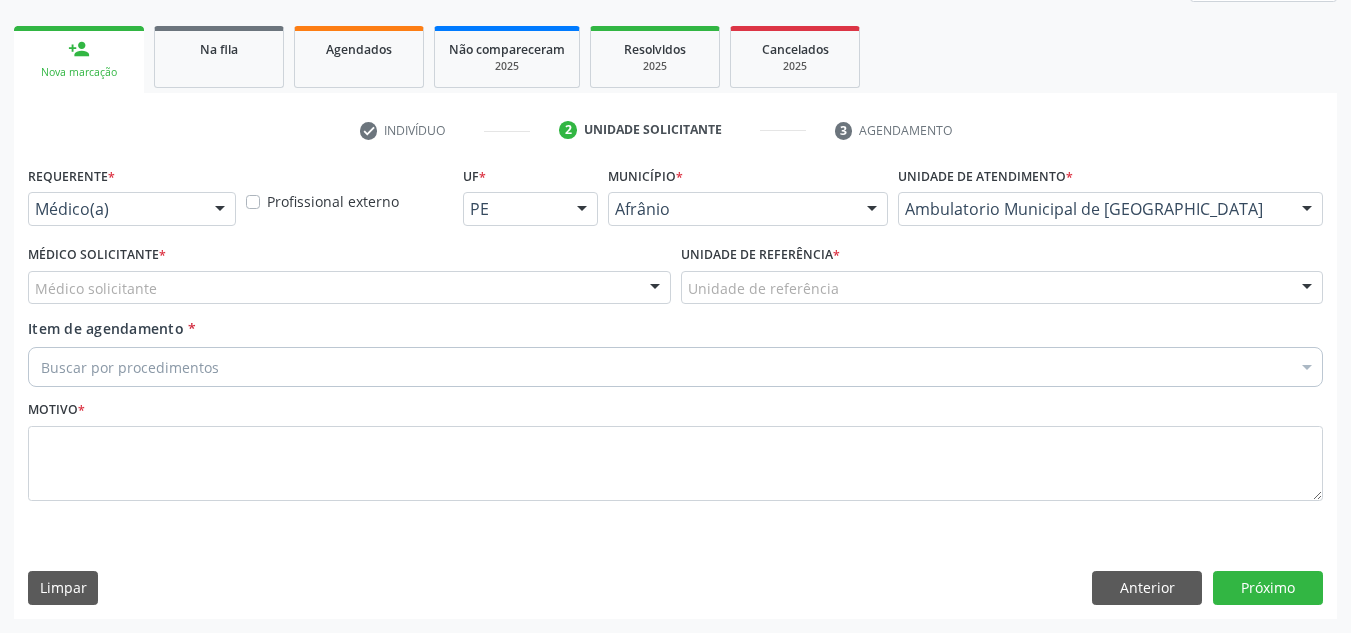 click at bounding box center [655, 289] 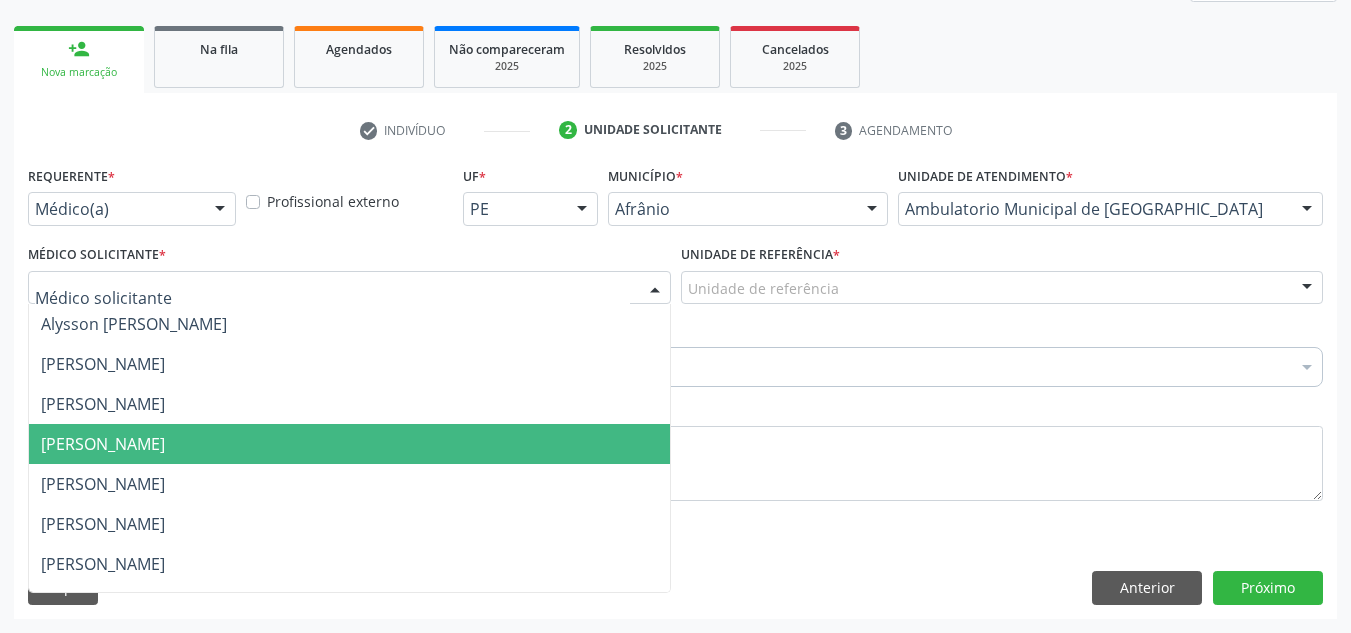 click on "[PERSON_NAME]" at bounding box center (349, 444) 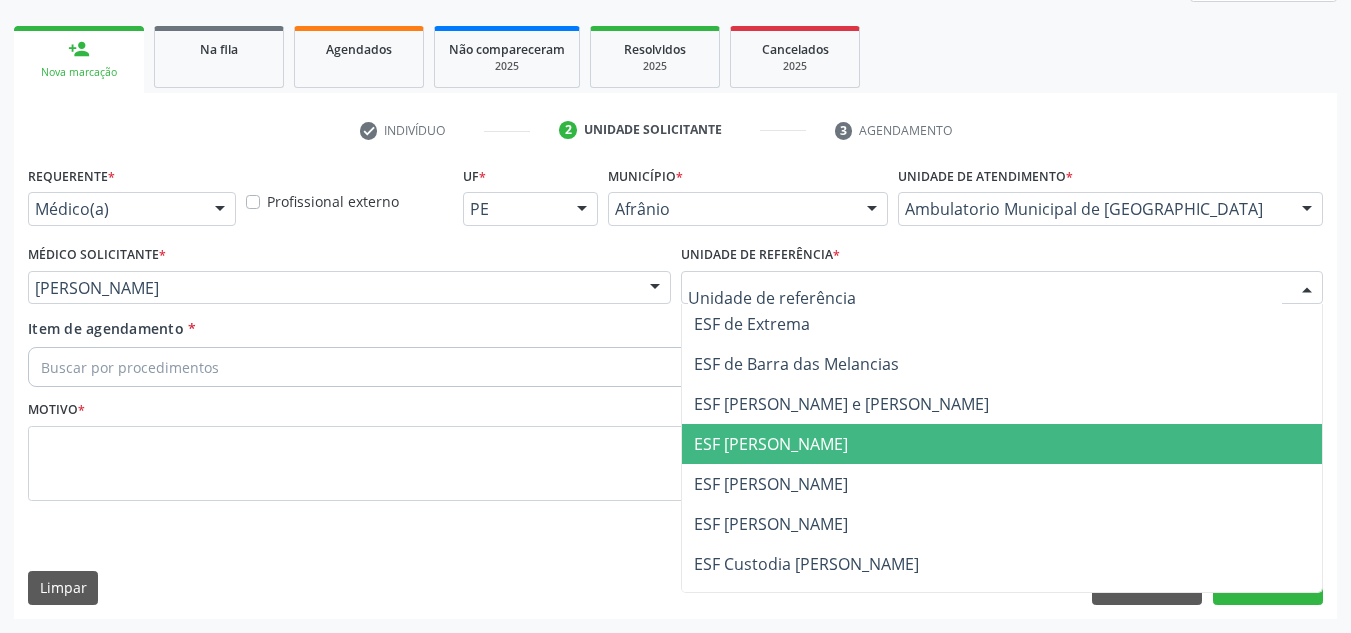 drag, startPoint x: 853, startPoint y: 434, endPoint x: 801, endPoint y: 366, distance: 85.60374 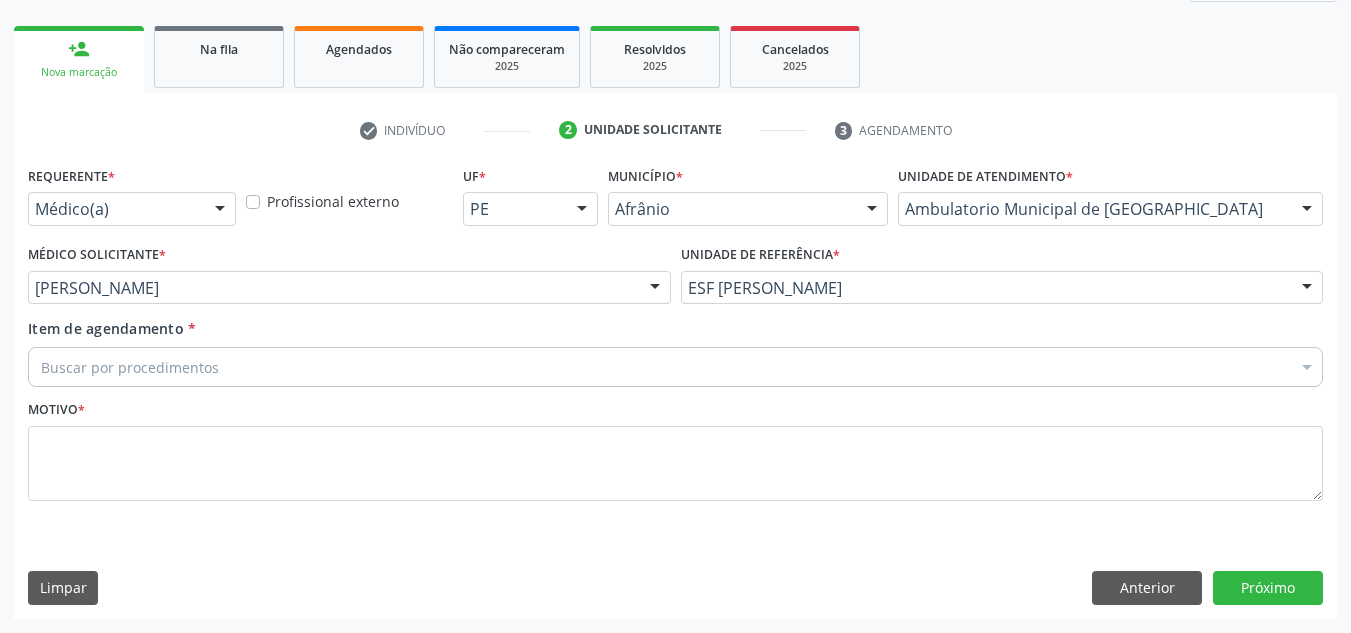 click on "Buscar por procedimentos" at bounding box center (675, 367) 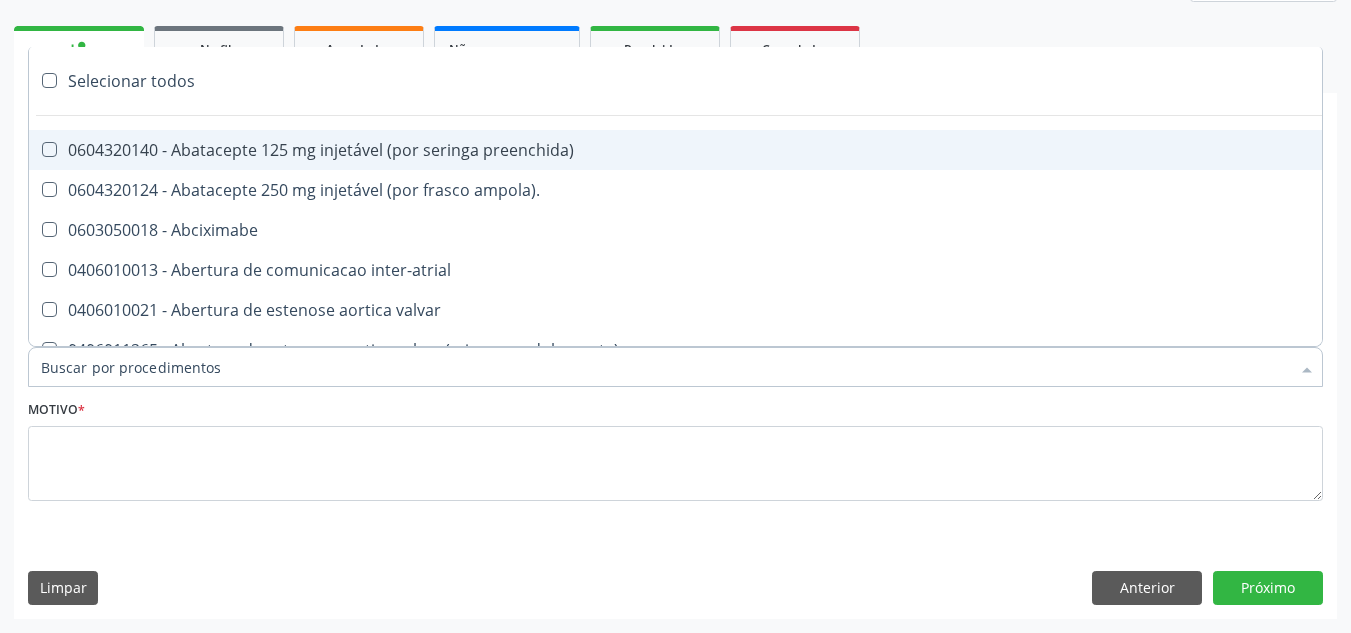 paste on "NEUROPEDIATRA" 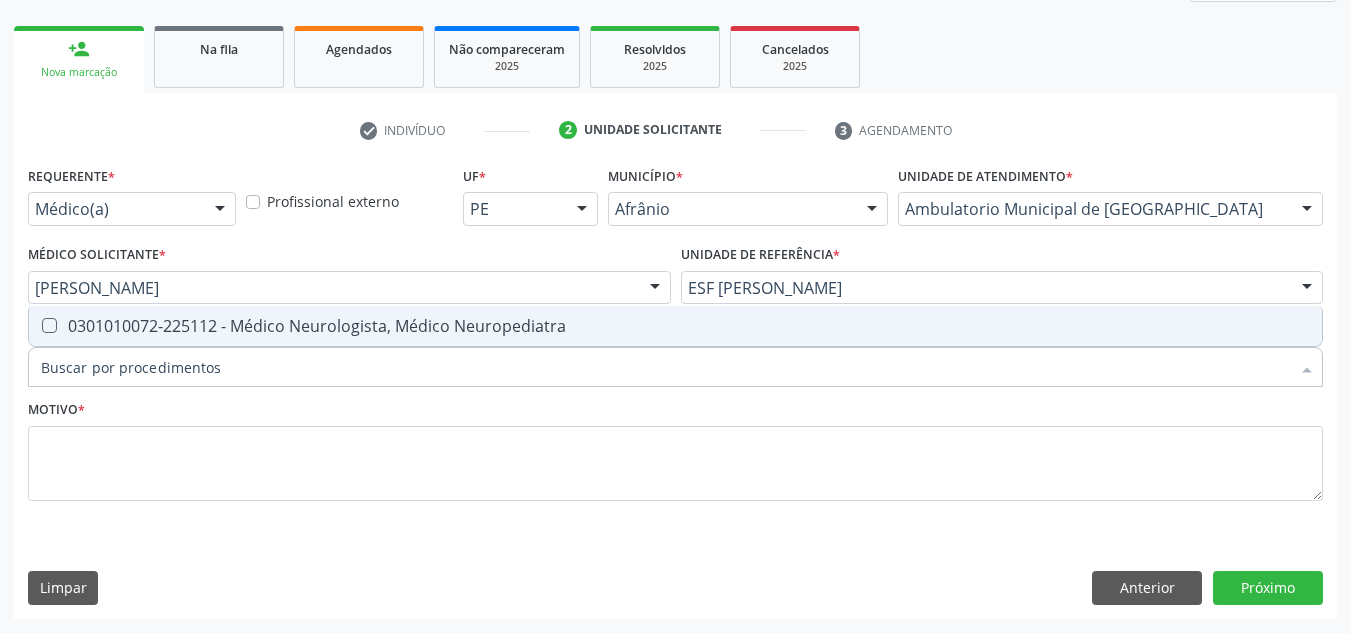 type on "NEUROPEDIATRA" 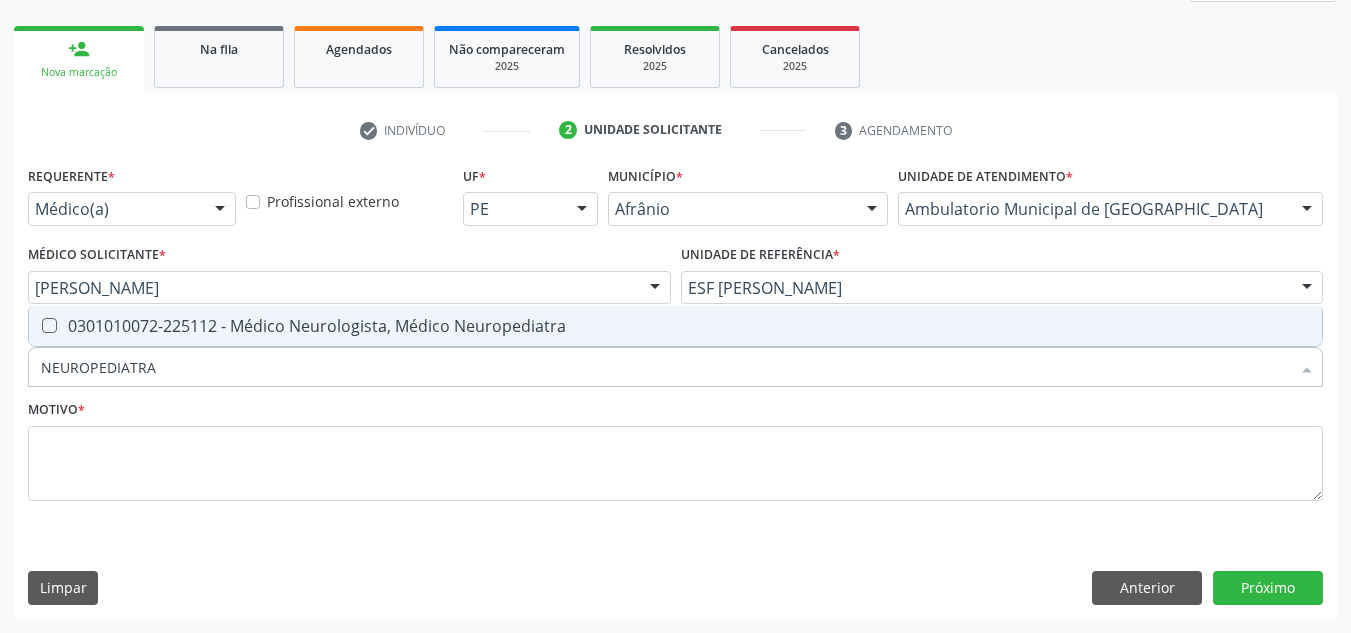 click on "0301010072-225112 - Médico Neurologista, Médico Neuropediatra" at bounding box center [675, 326] 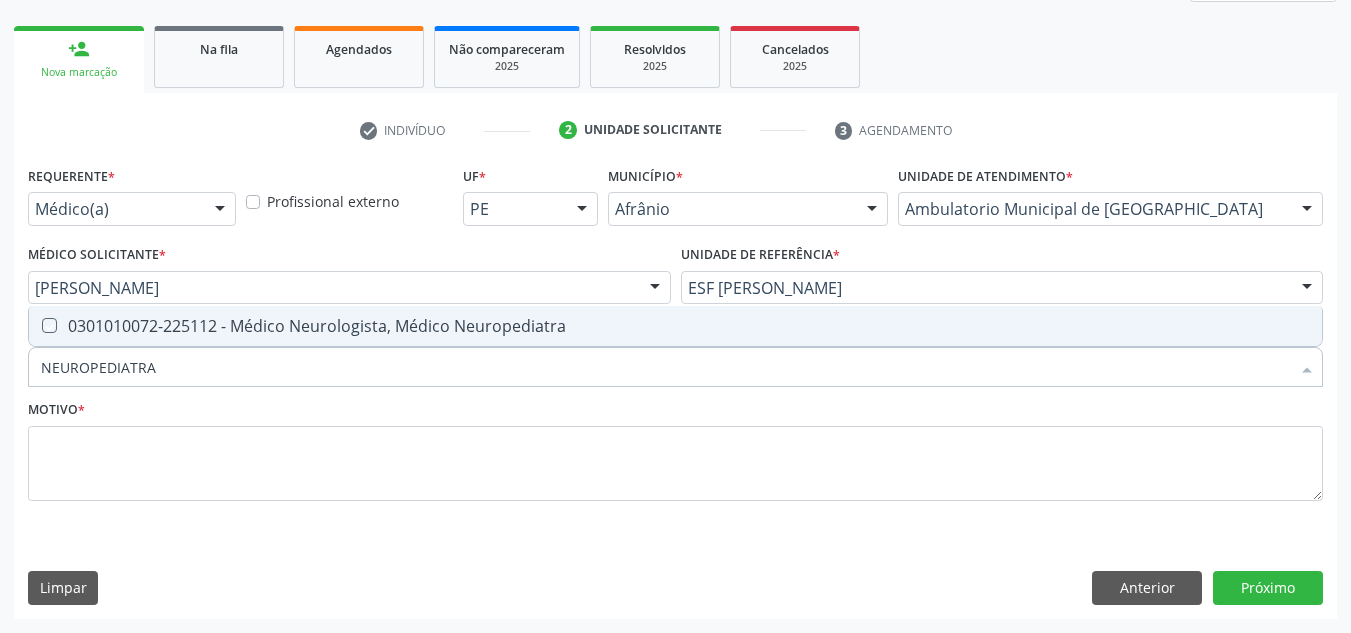 checkbox on "true" 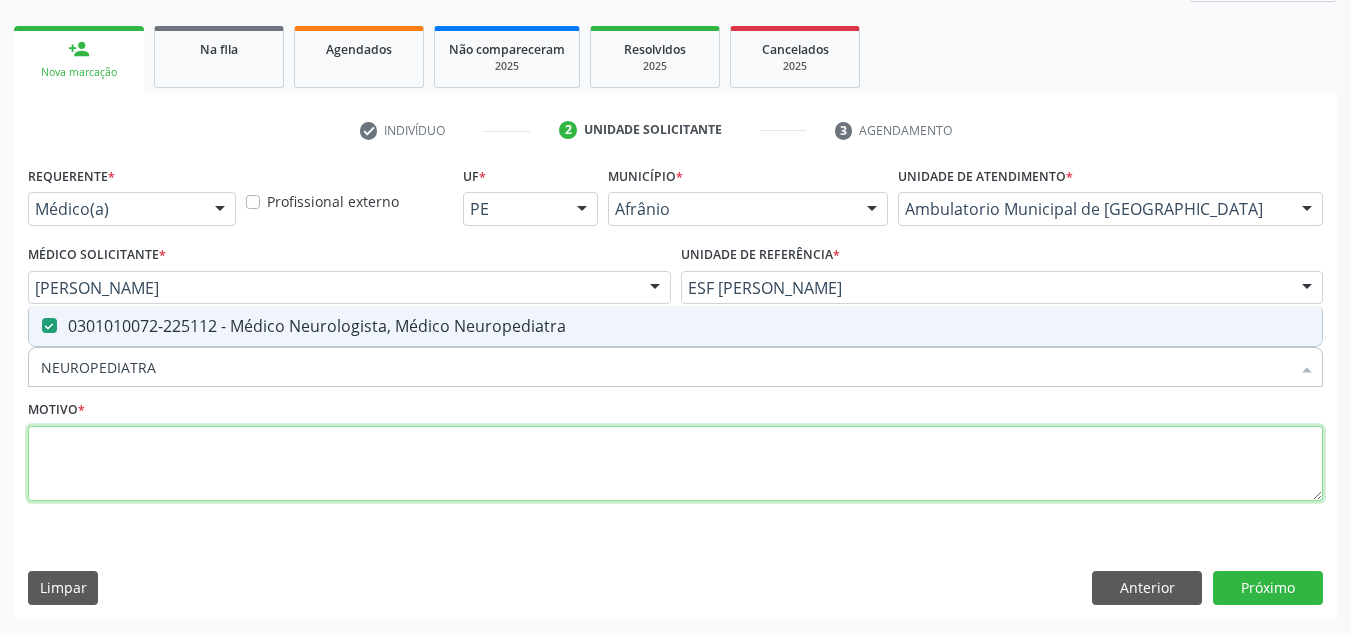 click at bounding box center [675, 464] 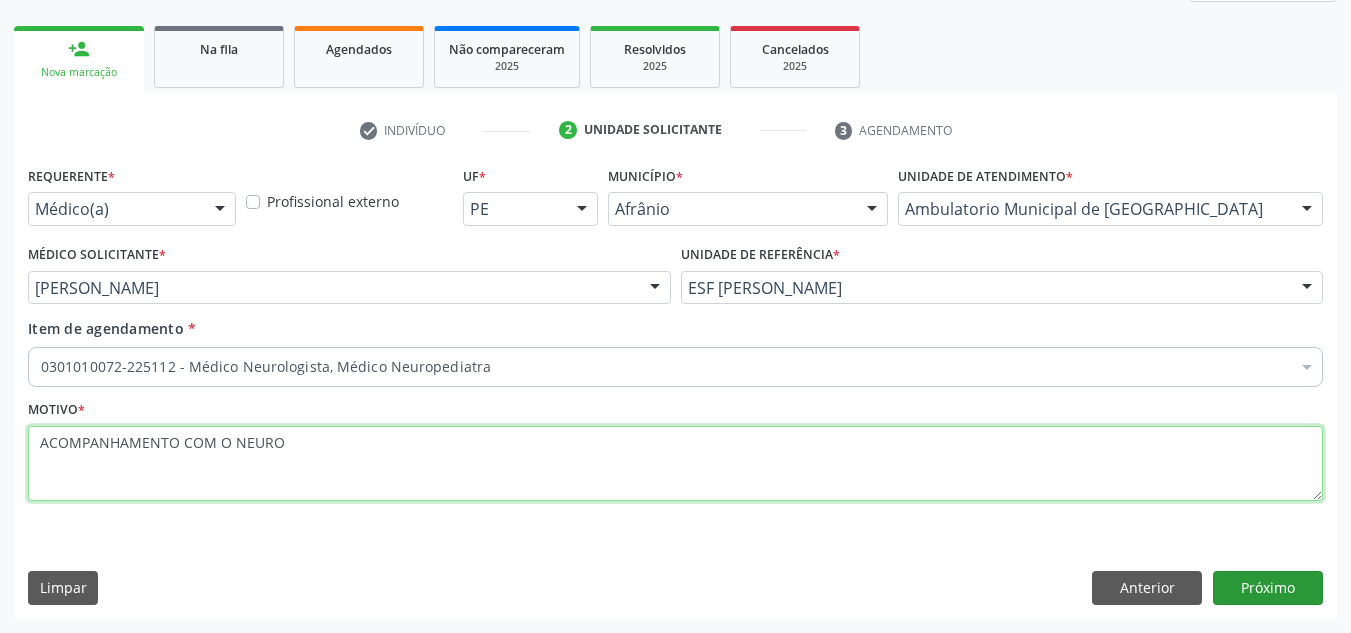 type on "ACOMPANHAMENTO COM O NEURO" 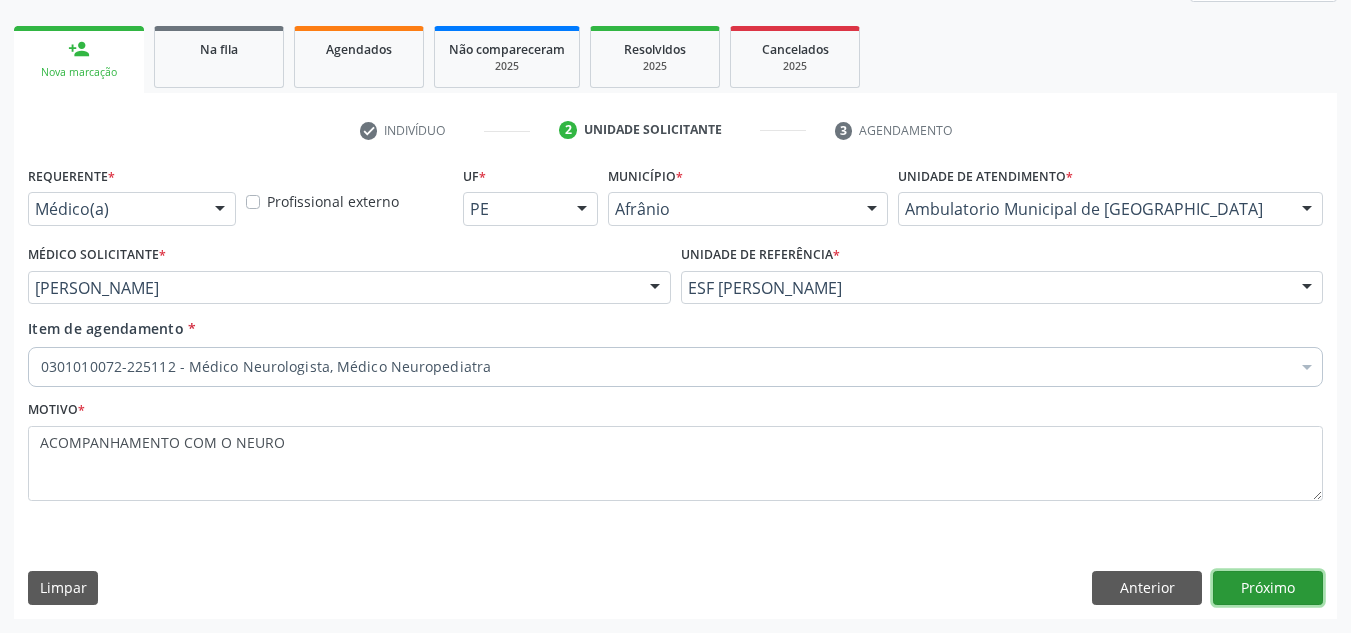click on "Próximo" at bounding box center [1268, 588] 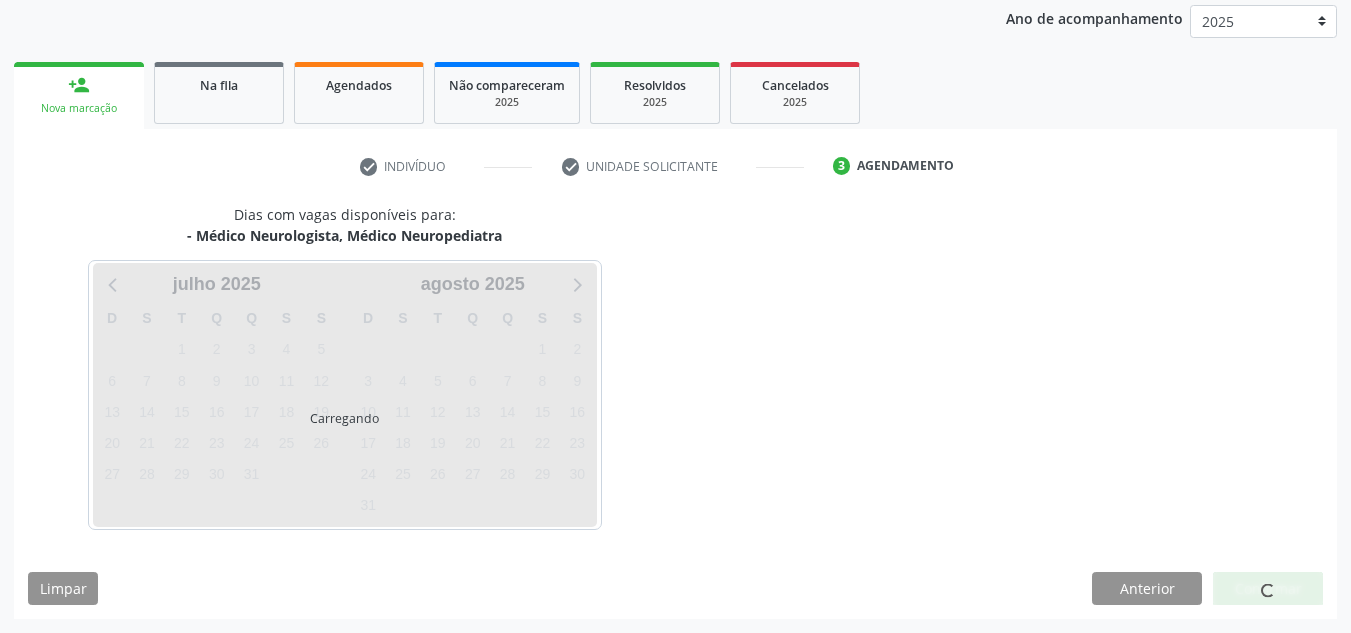 scroll, scrollTop: 237, scrollLeft: 0, axis: vertical 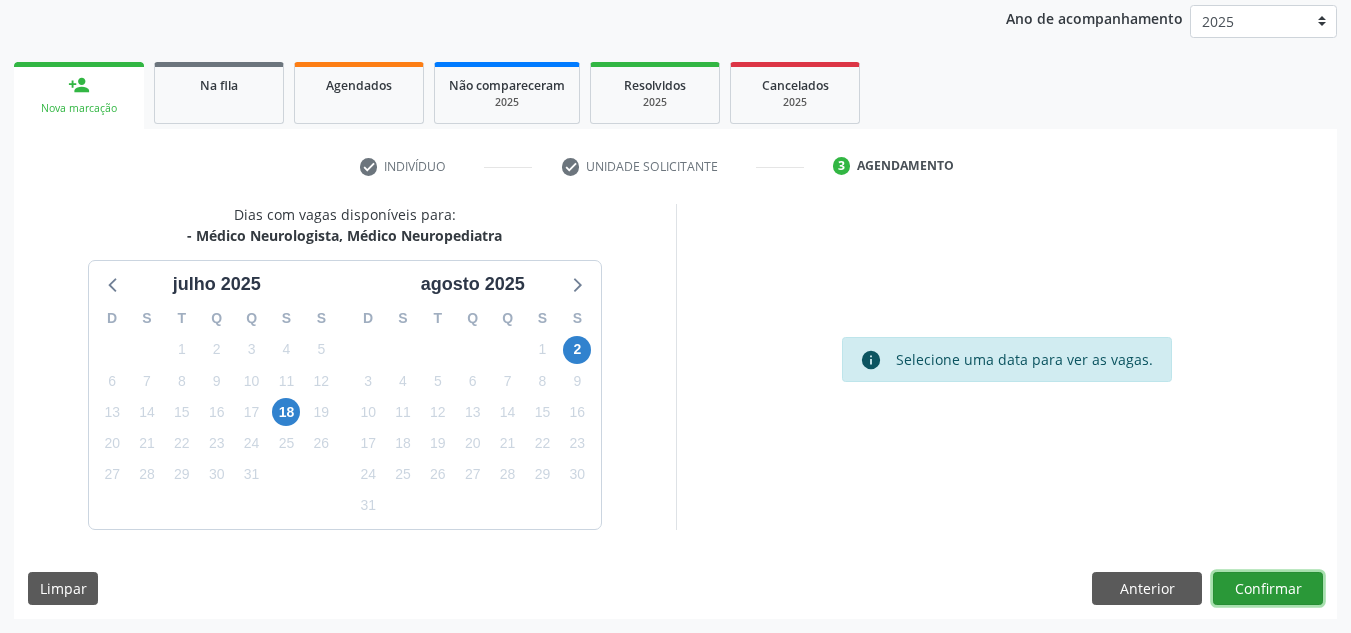 click on "Confirmar" at bounding box center [1268, 589] 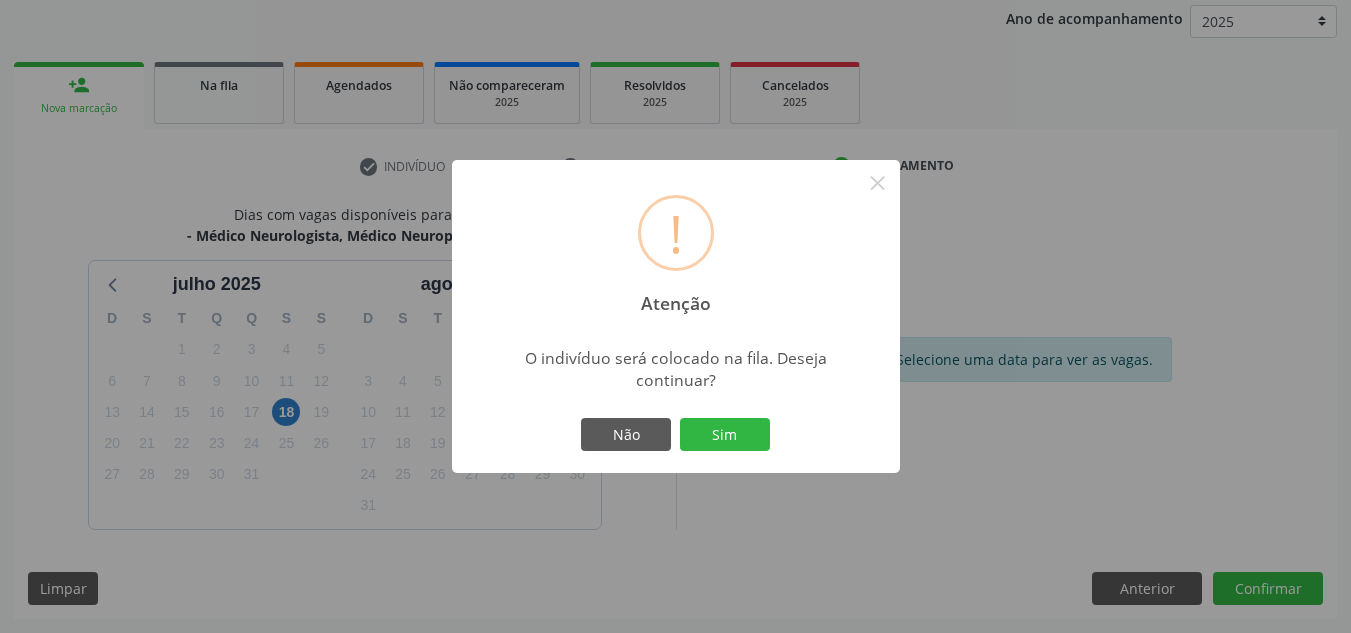 type 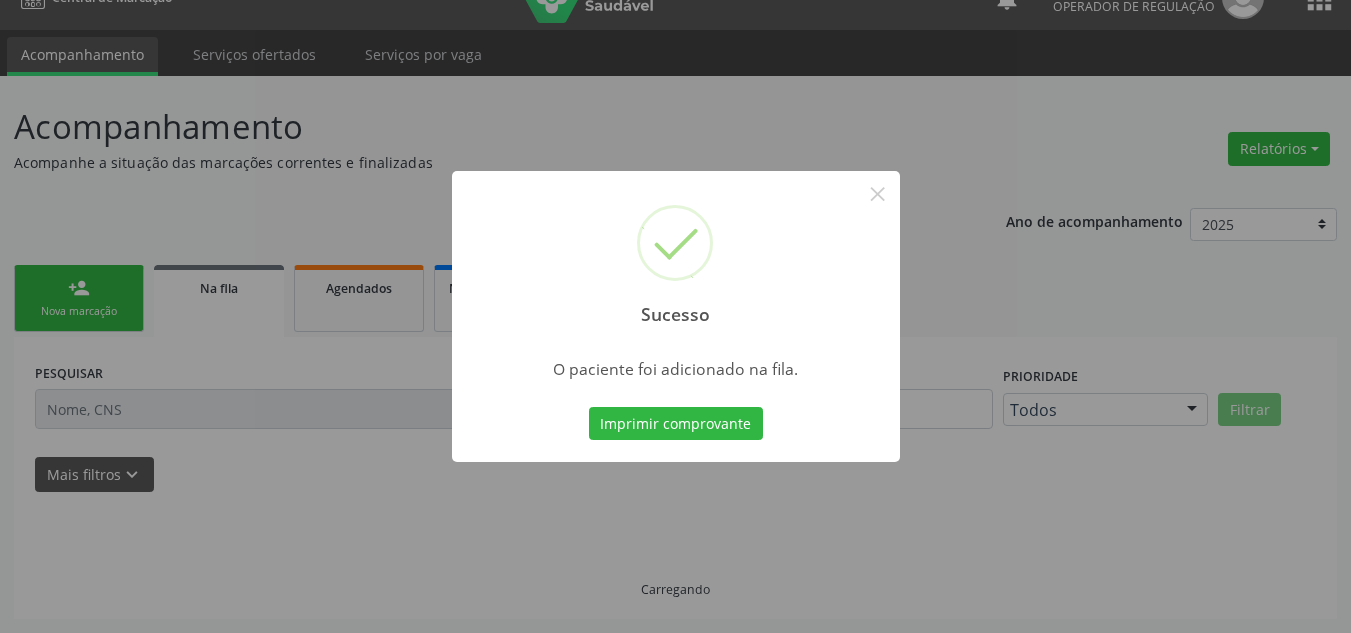 scroll, scrollTop: 34, scrollLeft: 0, axis: vertical 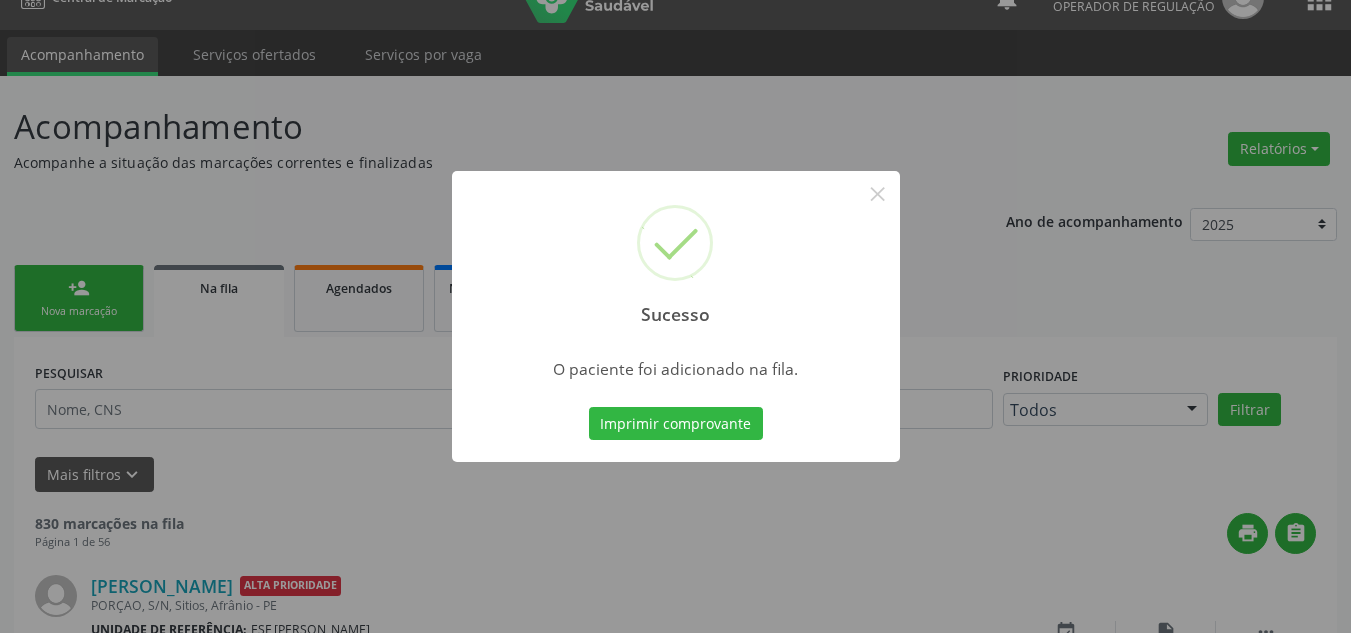 type 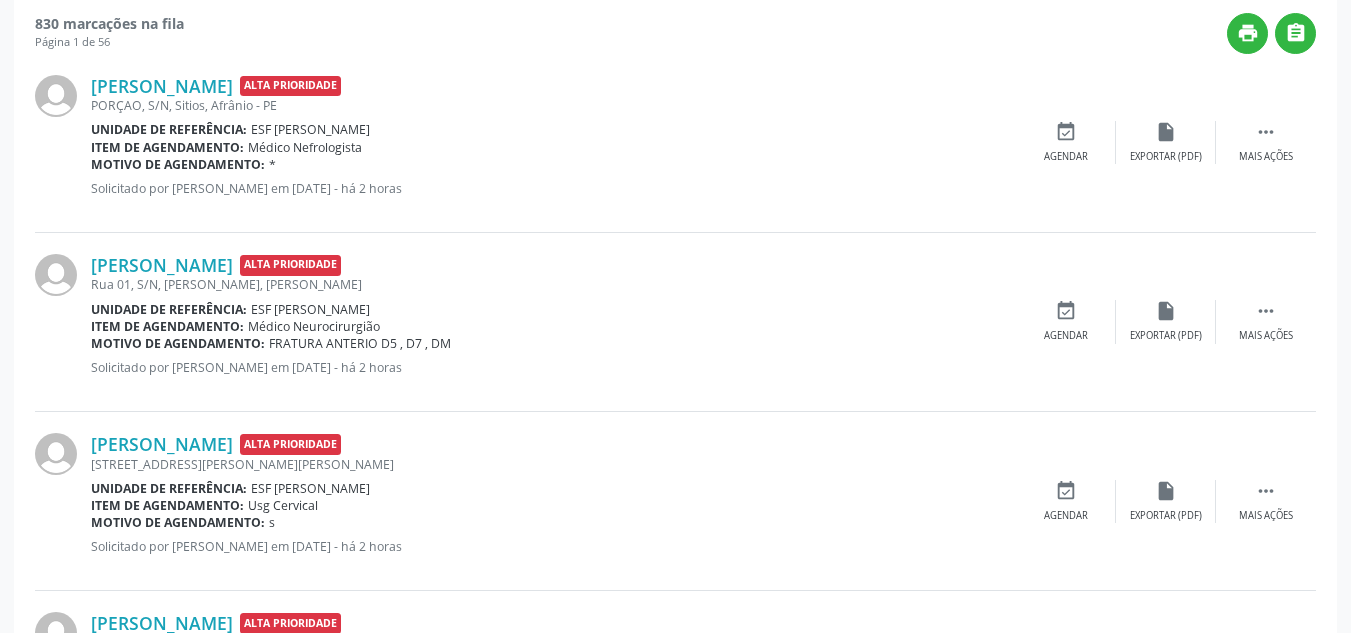 scroll, scrollTop: 634, scrollLeft: 0, axis: vertical 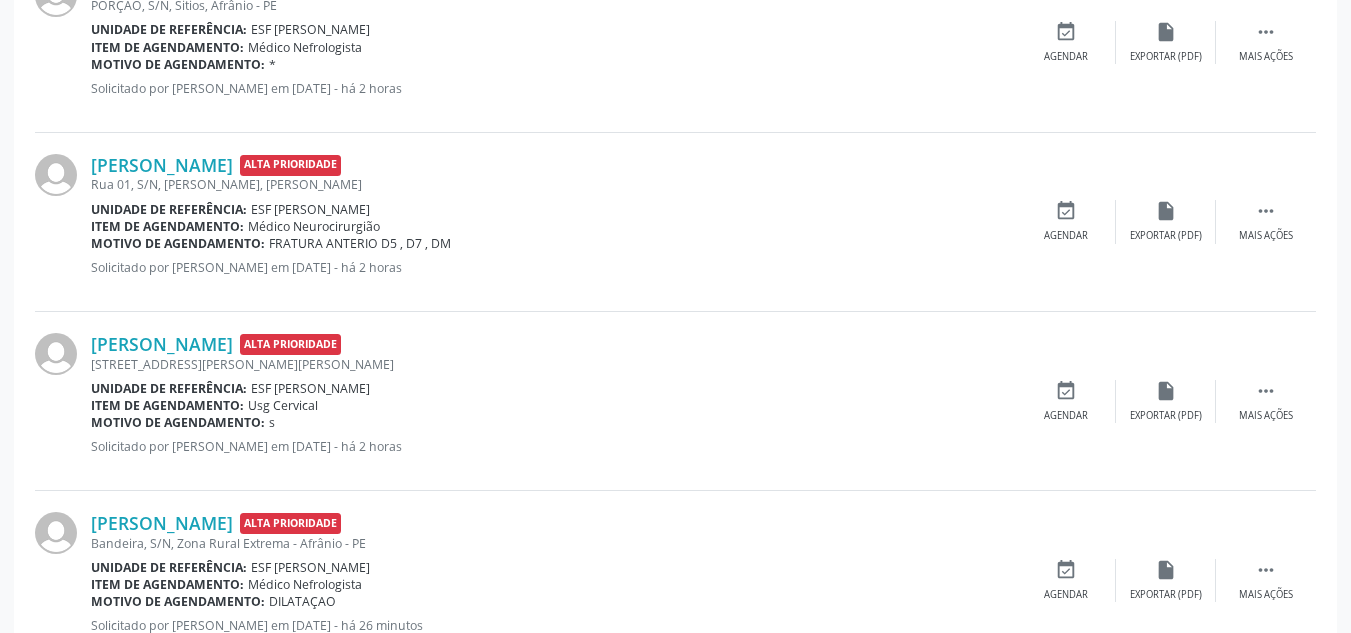 drag, startPoint x: 650, startPoint y: 418, endPoint x: 673, endPoint y: 431, distance: 26.41969 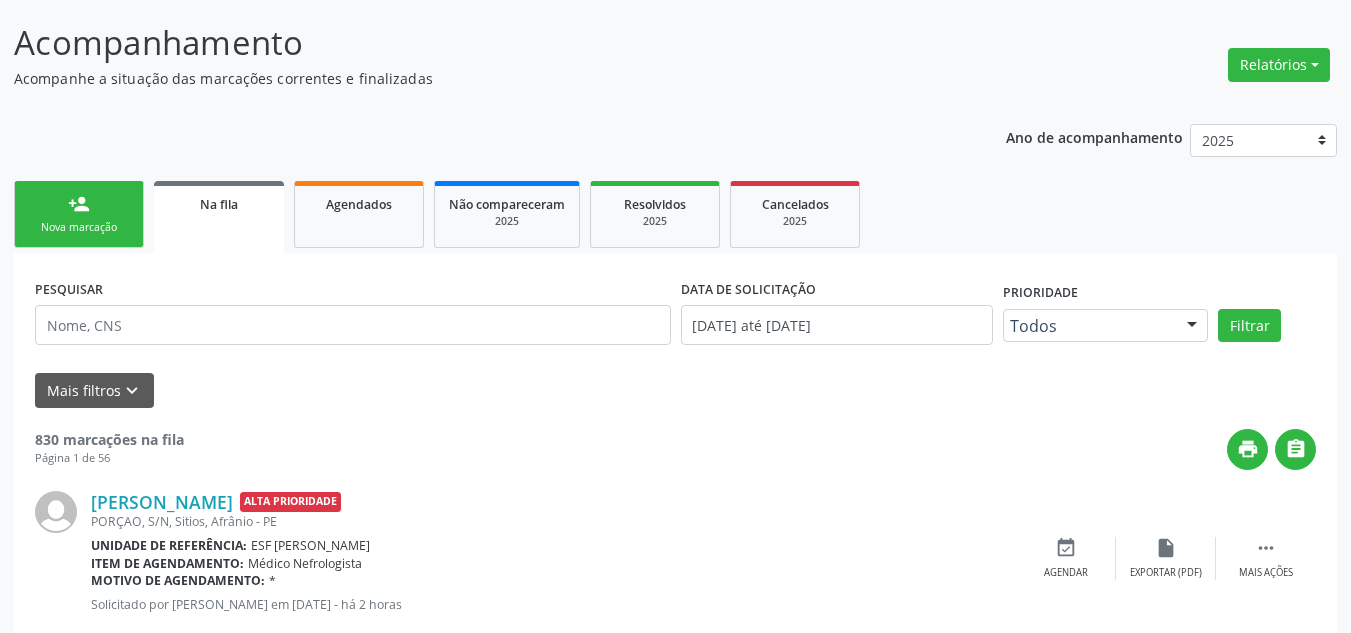 scroll, scrollTop: 0, scrollLeft: 0, axis: both 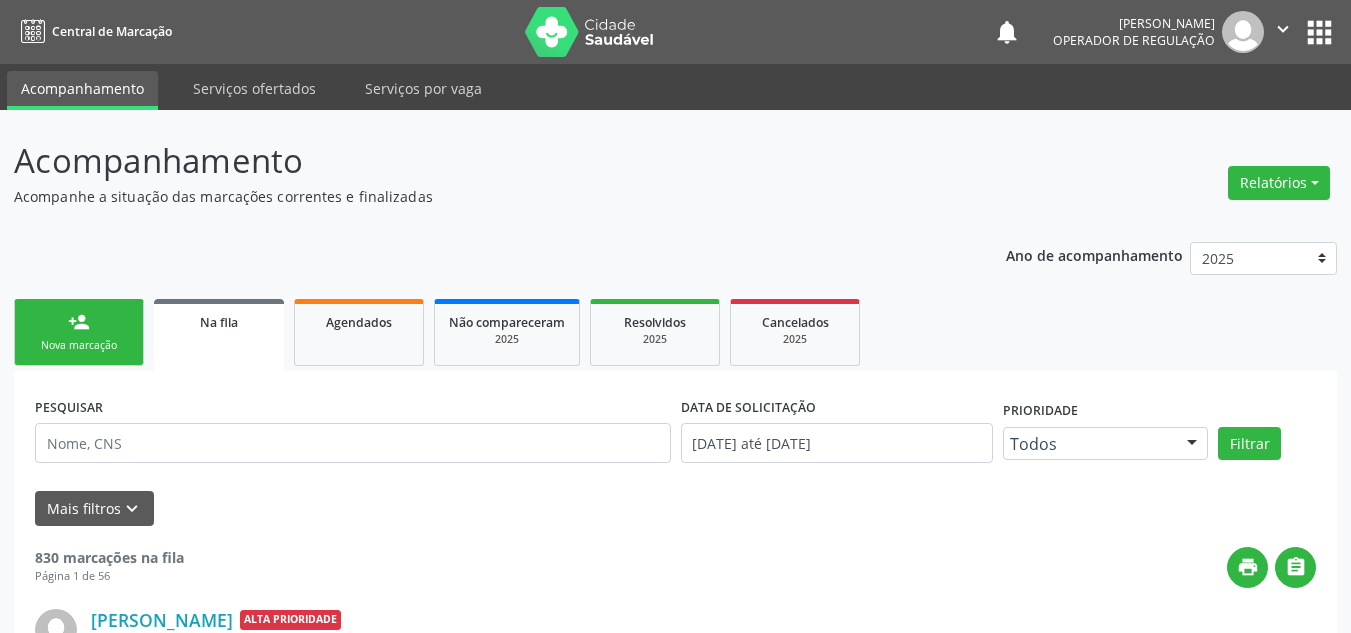 click on "person_add
Nova marcação" at bounding box center (79, 332) 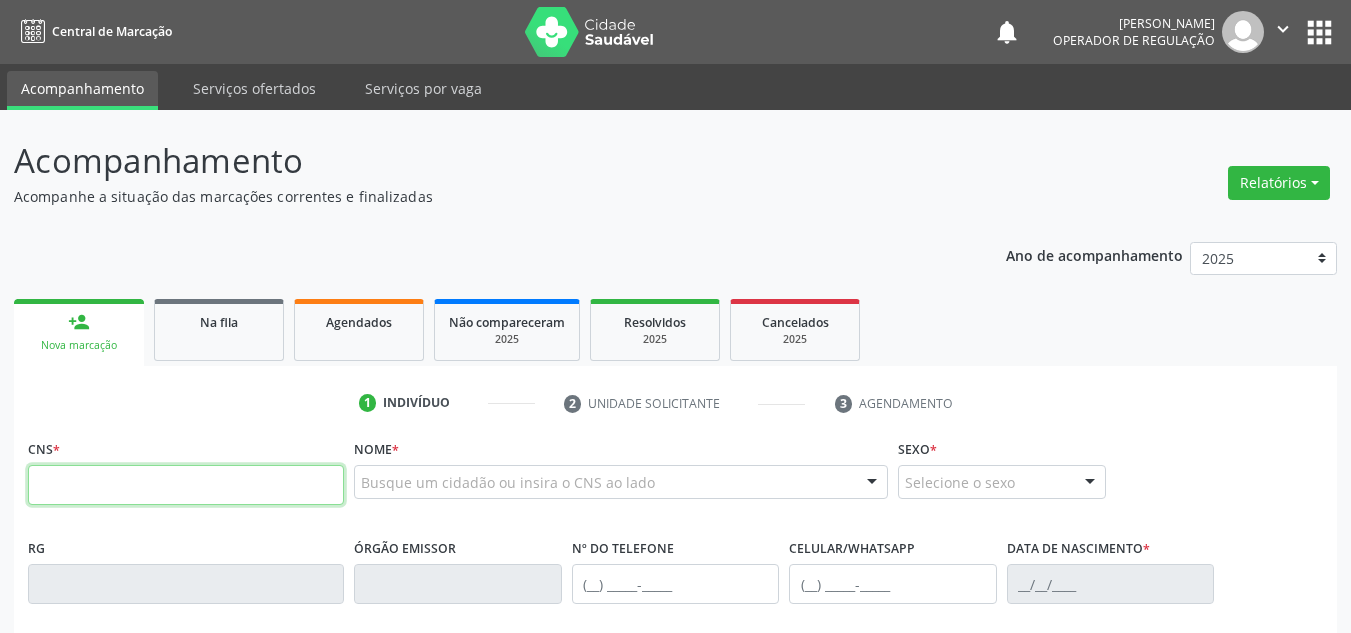 drag, startPoint x: 239, startPoint y: 482, endPoint x: 436, endPoint y: 427, distance: 204.53362 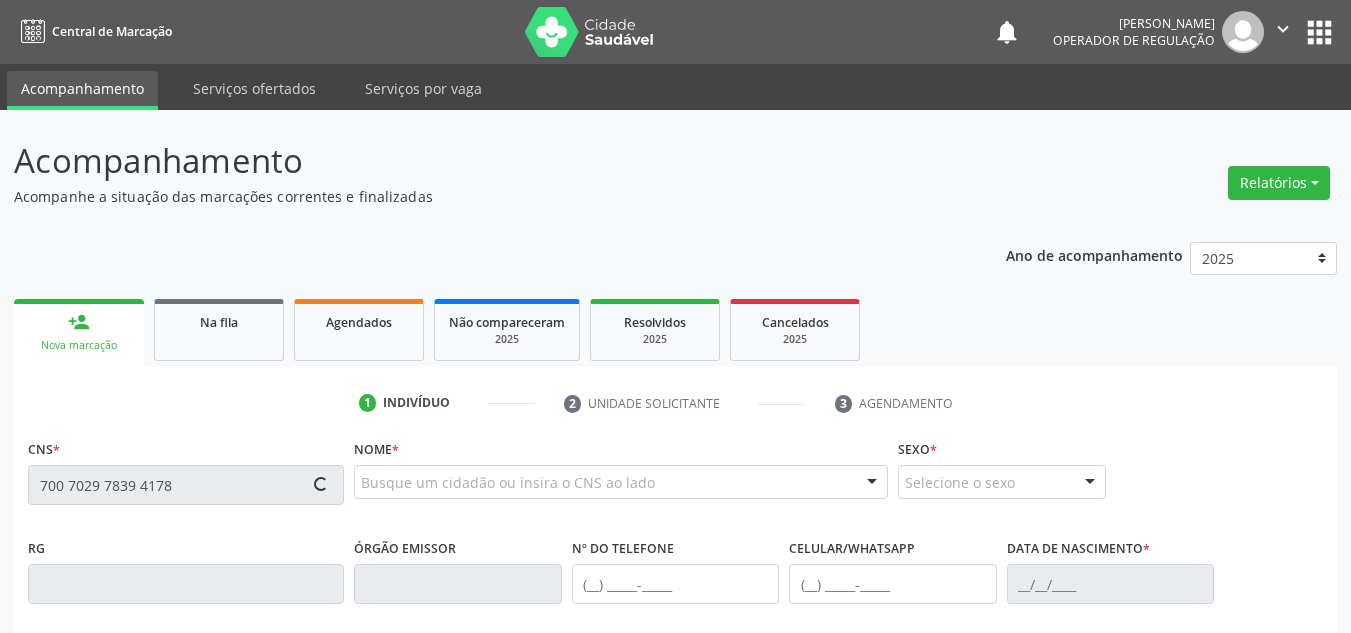 type on "700 7029 7839 4178" 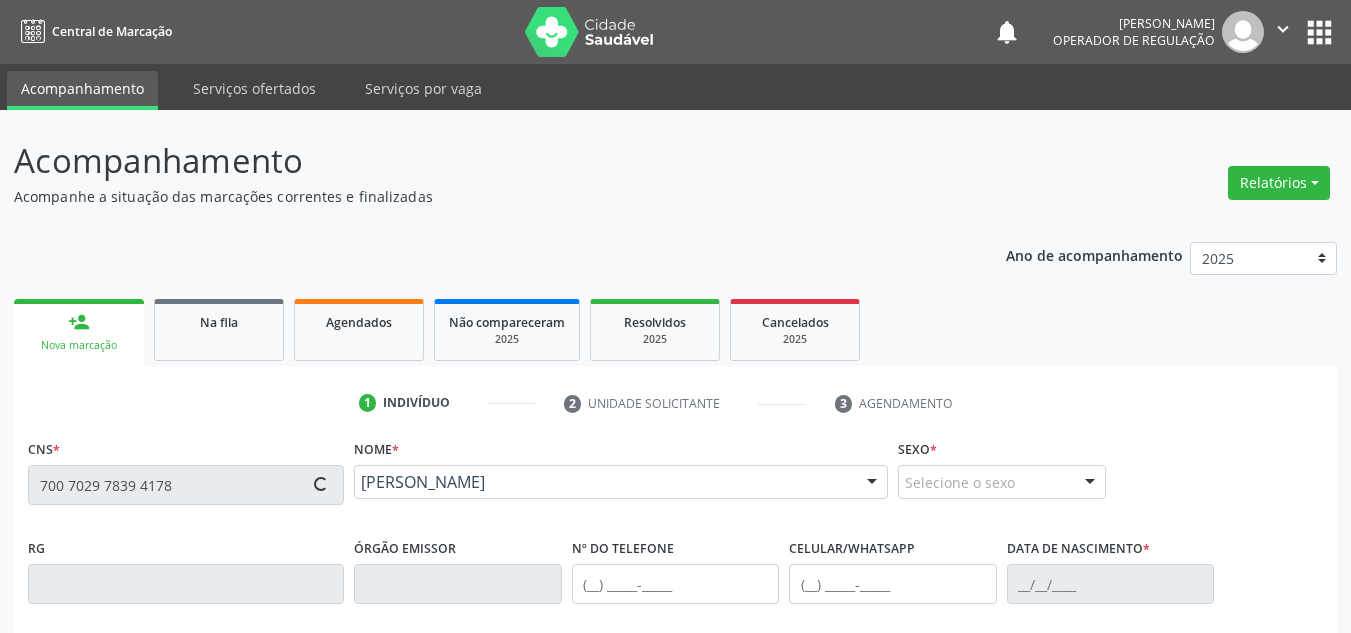 type on "[PHONE_NUMBER]" 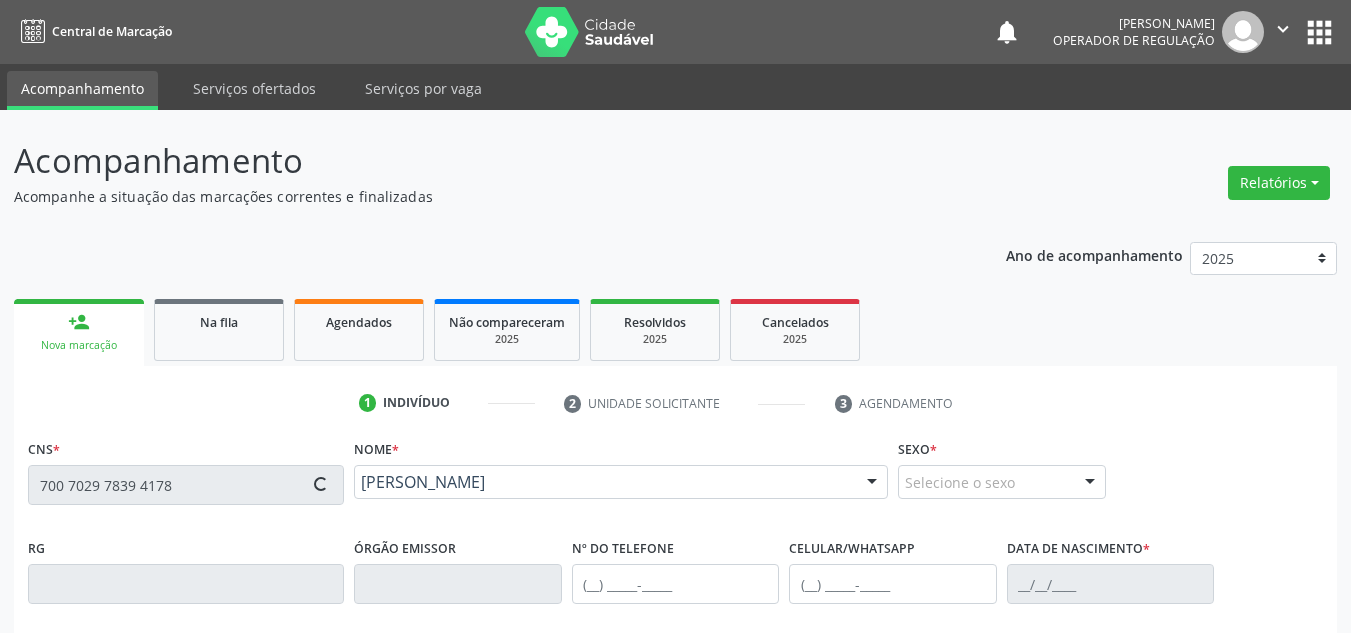 type on "[DATE]" 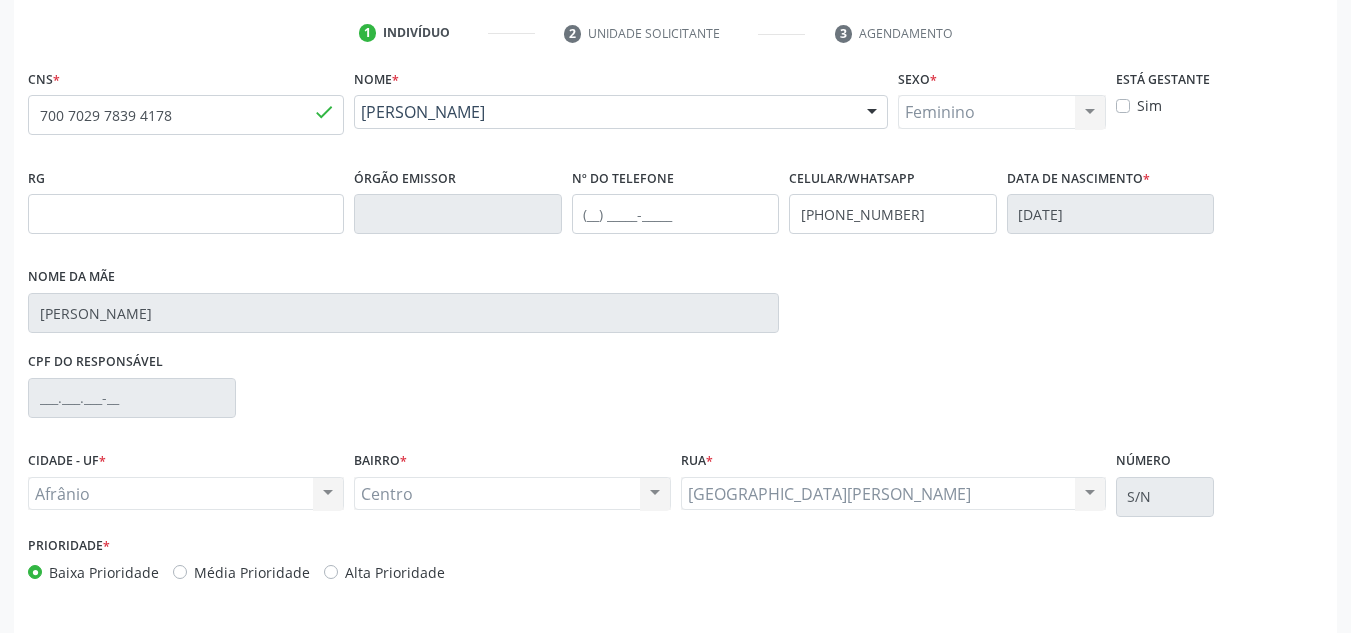 scroll, scrollTop: 437, scrollLeft: 0, axis: vertical 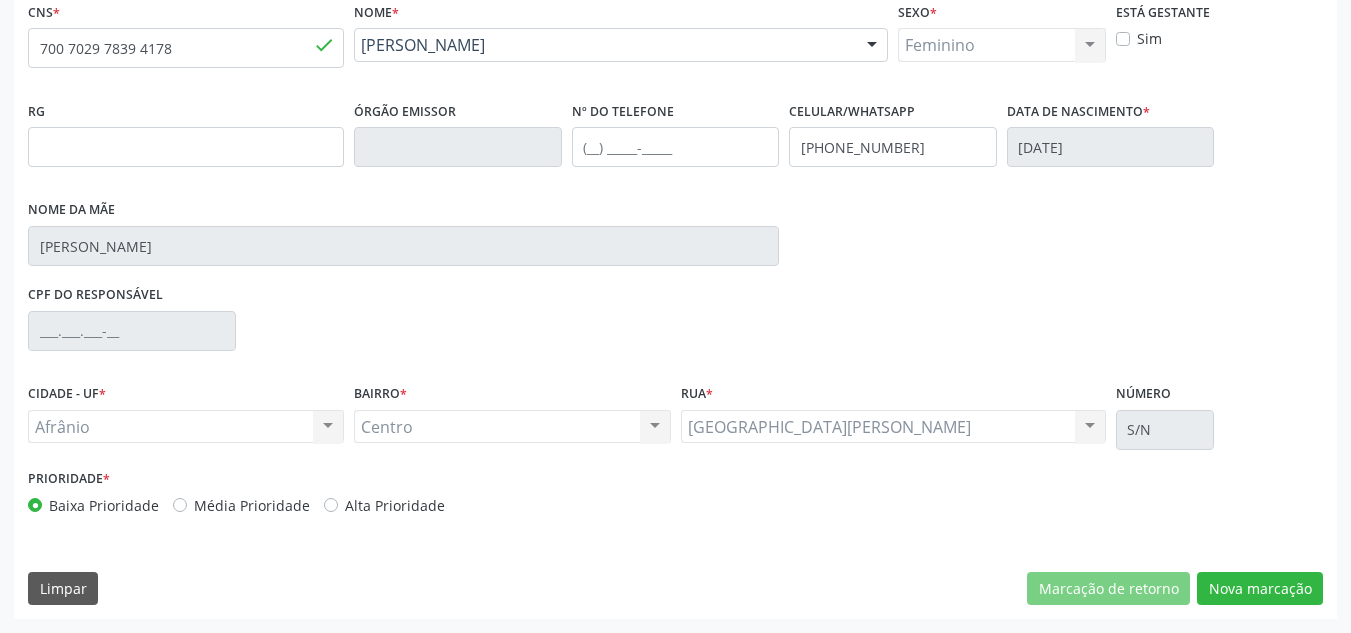 drag, startPoint x: 269, startPoint y: 484, endPoint x: 249, endPoint y: 500, distance: 25.612497 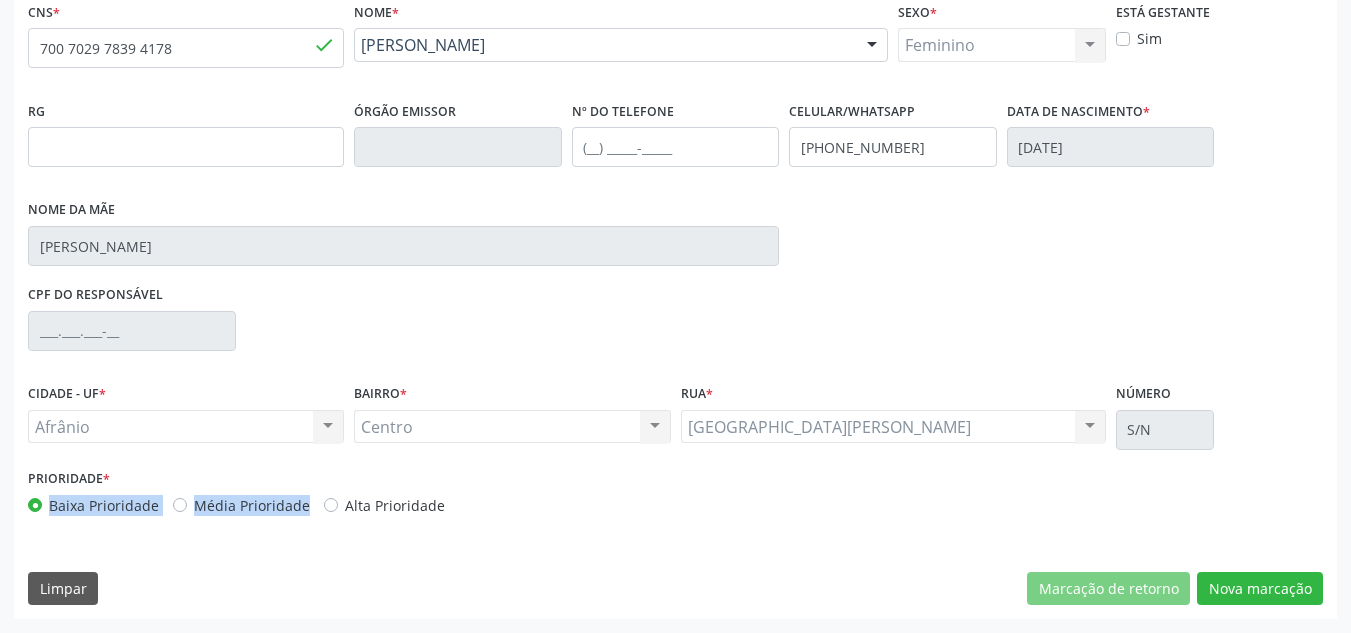 click on "Média Prioridade" at bounding box center [252, 505] 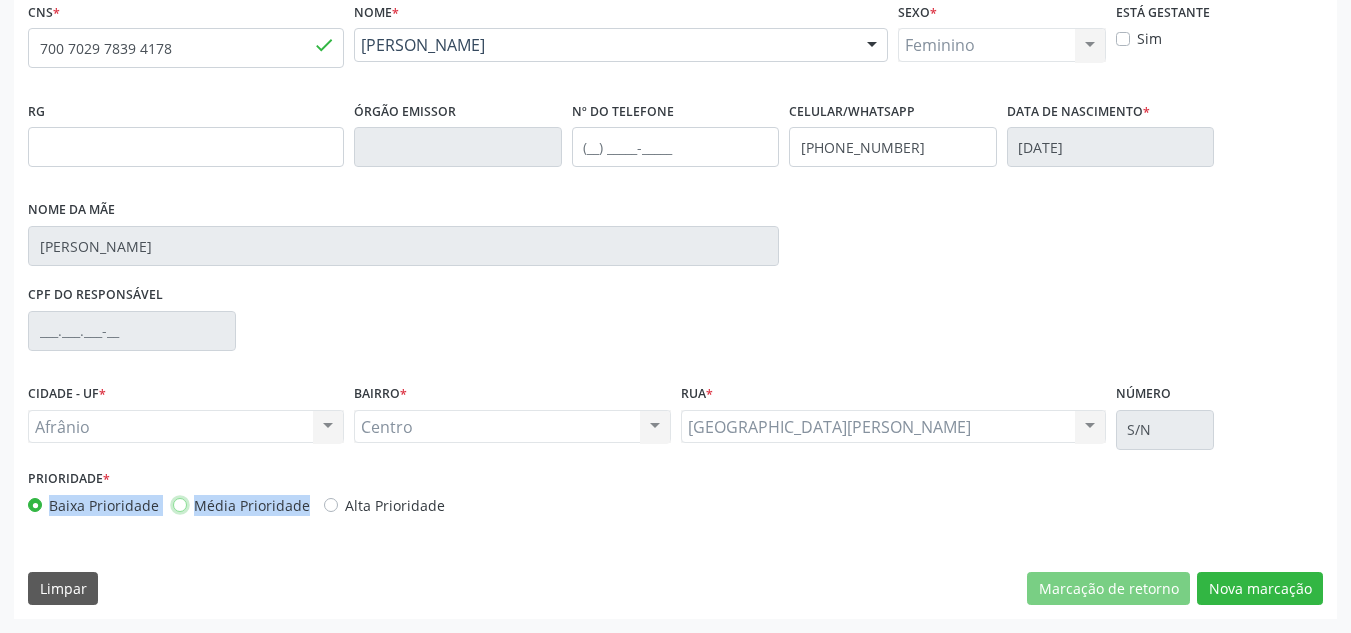 click on "Média Prioridade" at bounding box center [180, 504] 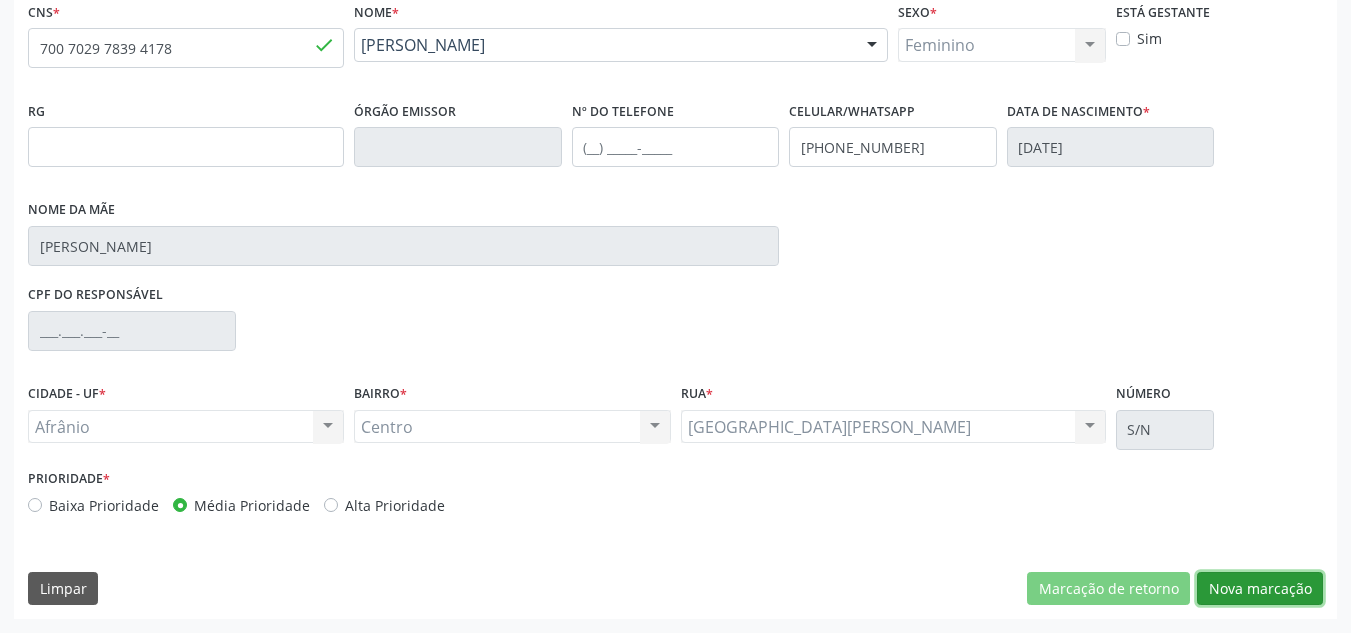 click on "Nova marcação" at bounding box center (1260, 589) 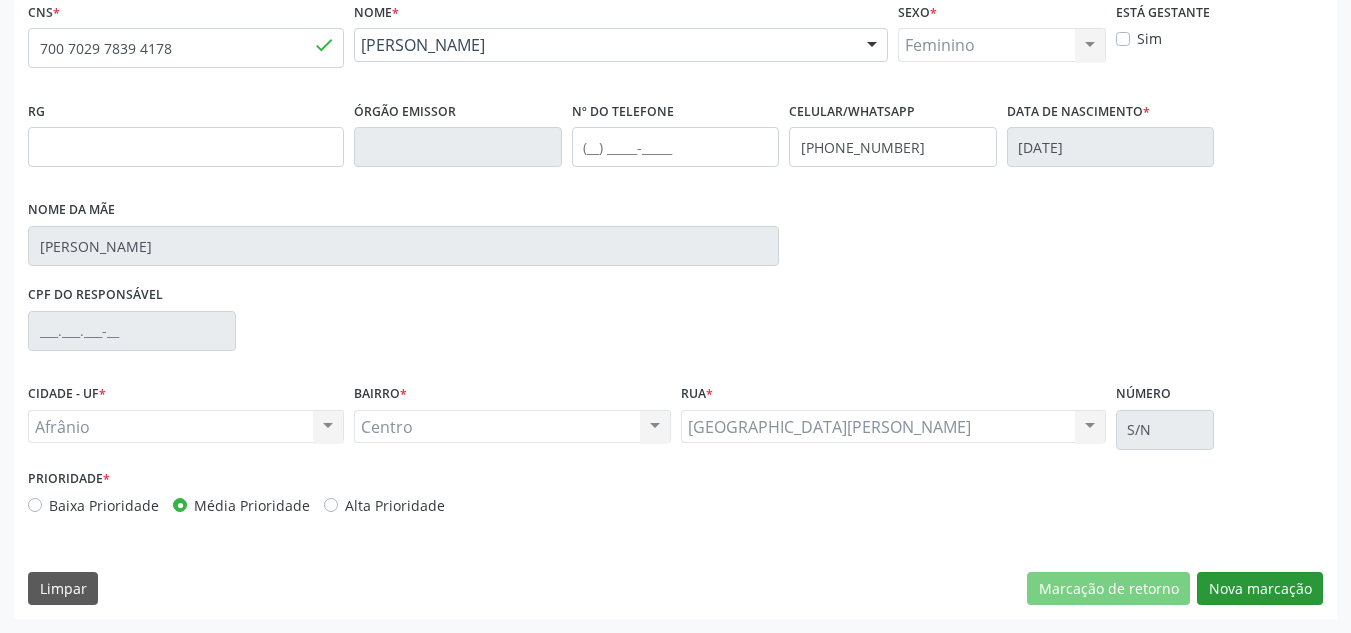 scroll, scrollTop: 273, scrollLeft: 0, axis: vertical 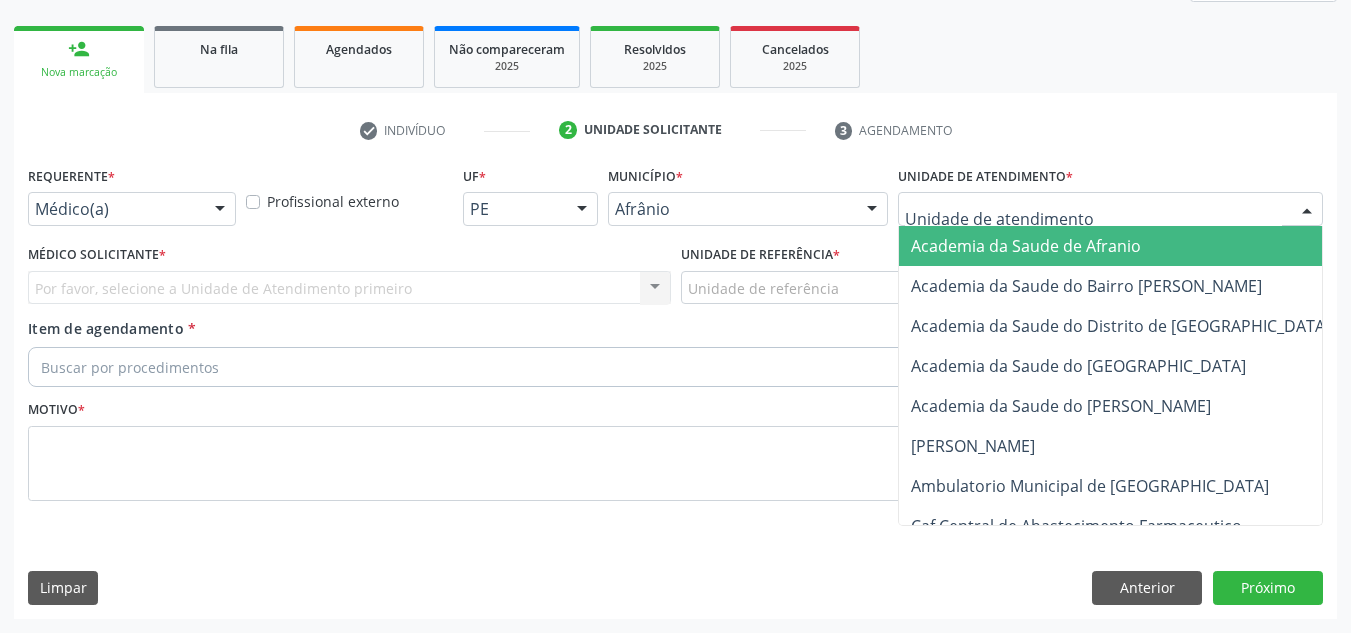 click at bounding box center (1110, 209) 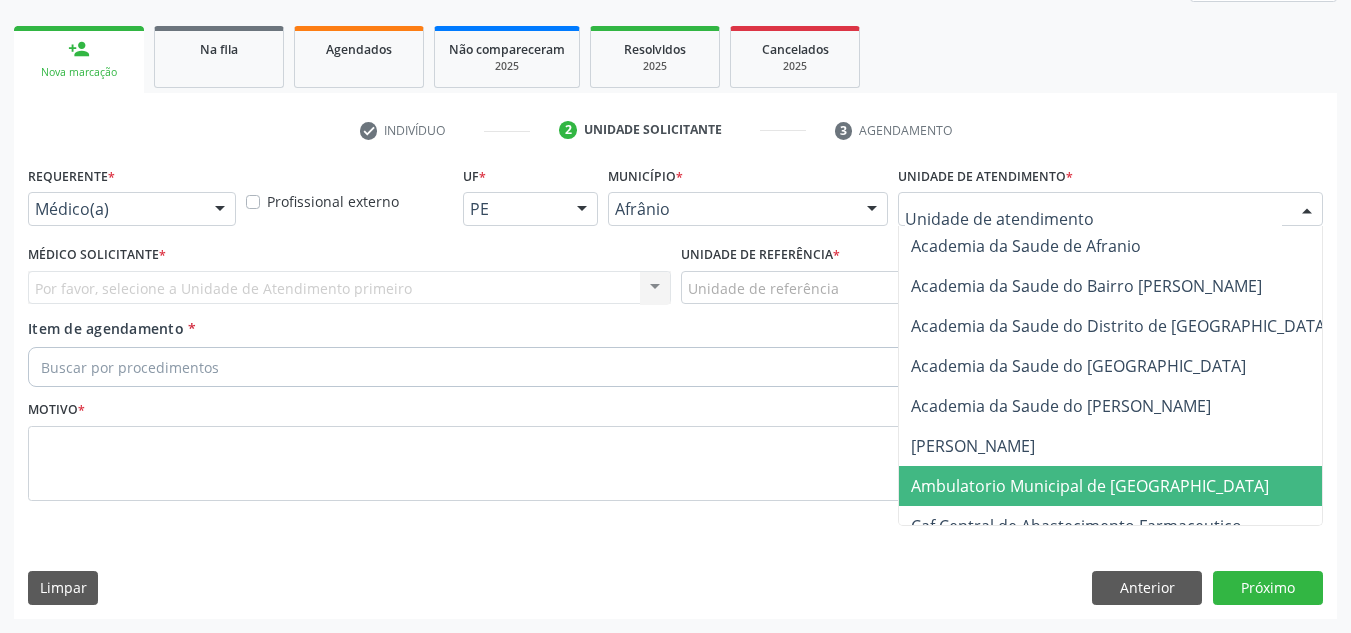 click on "Ambulatorio Municipal de [GEOGRAPHIC_DATA]" at bounding box center (1090, 486) 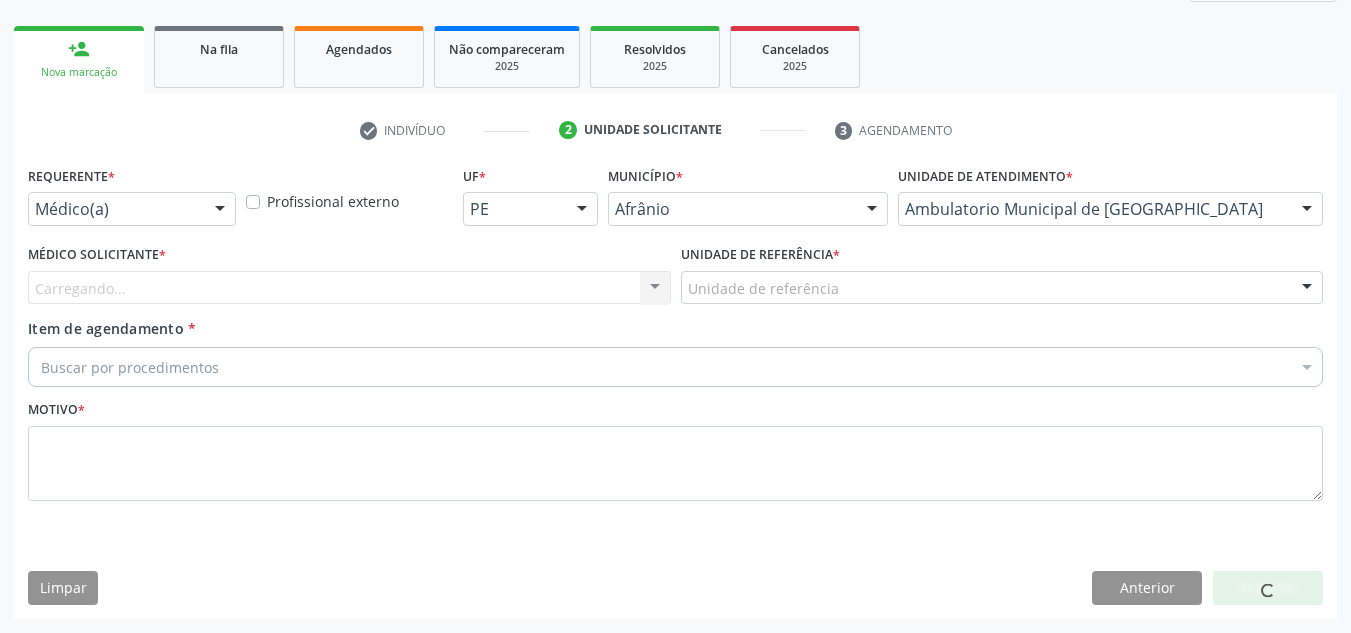 click on "Carregando...
Nenhum resultado encontrado para: "   "
Não há nenhuma opção para ser exibida." at bounding box center [349, 288] 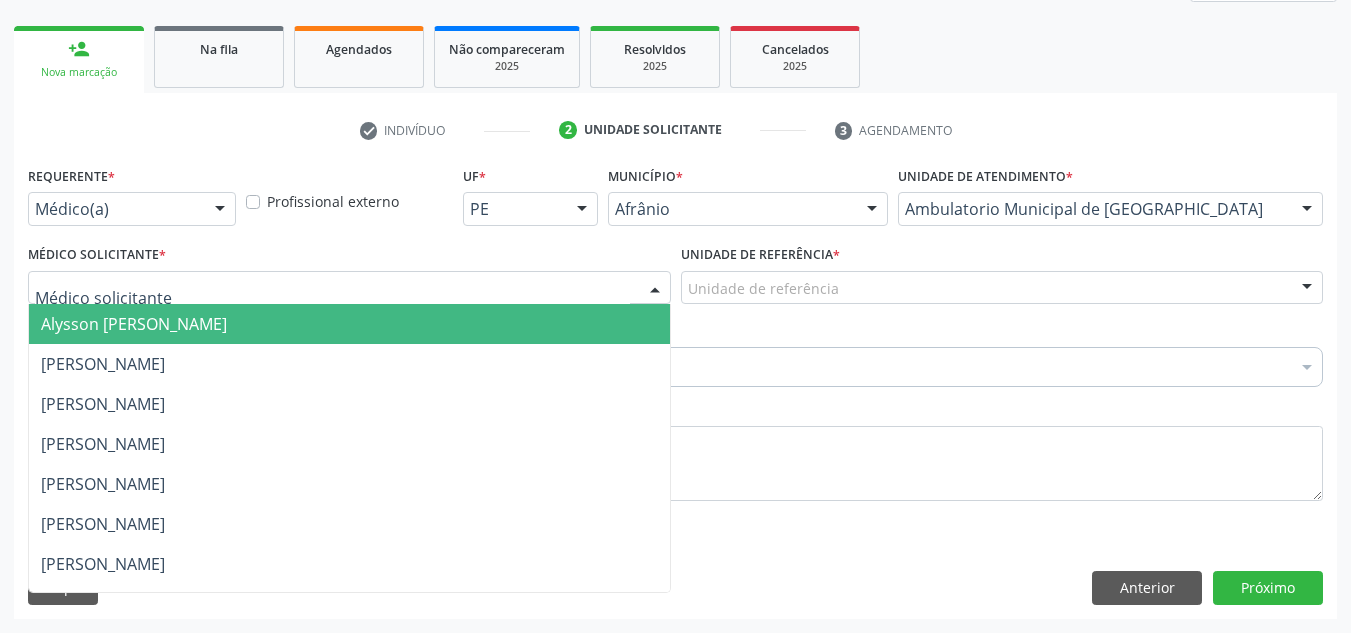 click at bounding box center [349, 288] 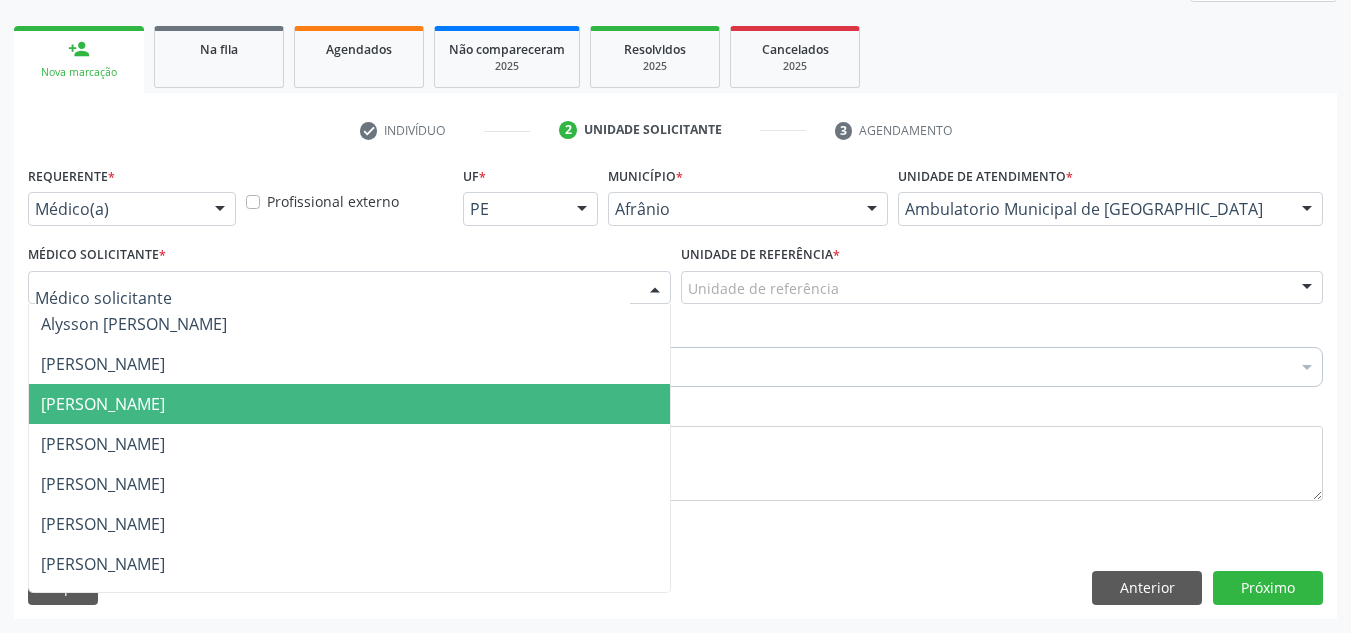 click on "[PERSON_NAME]" at bounding box center (103, 404) 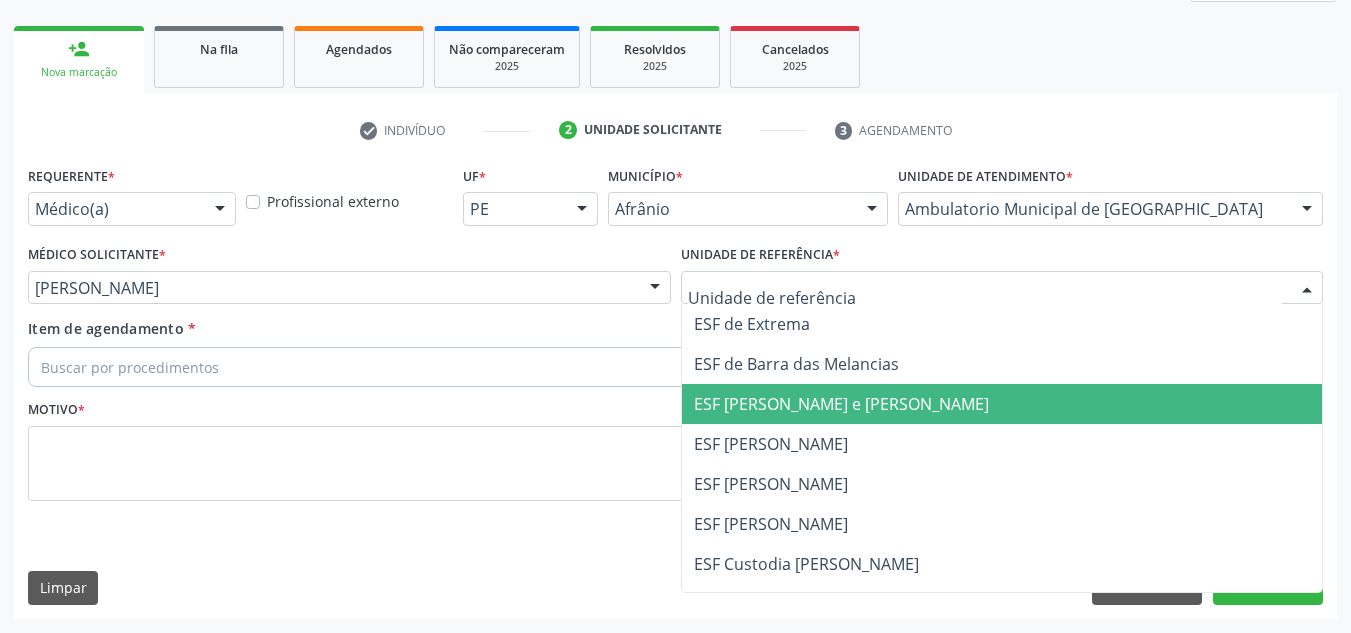 drag, startPoint x: 813, startPoint y: 422, endPoint x: 757, endPoint y: 430, distance: 56.568542 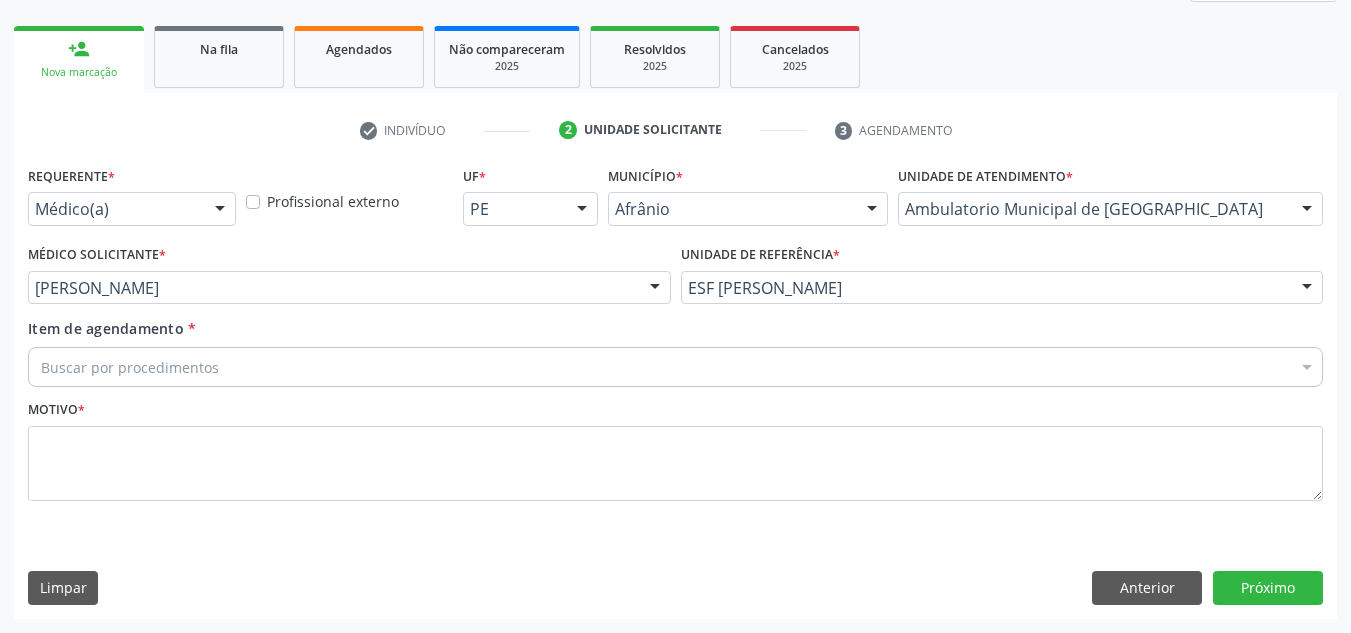 click on "Buscar por procedimentos" at bounding box center [675, 367] 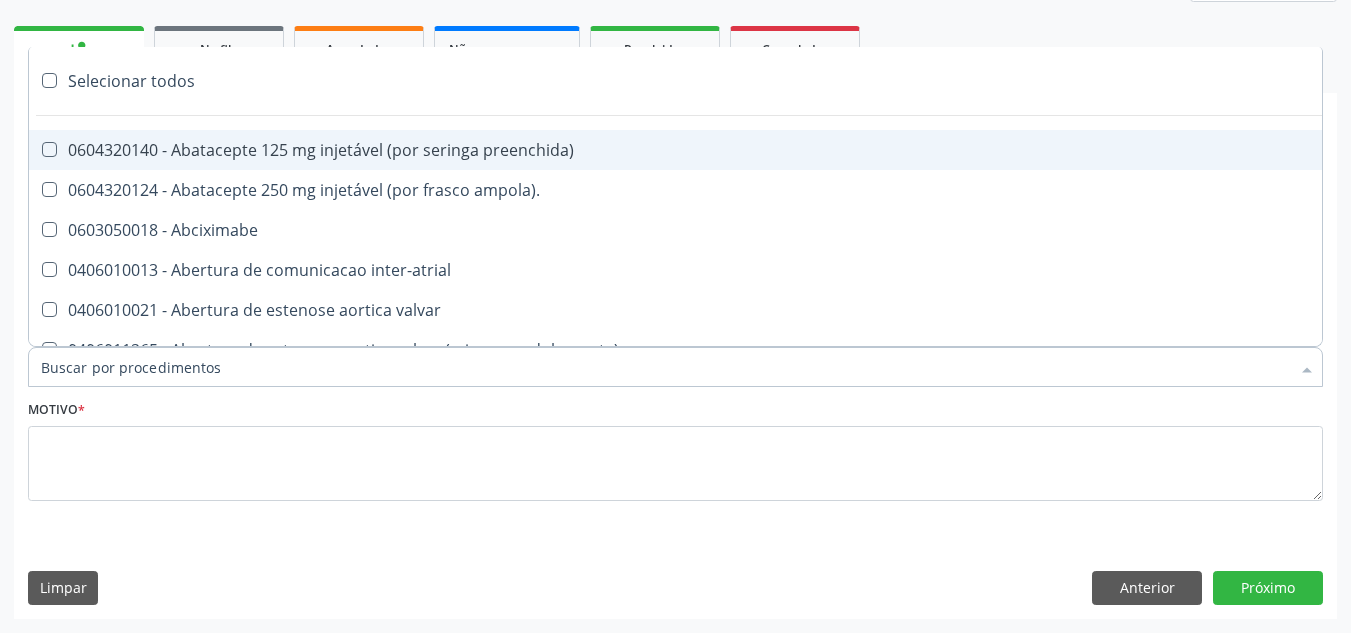 paste on "NEUROPEDIATRA" 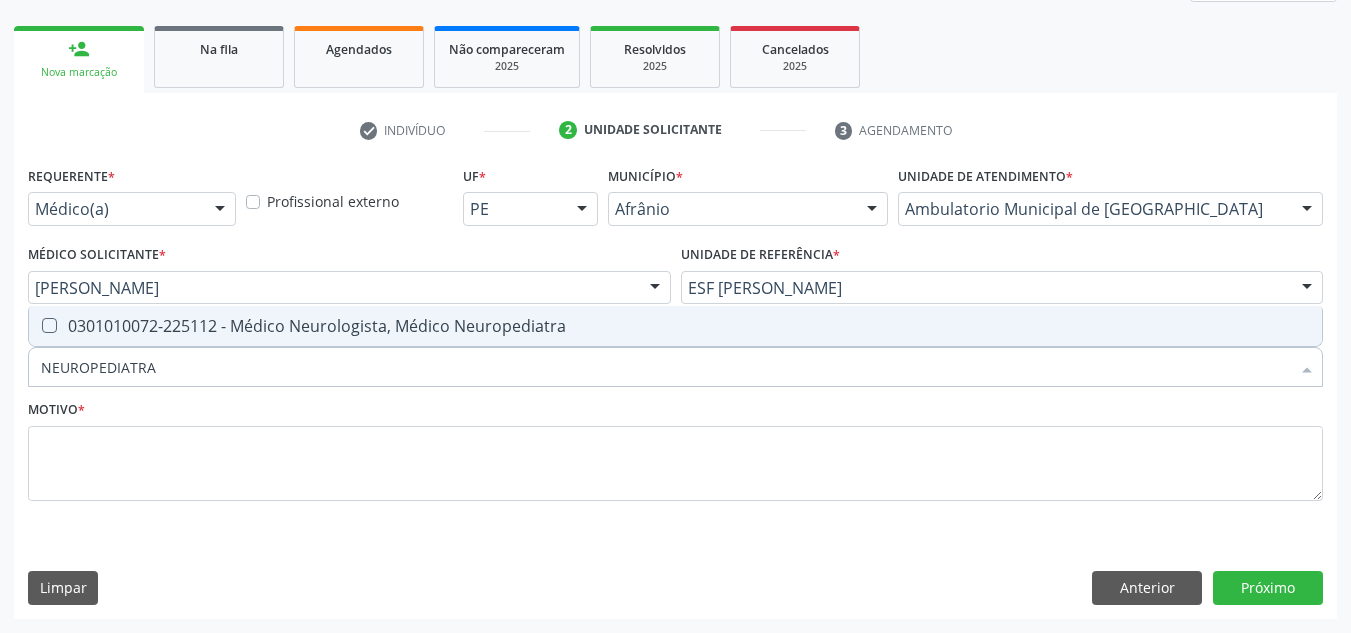 click on "0301010072-225112 - Médico Neurologista, Médico Neuropediatra" at bounding box center (675, 326) 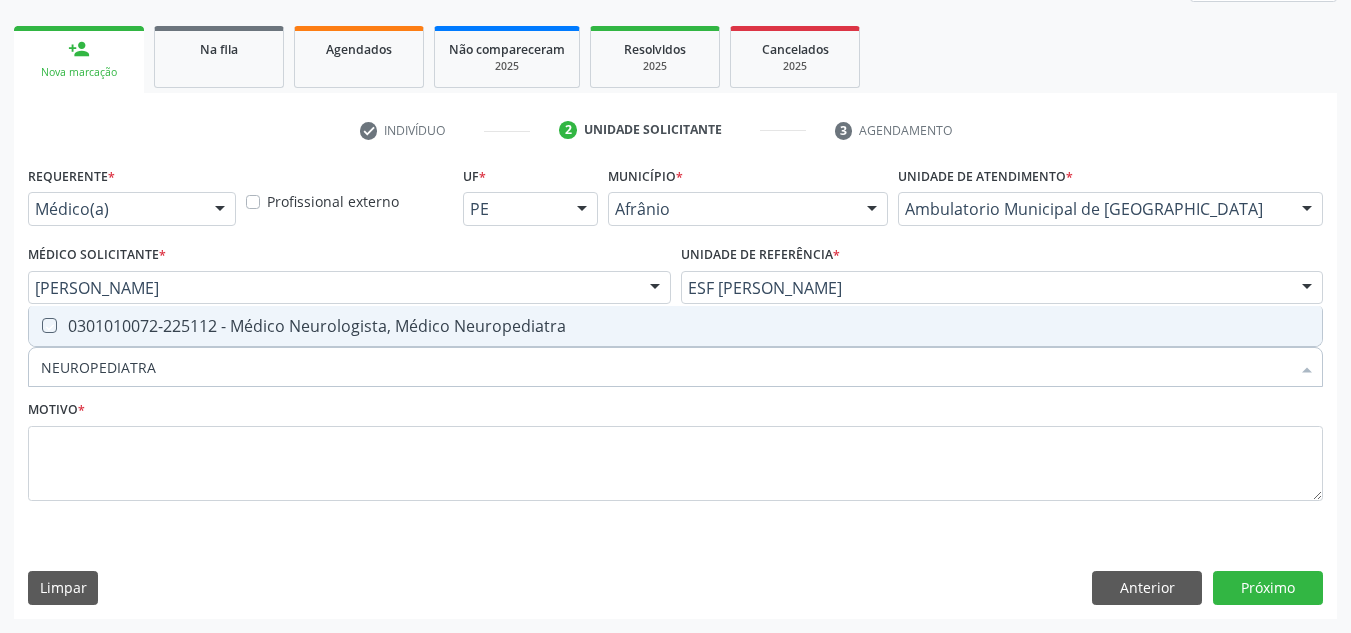 checkbox on "true" 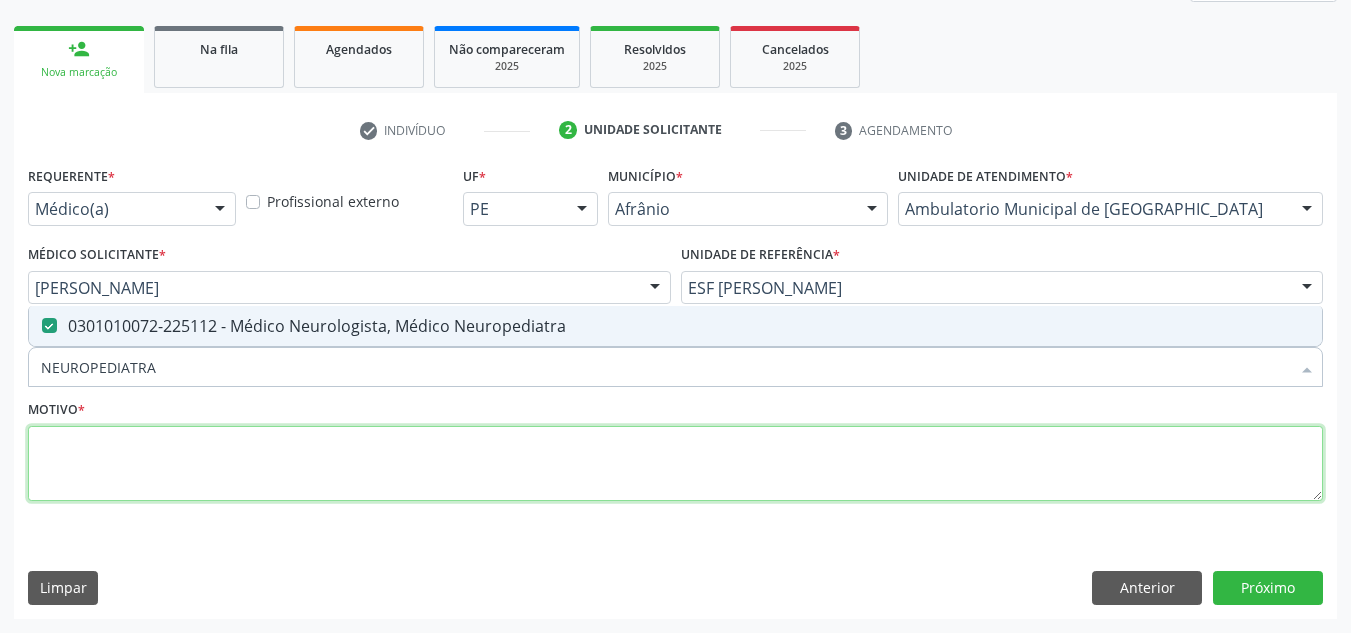 click at bounding box center (675, 464) 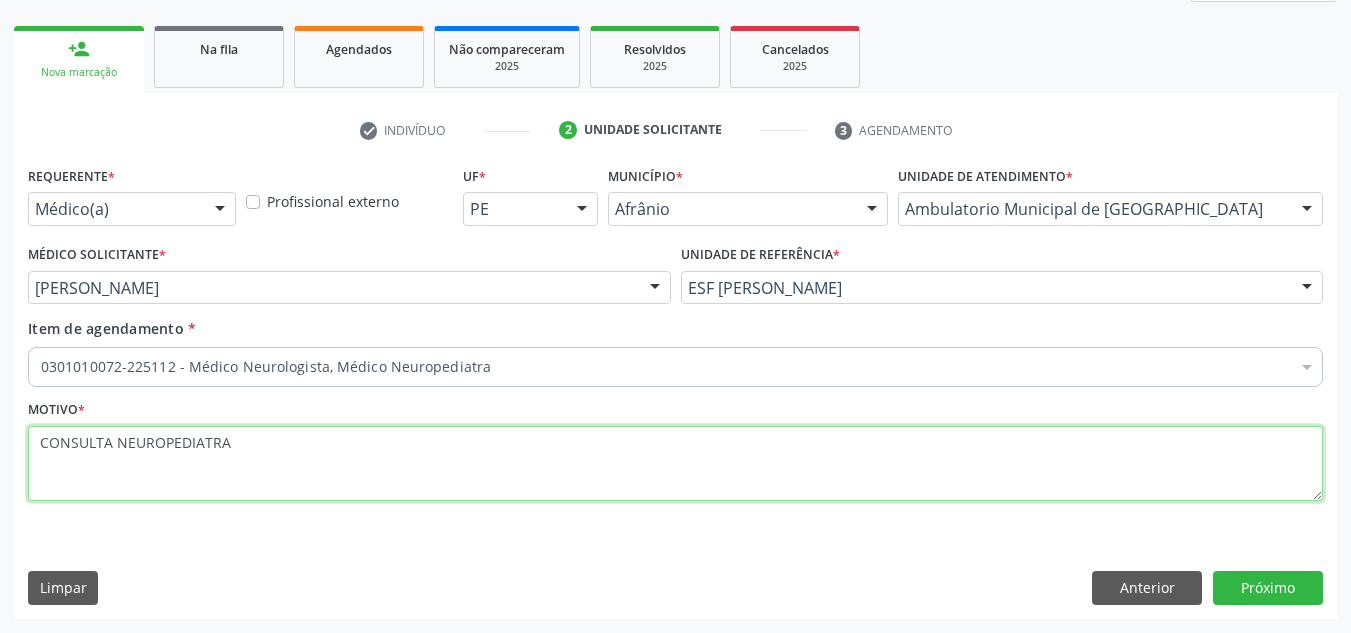 click on "CONSULTA NEUROPEDIATRA" at bounding box center [675, 464] 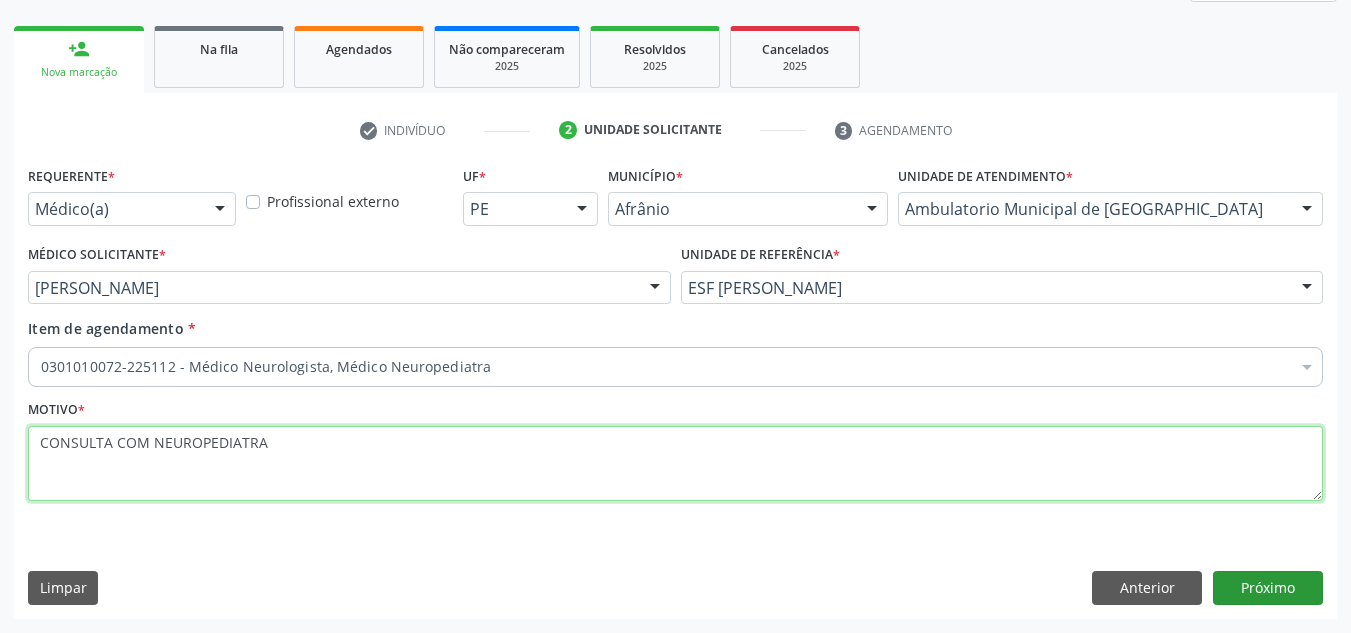 type on "CONSULTA COM NEUROPEDIATRA" 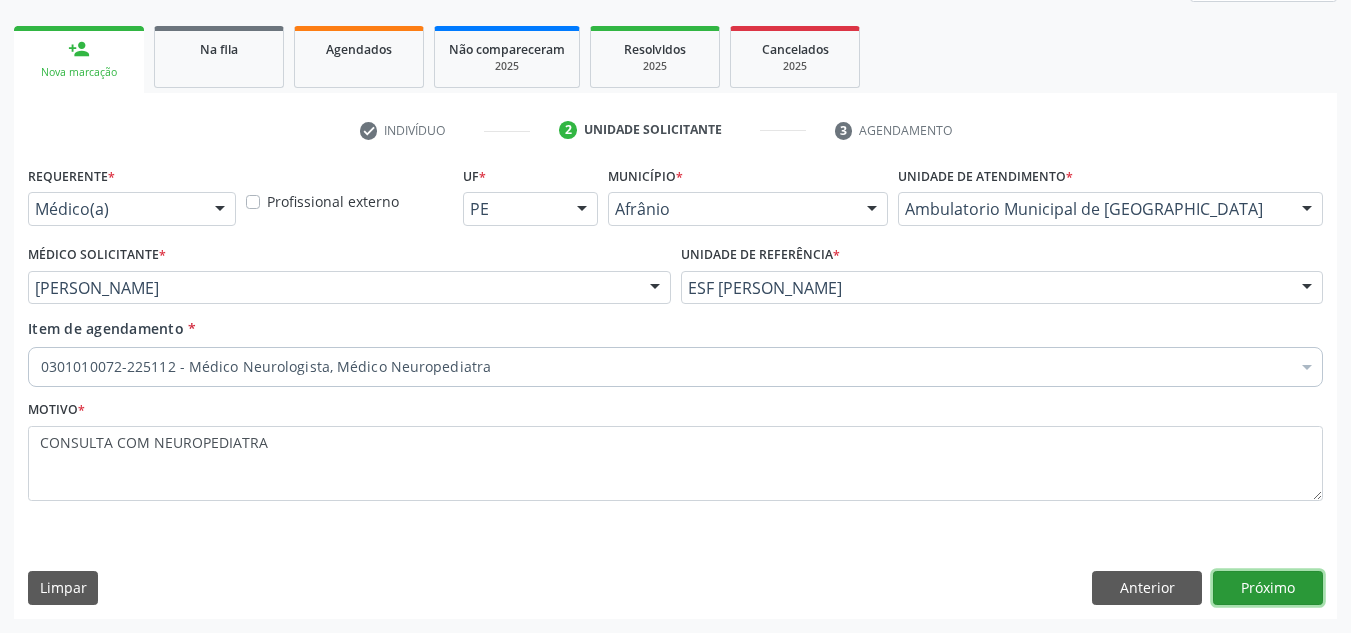 click on "Próximo" at bounding box center (1268, 588) 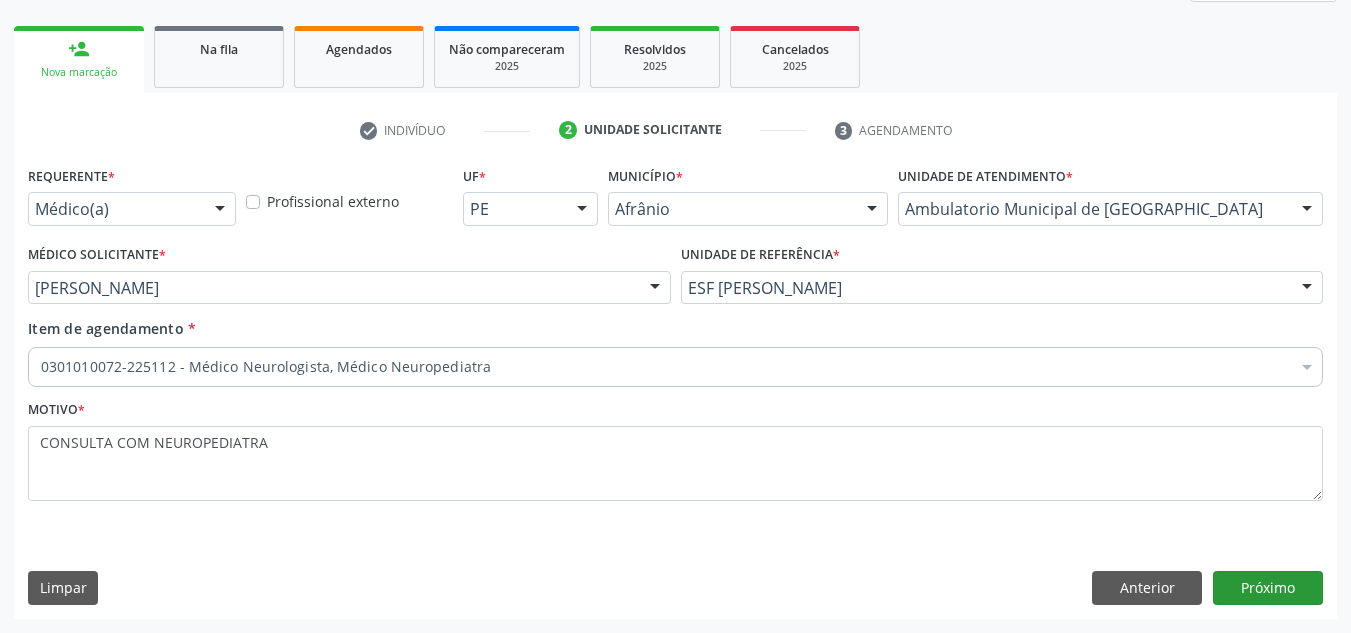 scroll, scrollTop: 237, scrollLeft: 0, axis: vertical 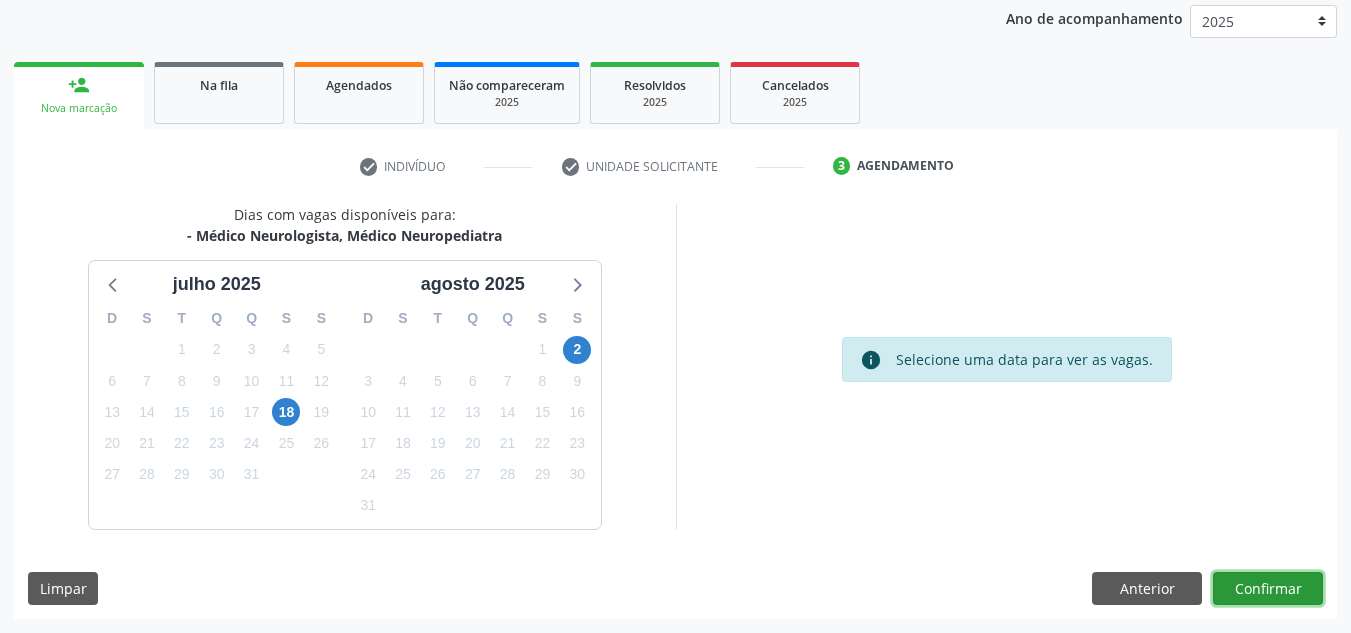 click on "Confirmar" at bounding box center (1268, 589) 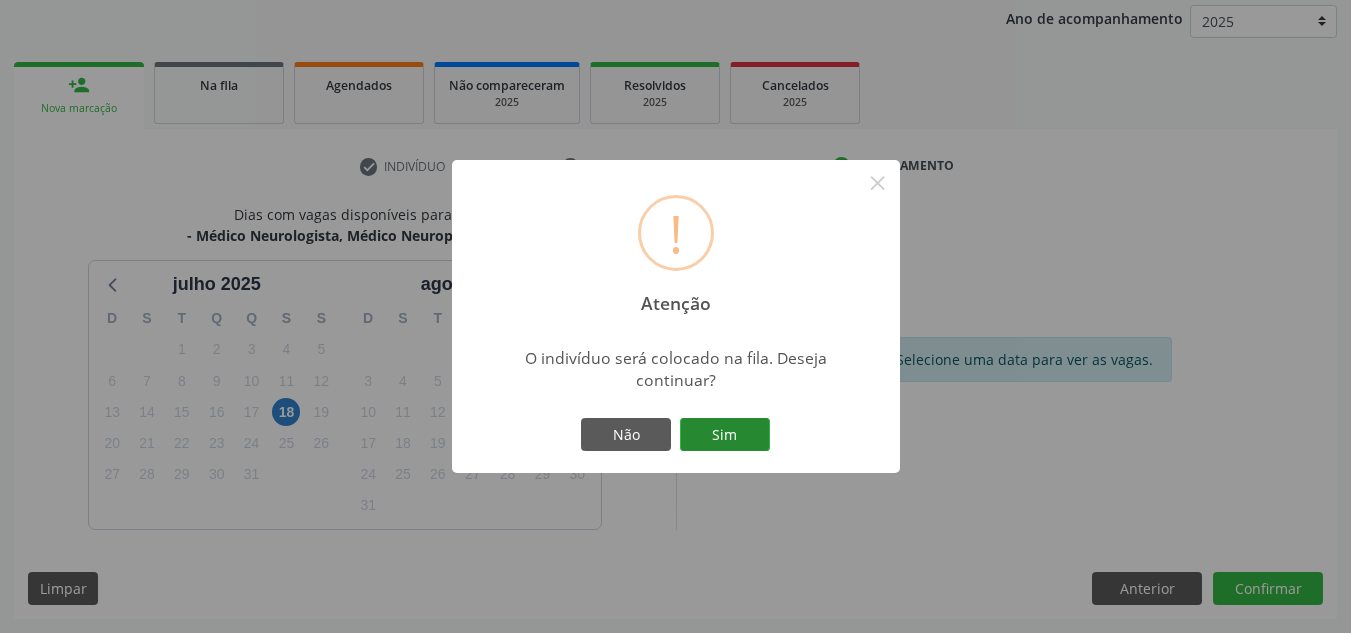 click on "Sim" at bounding box center [725, 435] 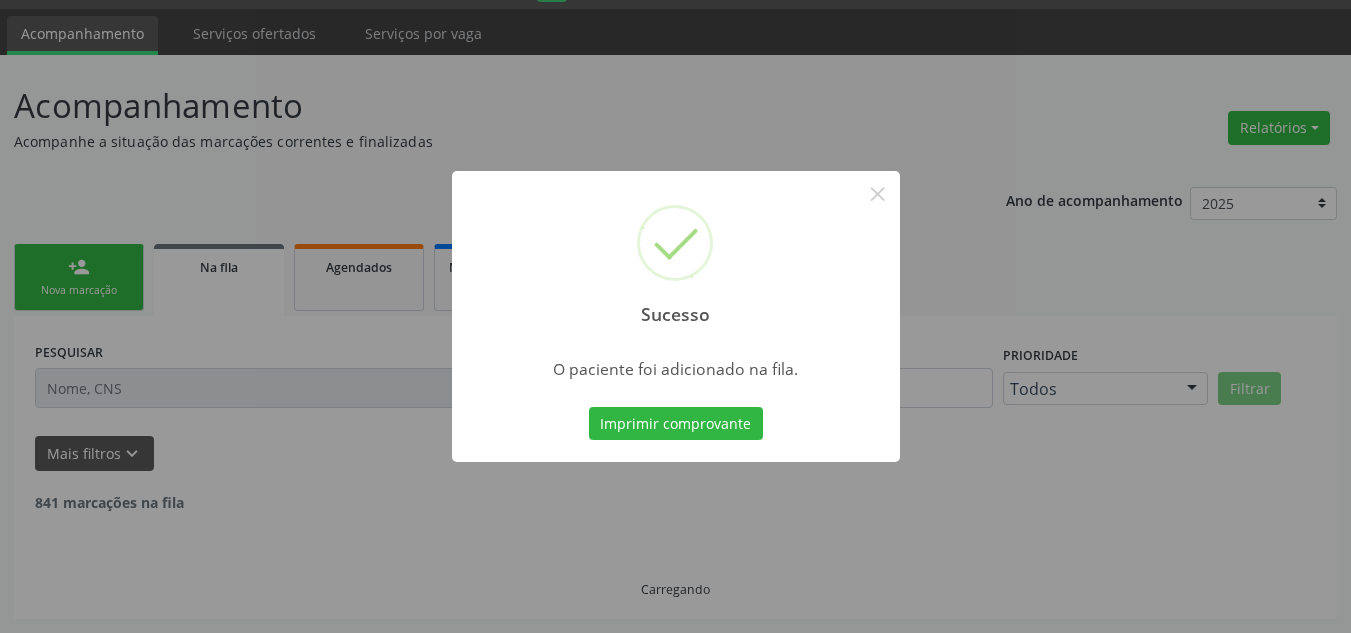 scroll, scrollTop: 34, scrollLeft: 0, axis: vertical 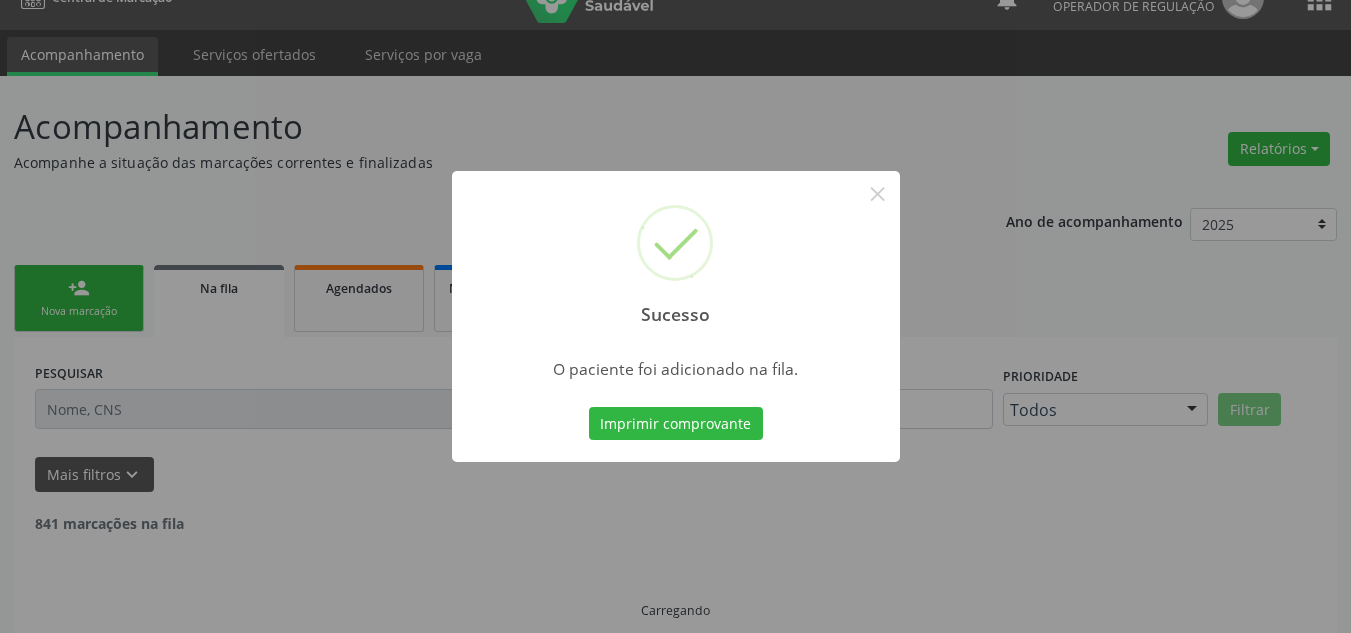 type 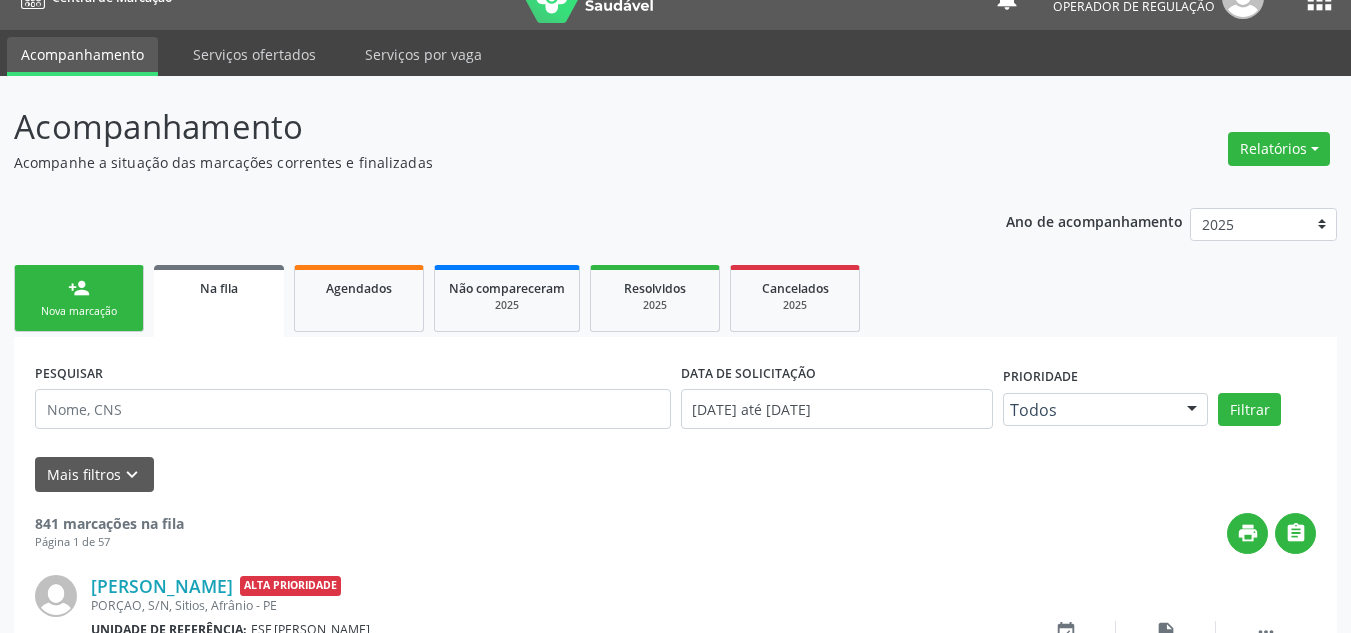 click on "person_add
Nova marcação" at bounding box center (79, 298) 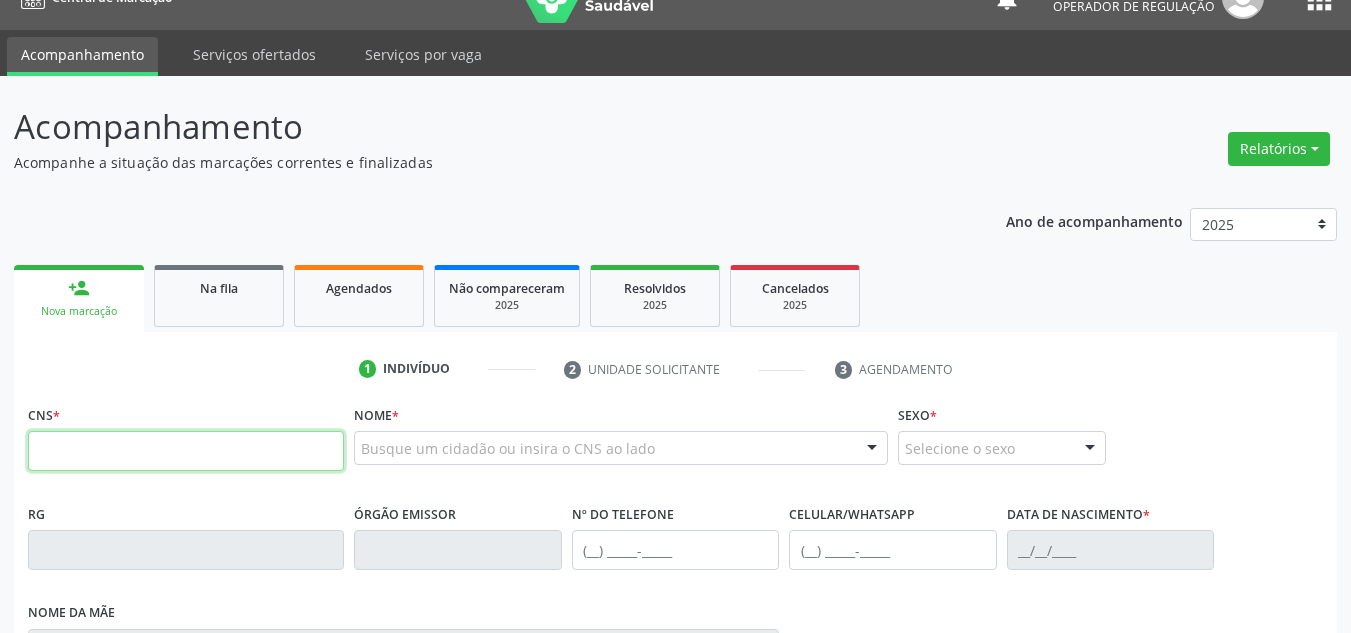 click at bounding box center [186, 451] 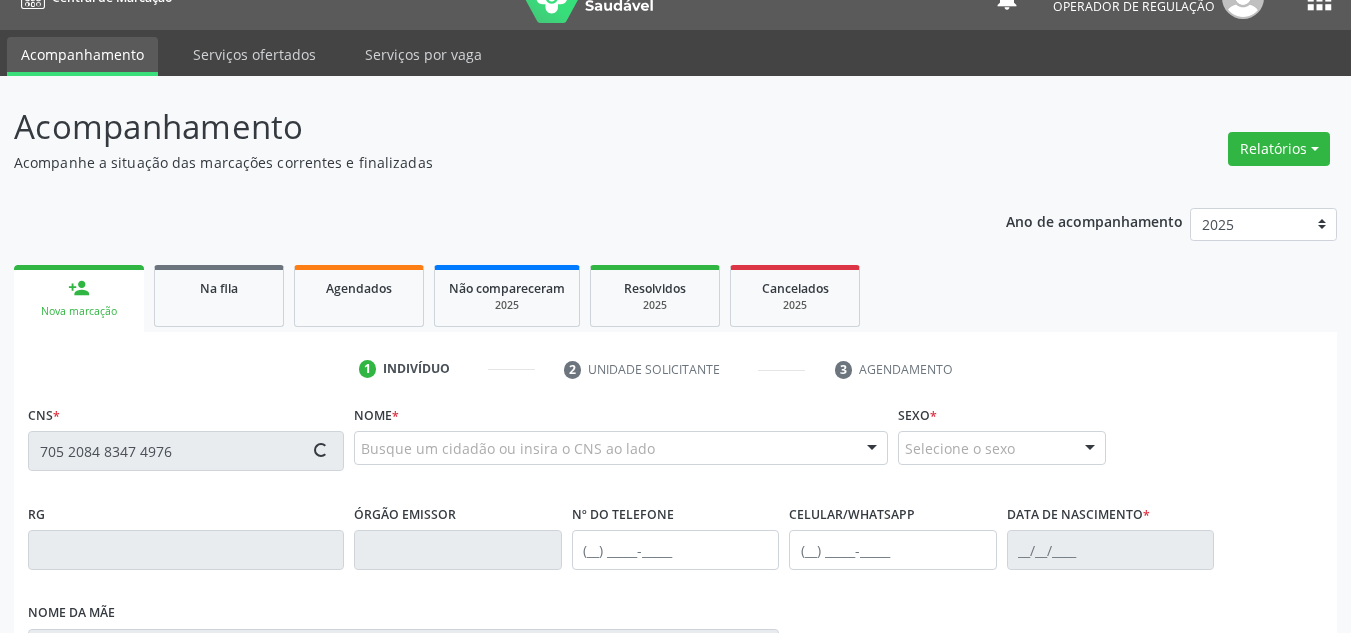 type on "705 2084 8347 4976" 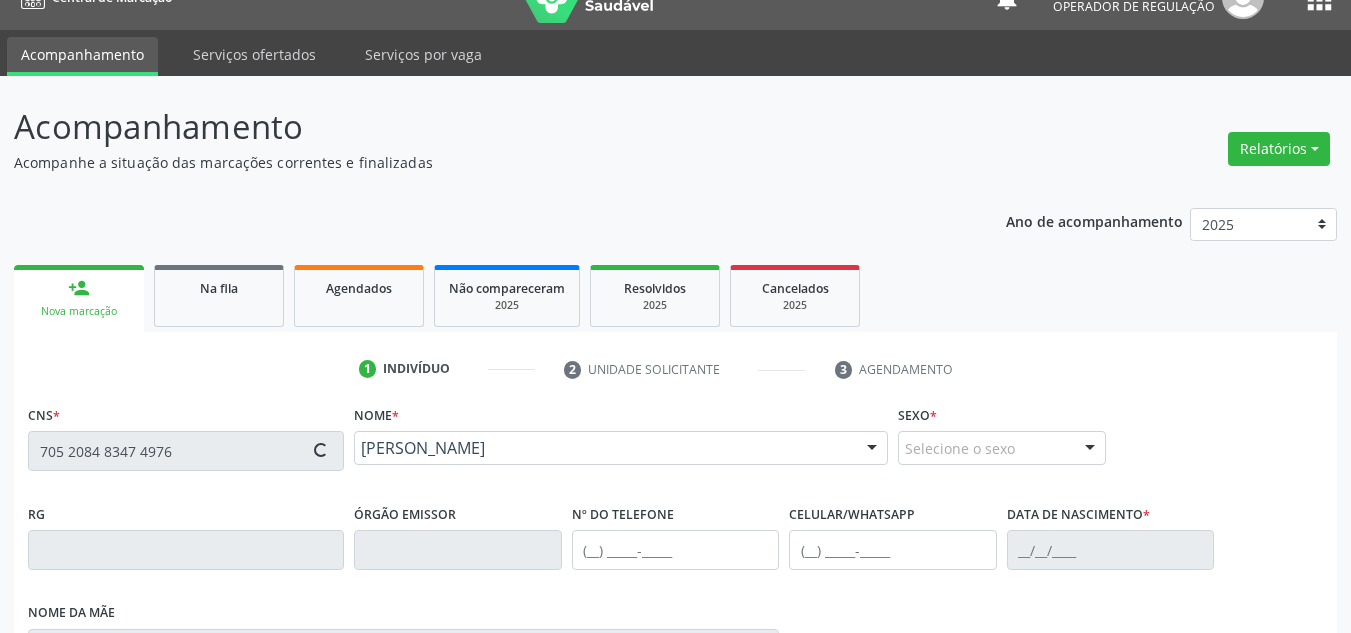 type on "[PHONE_NUMBER]" 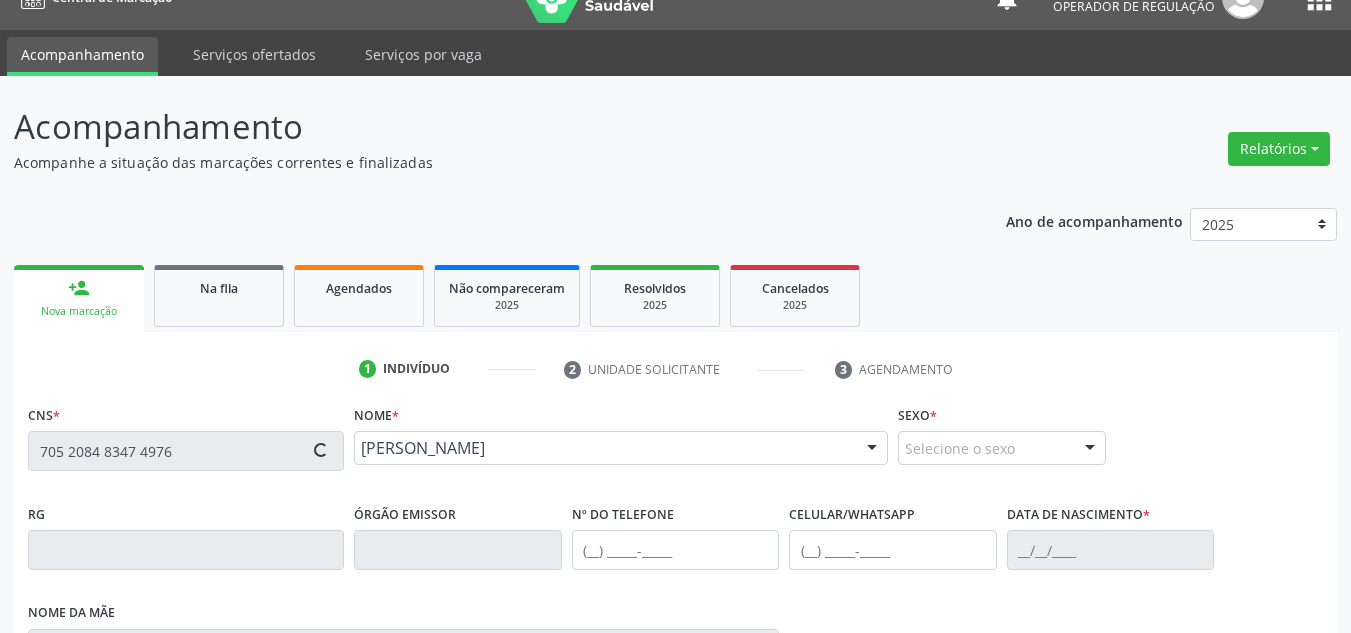 type on "[DATE]" 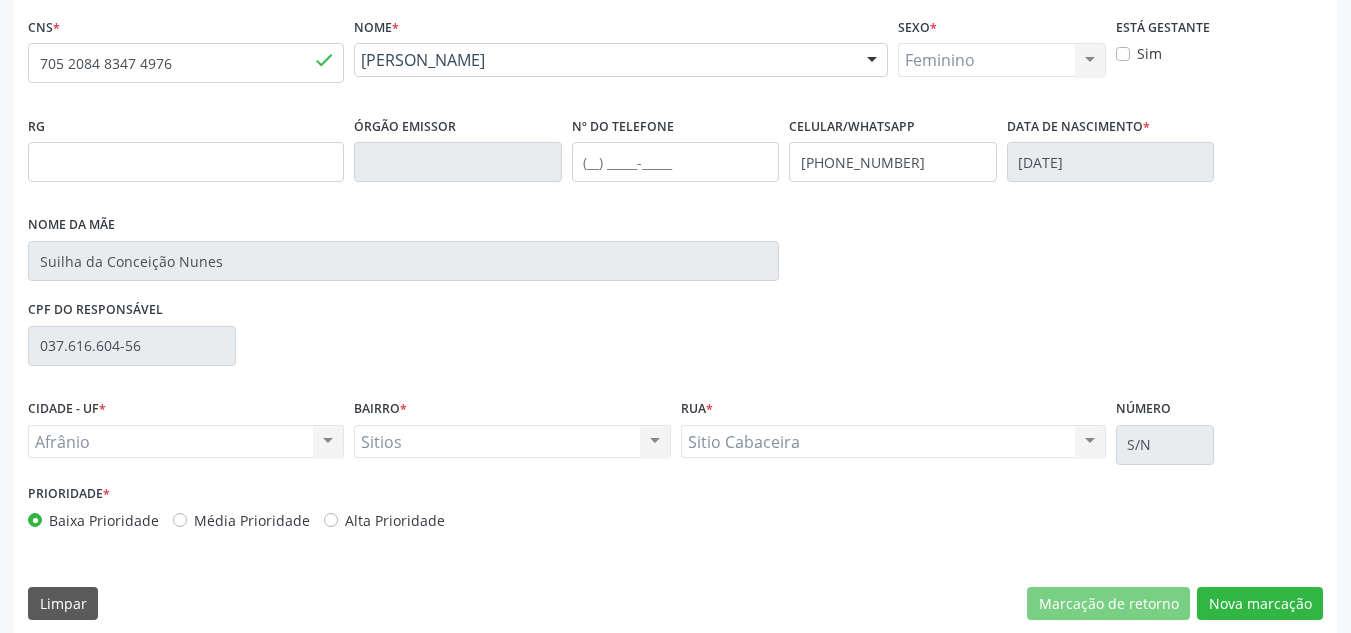 scroll, scrollTop: 434, scrollLeft: 0, axis: vertical 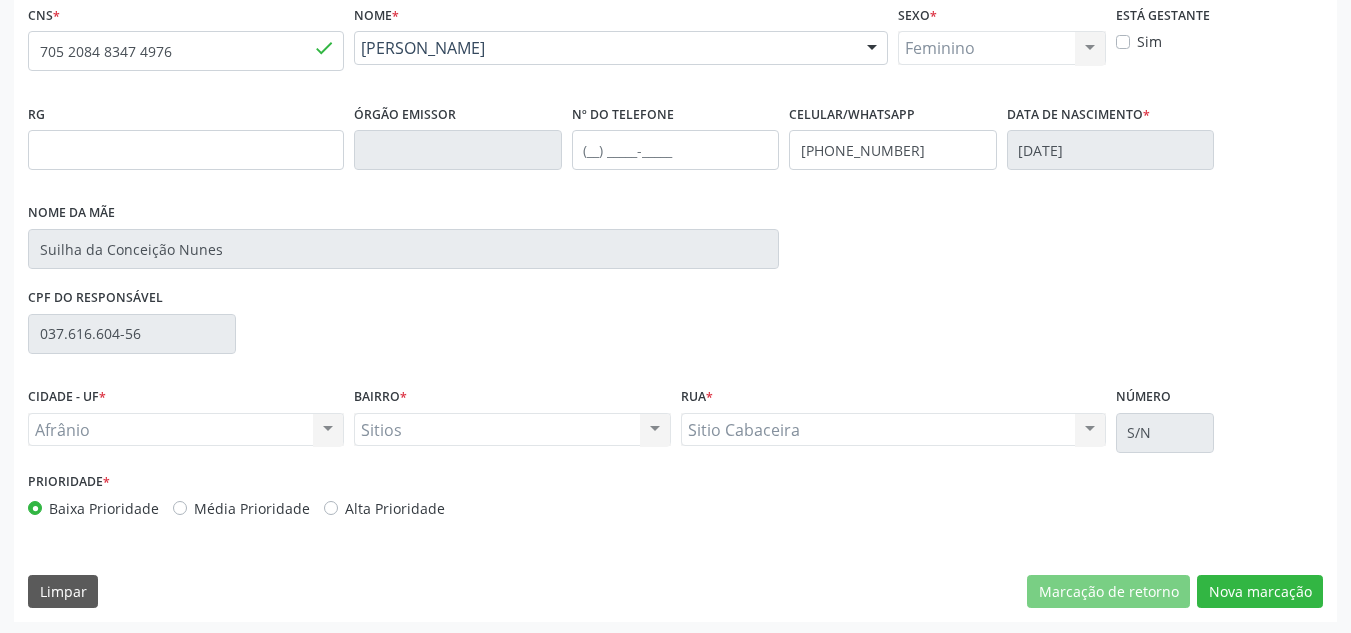 click on "Média Prioridade" at bounding box center (252, 508) 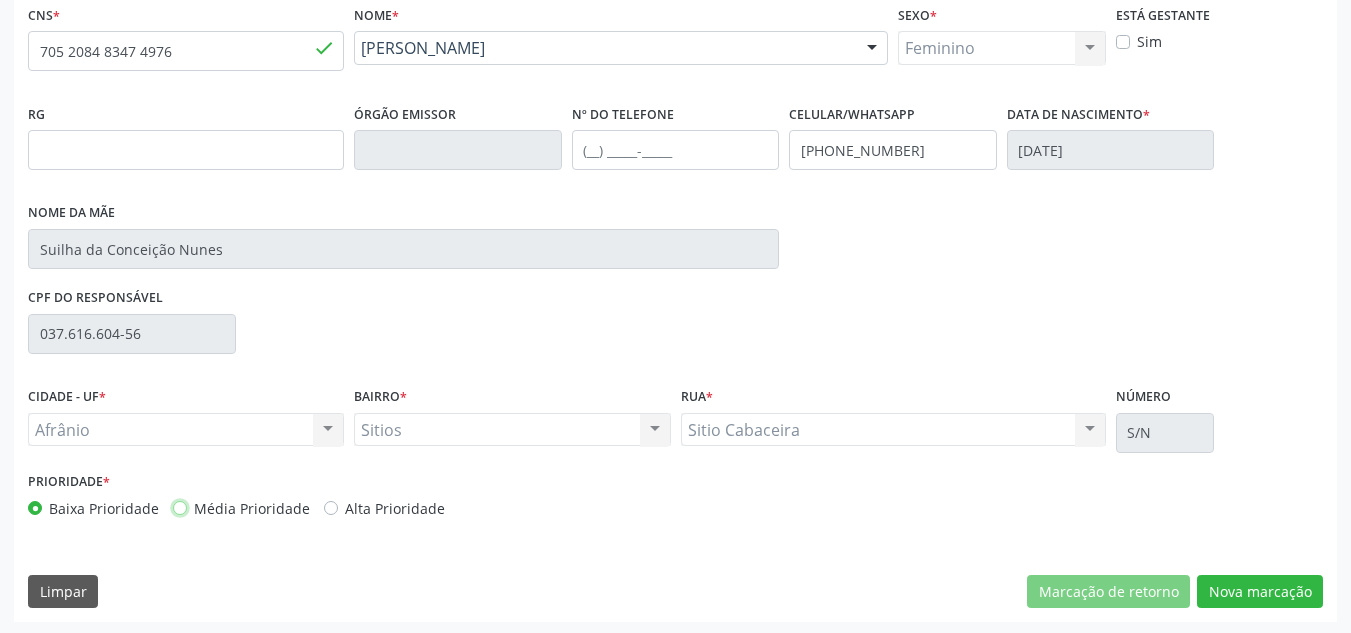 click on "Média Prioridade" at bounding box center [180, 507] 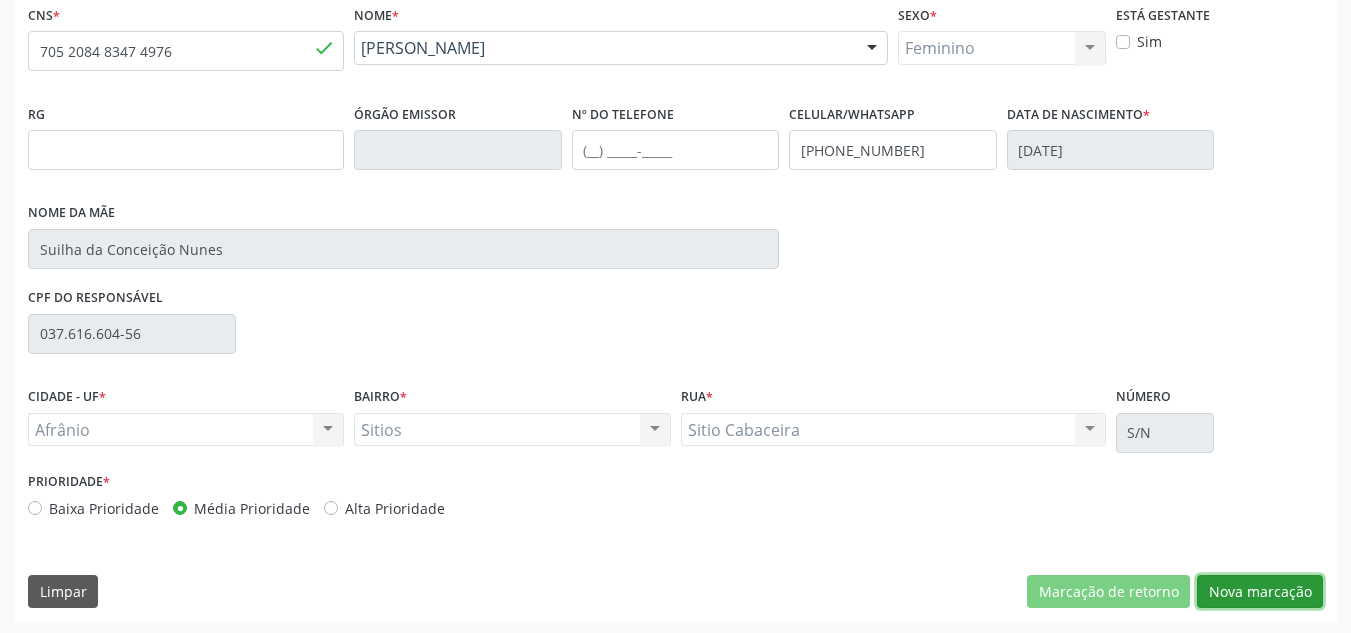 click on "Nova marcação" at bounding box center [1260, 592] 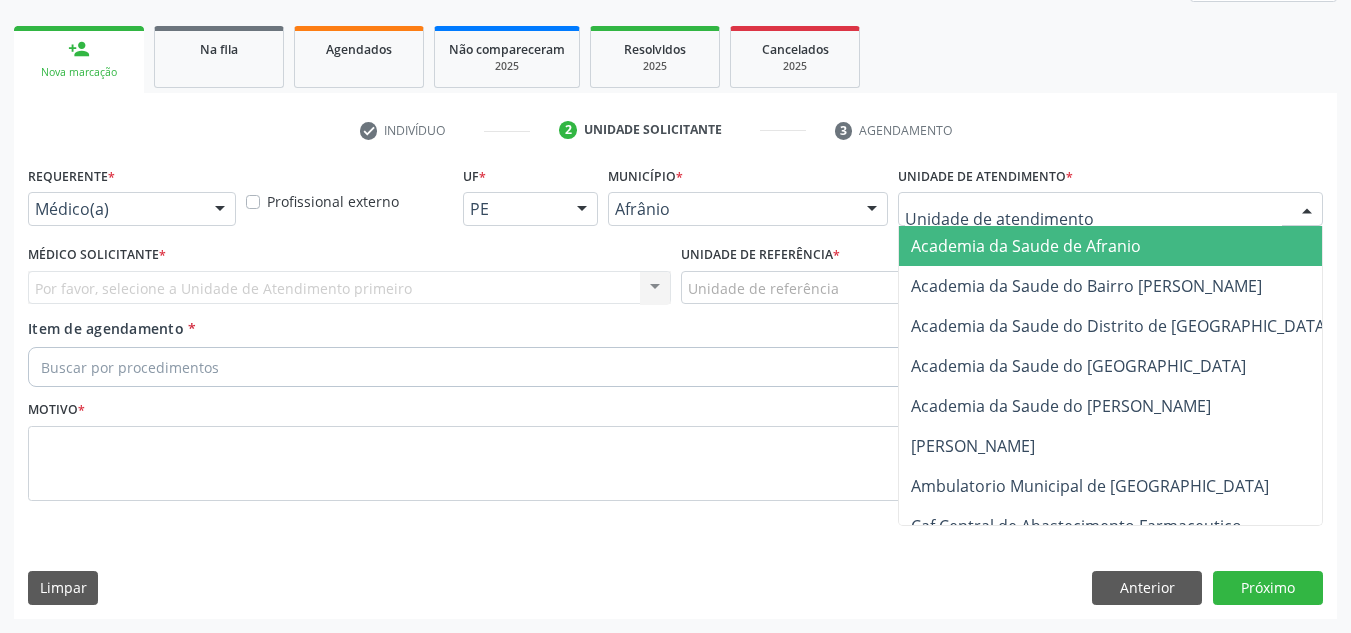 click at bounding box center (1110, 209) 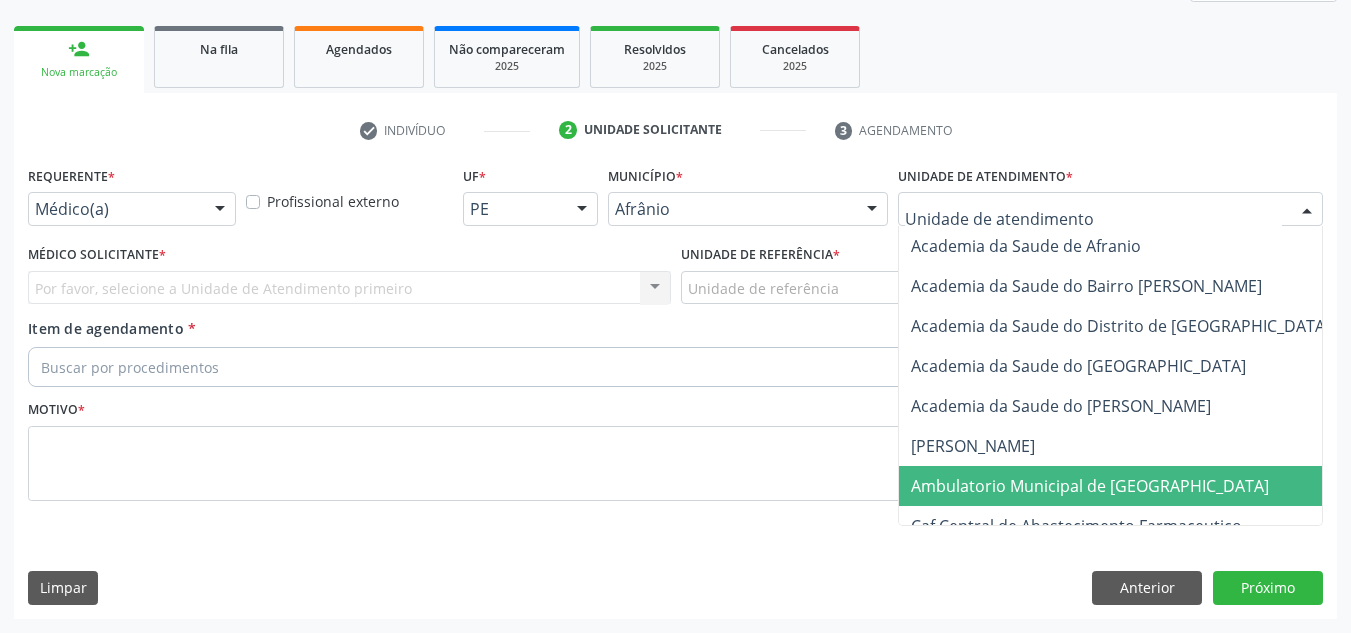 click on "Ambulatorio Municipal de [GEOGRAPHIC_DATA]" at bounding box center (1090, 486) 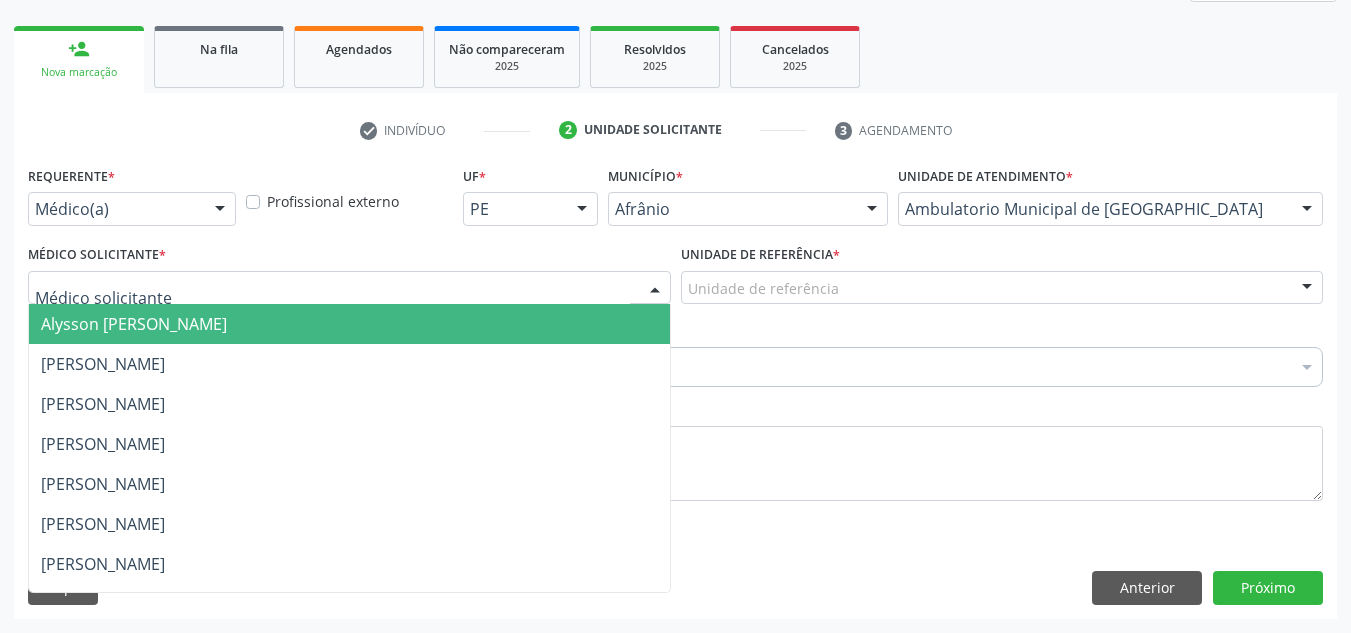 click at bounding box center [349, 288] 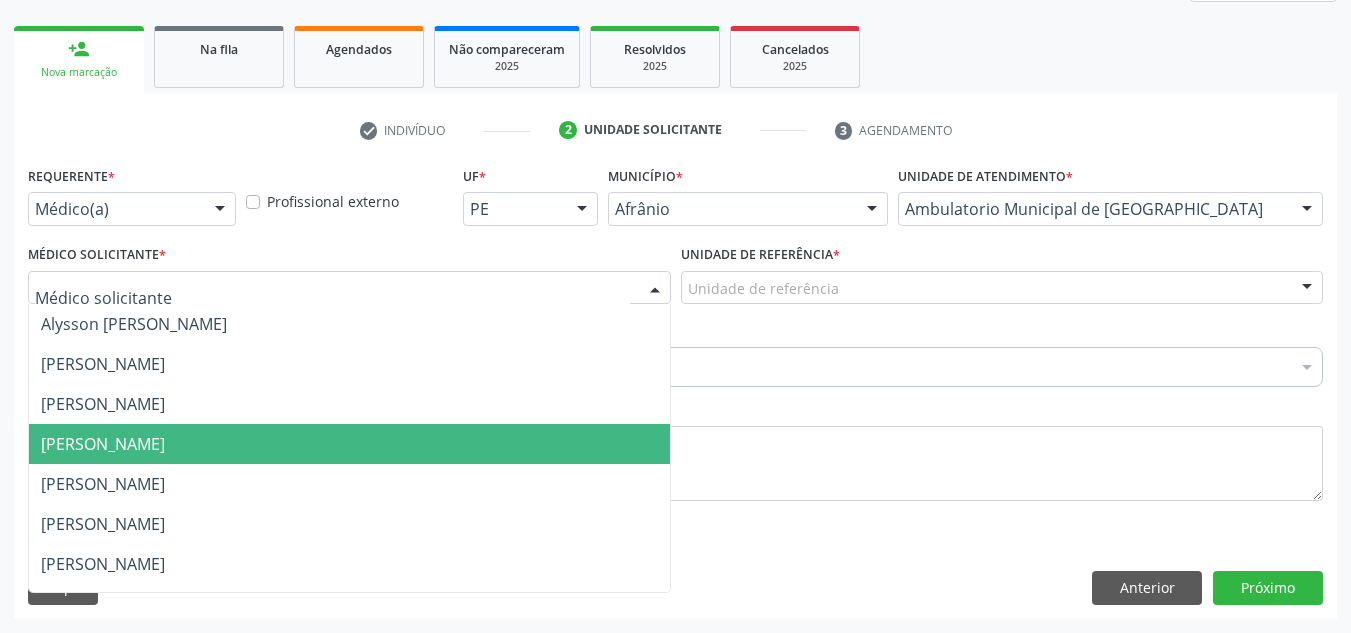 click on "[PERSON_NAME]" at bounding box center (349, 444) 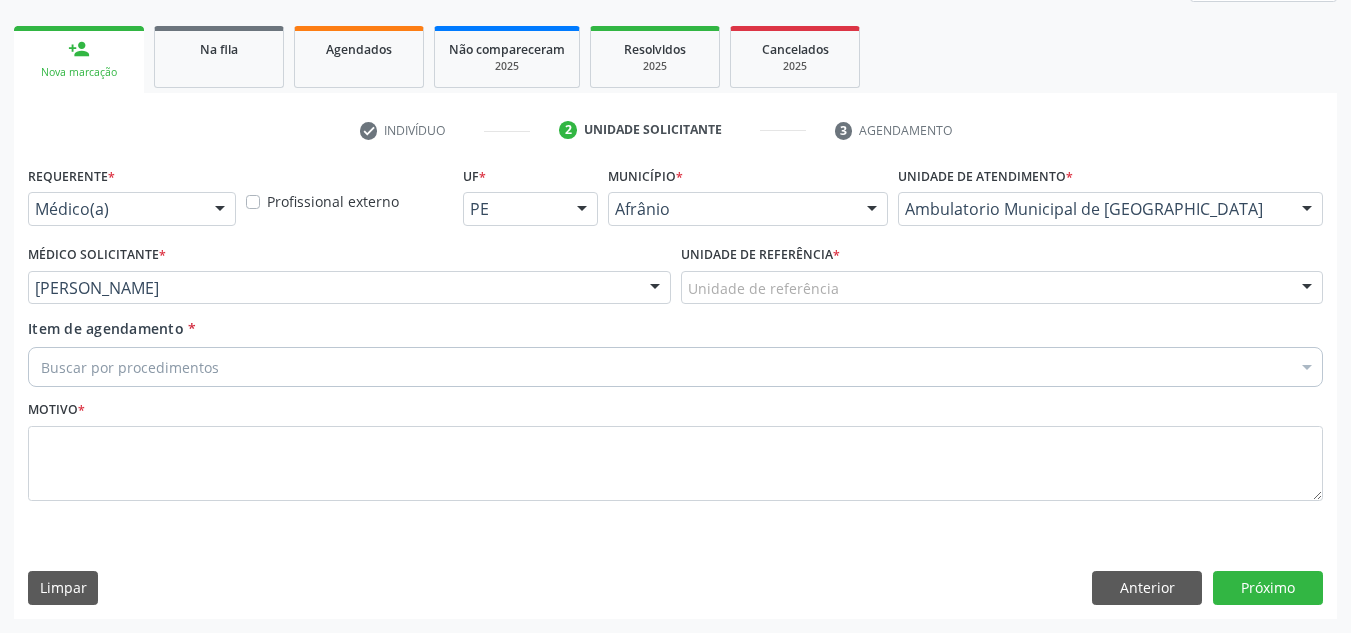 click on "Unidade de referência" at bounding box center [1002, 288] 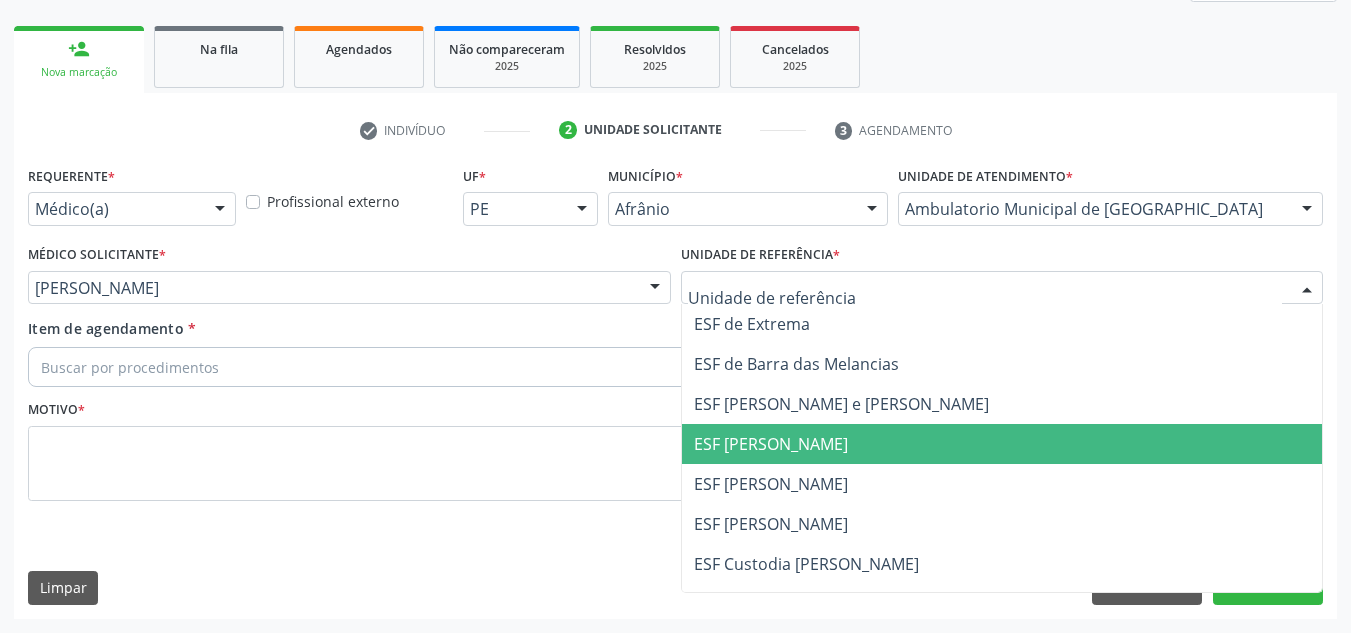 drag, startPoint x: 892, startPoint y: 438, endPoint x: 521, endPoint y: 307, distance: 393.44885 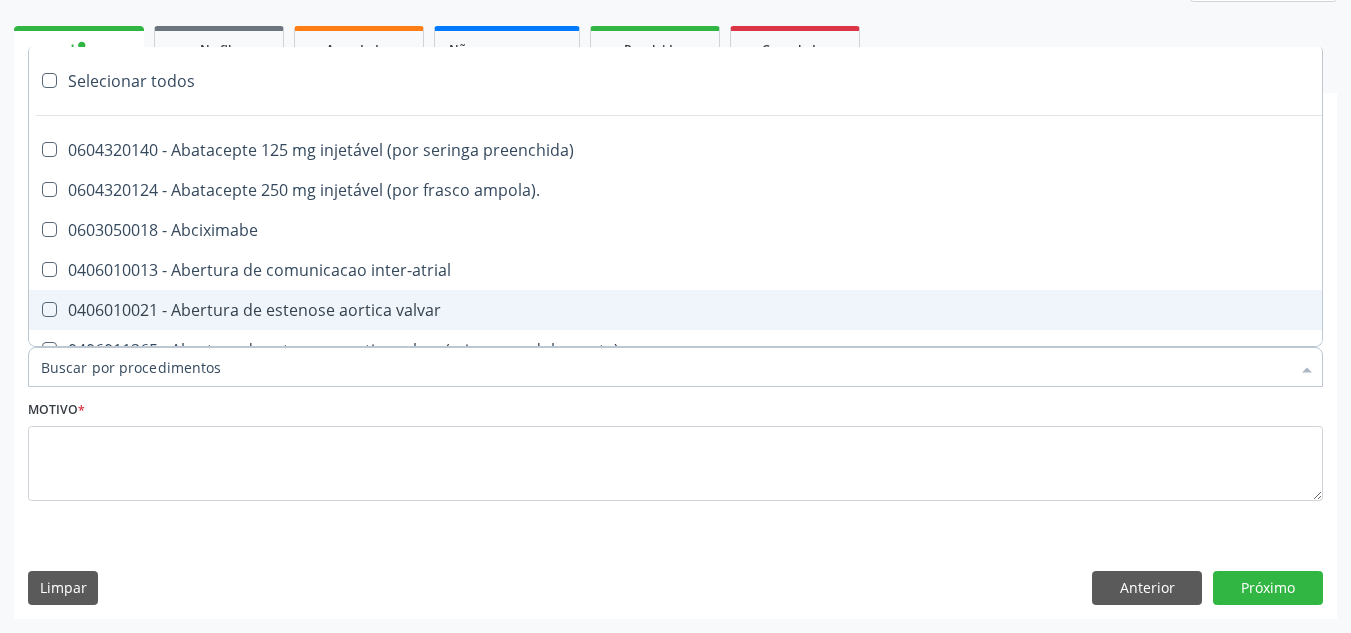 paste on "NEUROPEDIATRA" 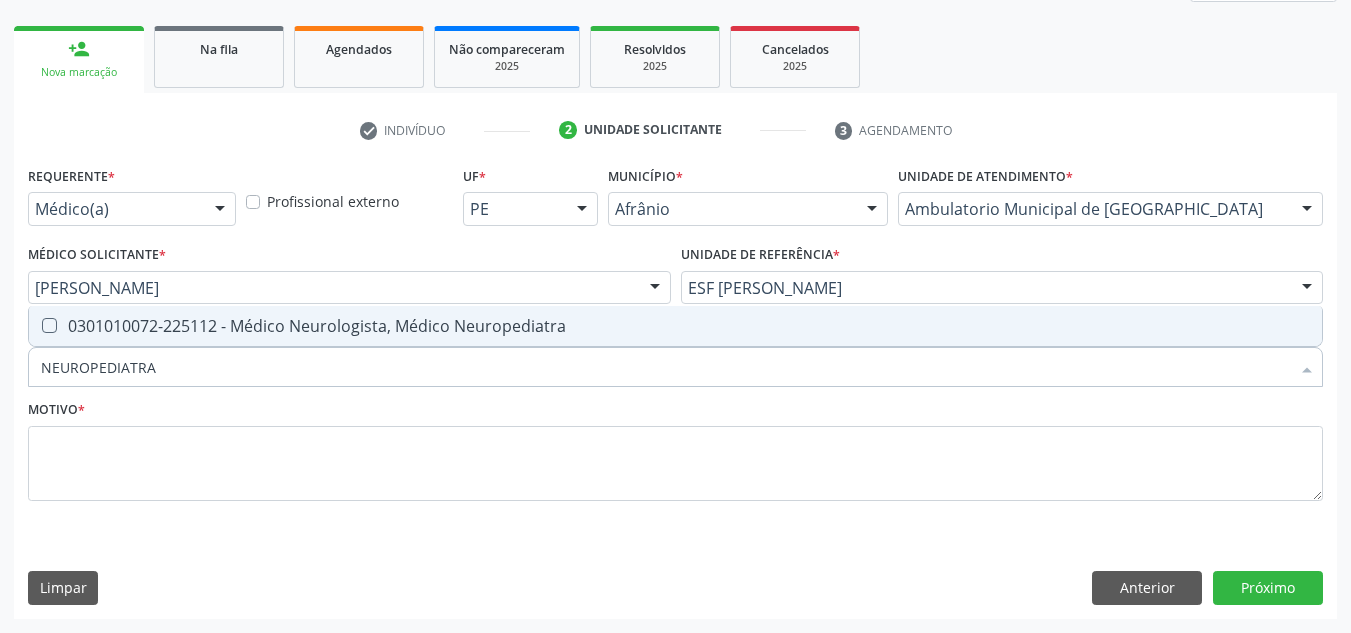 click on "0301010072-225112 - Médico Neurologista, Médico Neuropediatra" at bounding box center [675, 326] 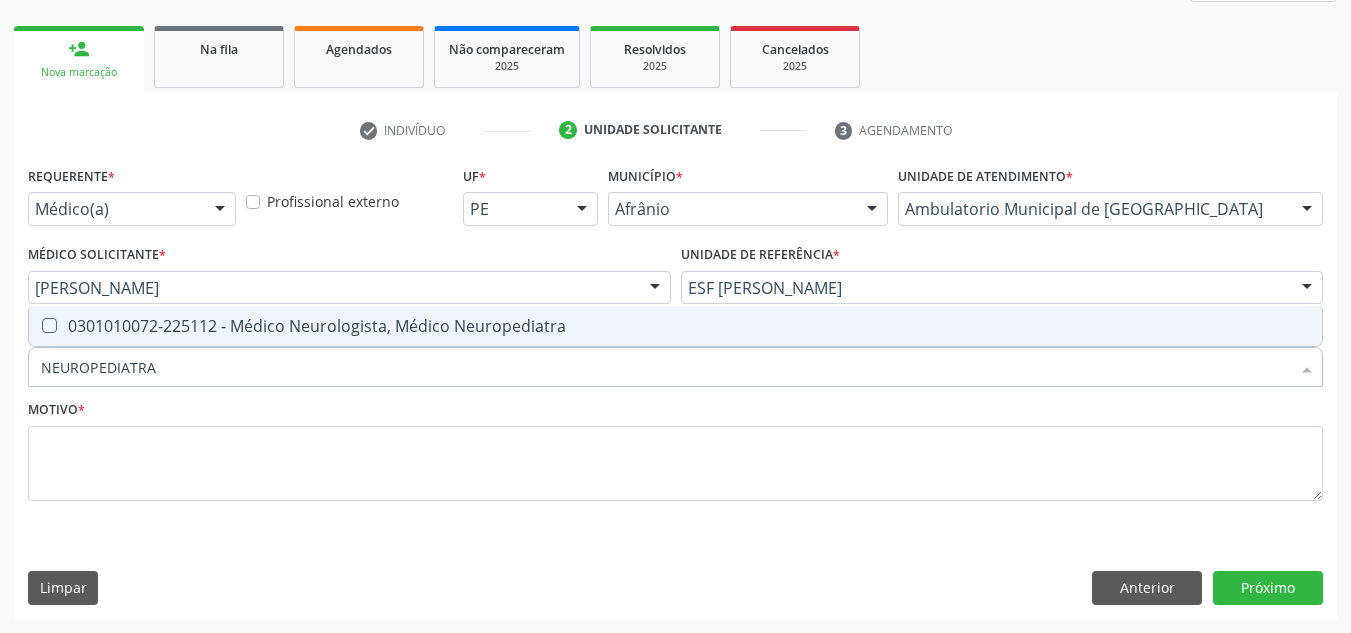 checkbox on "true" 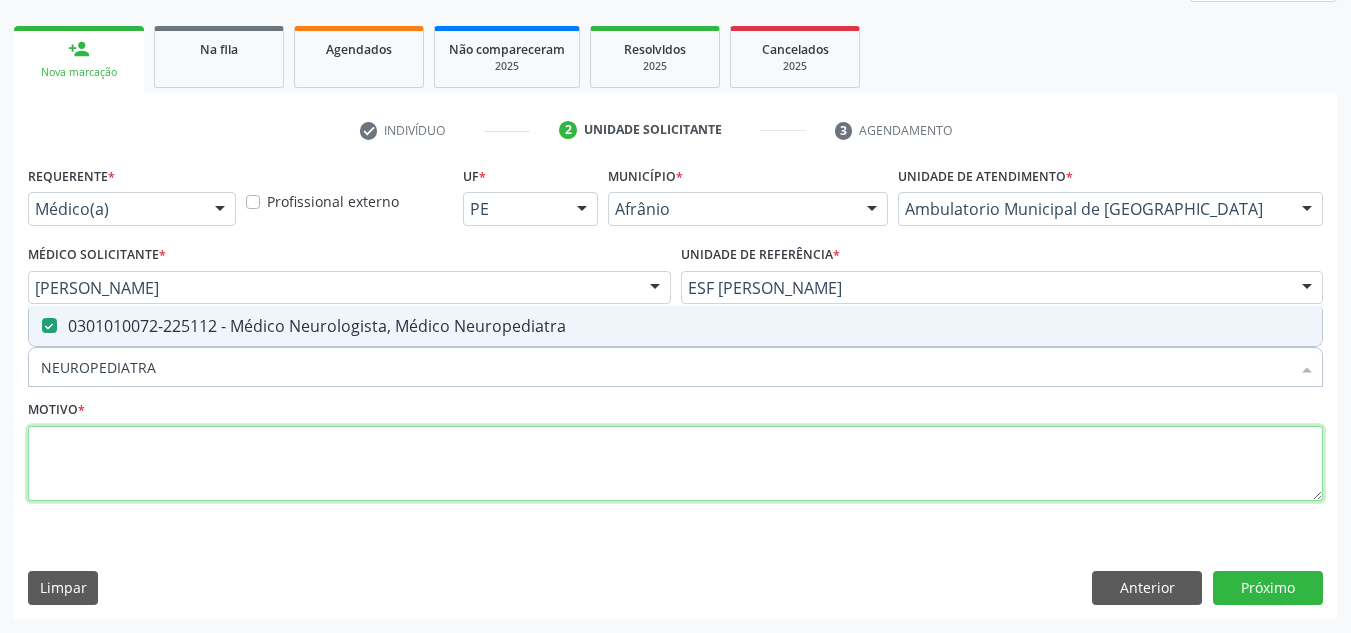 click at bounding box center (675, 464) 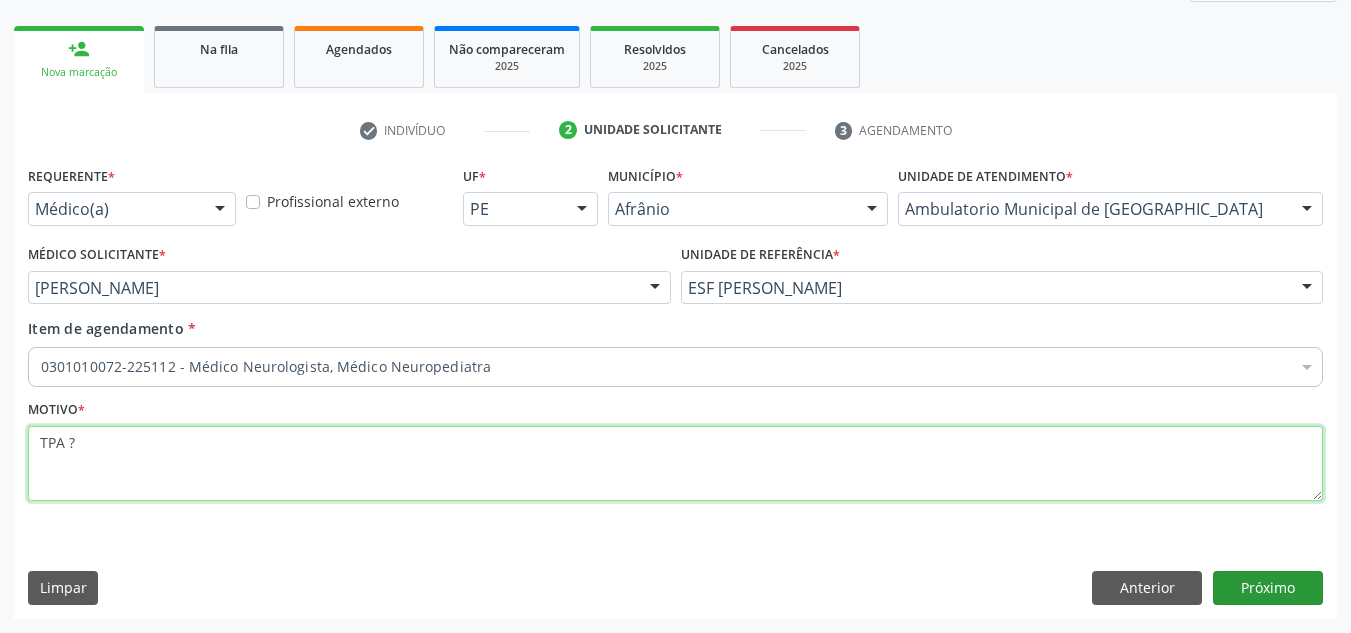 type on "TPA ?" 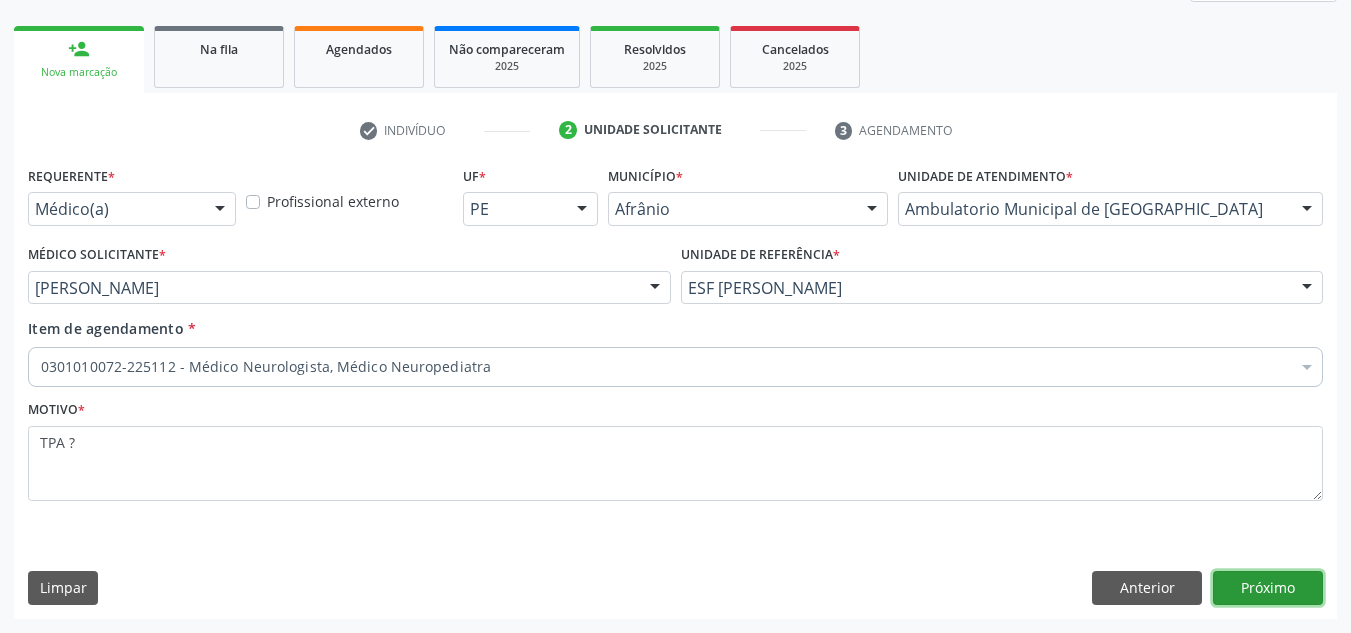 click on "Próximo" at bounding box center (1268, 588) 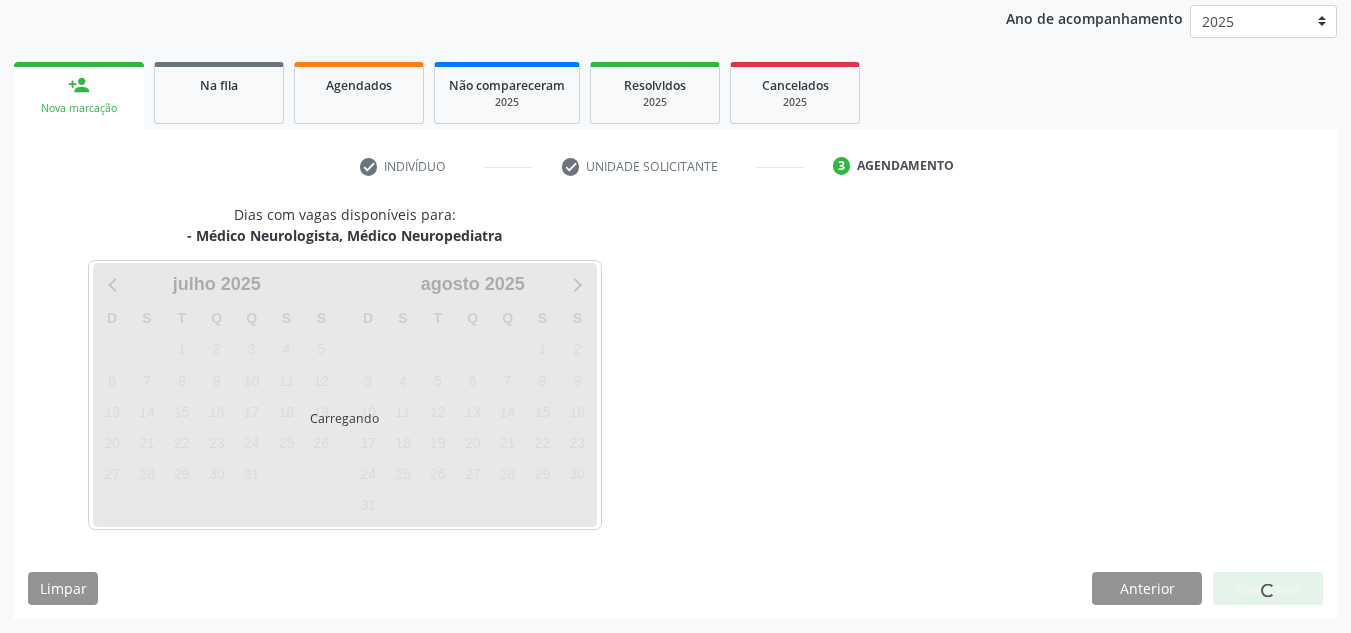 scroll, scrollTop: 237, scrollLeft: 0, axis: vertical 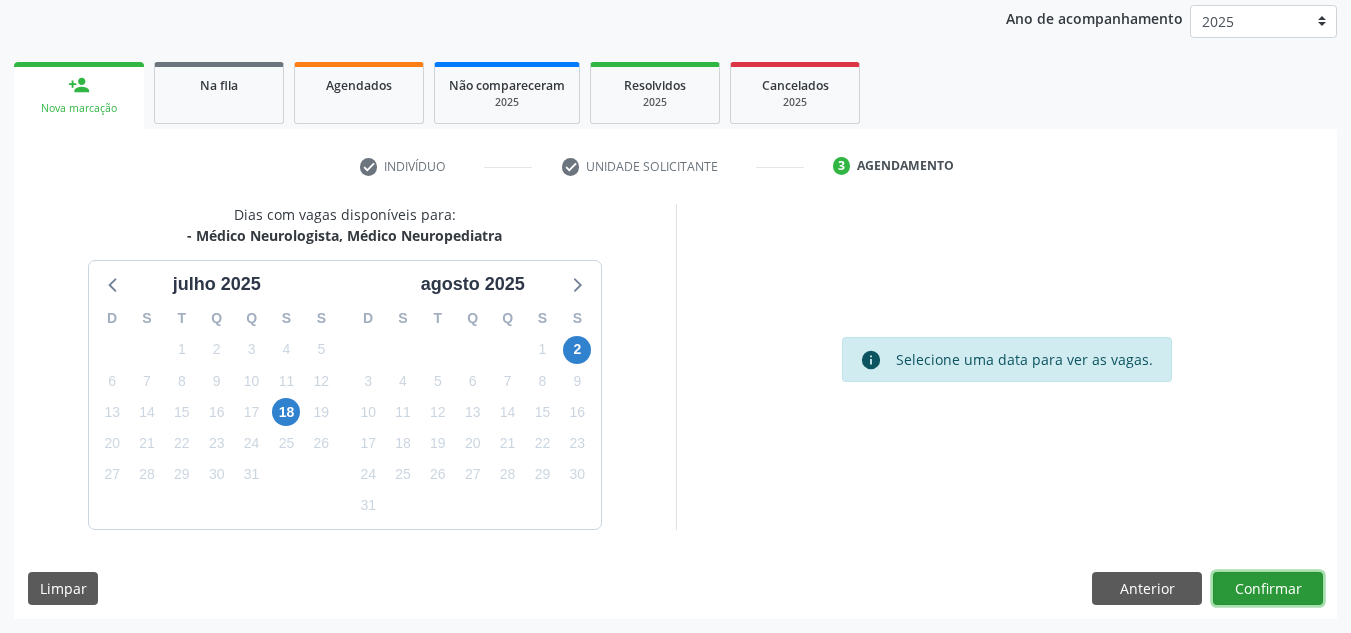 click on "Confirmar" at bounding box center [1268, 589] 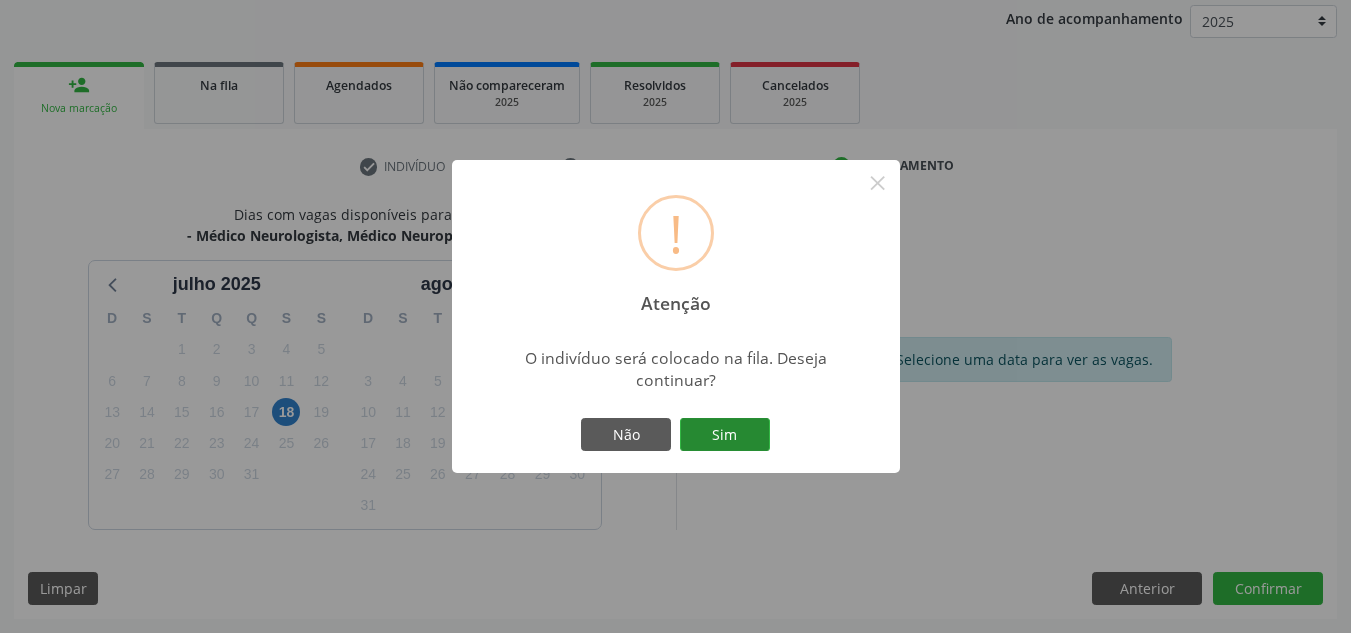 click on "Sim" at bounding box center (725, 435) 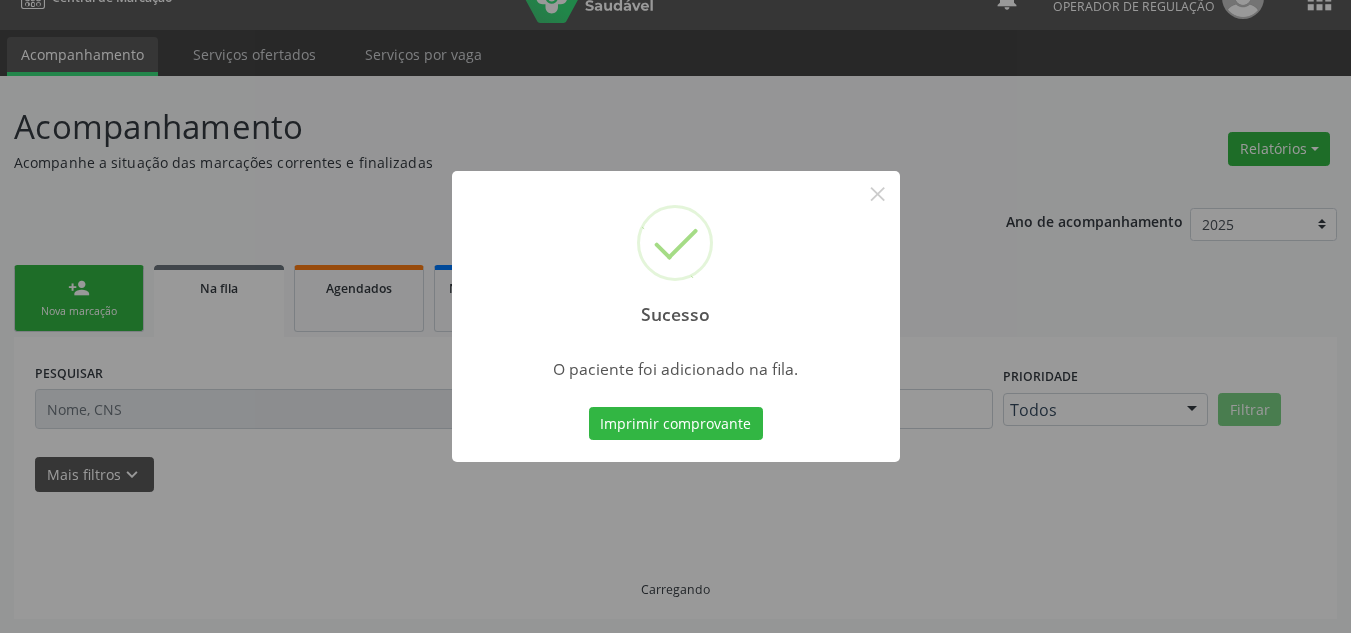scroll, scrollTop: 34, scrollLeft: 0, axis: vertical 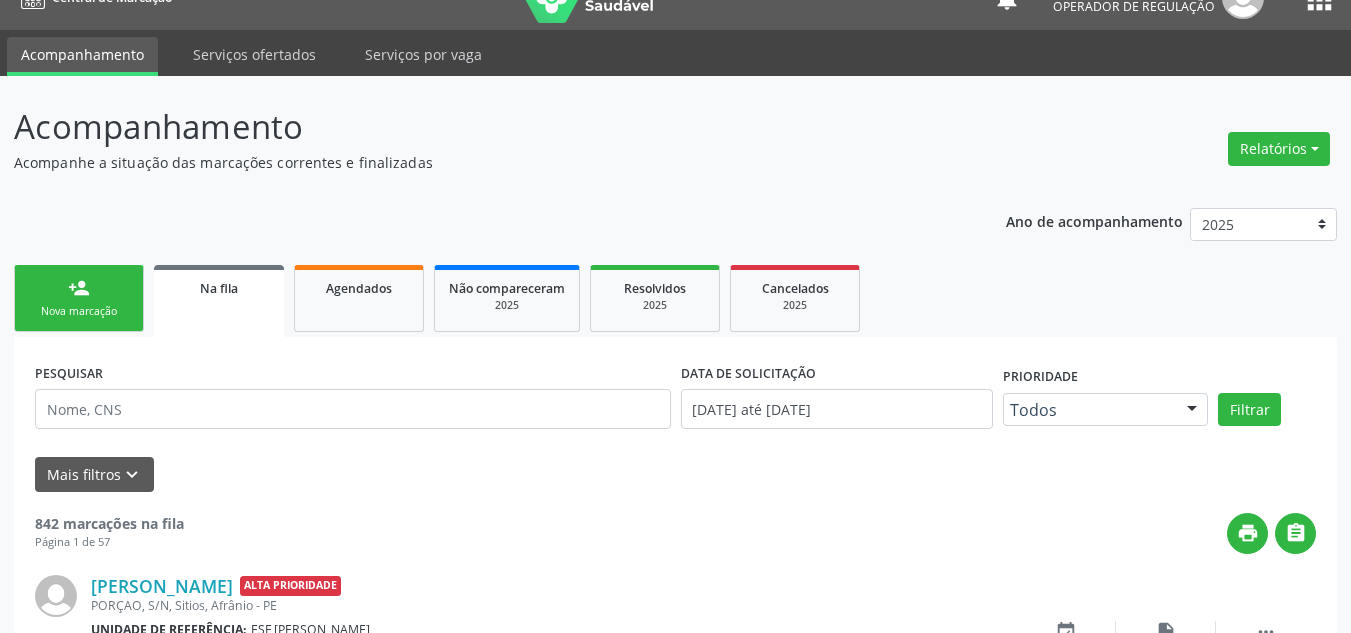 click on "person_add
Nova marcação" at bounding box center (79, 298) 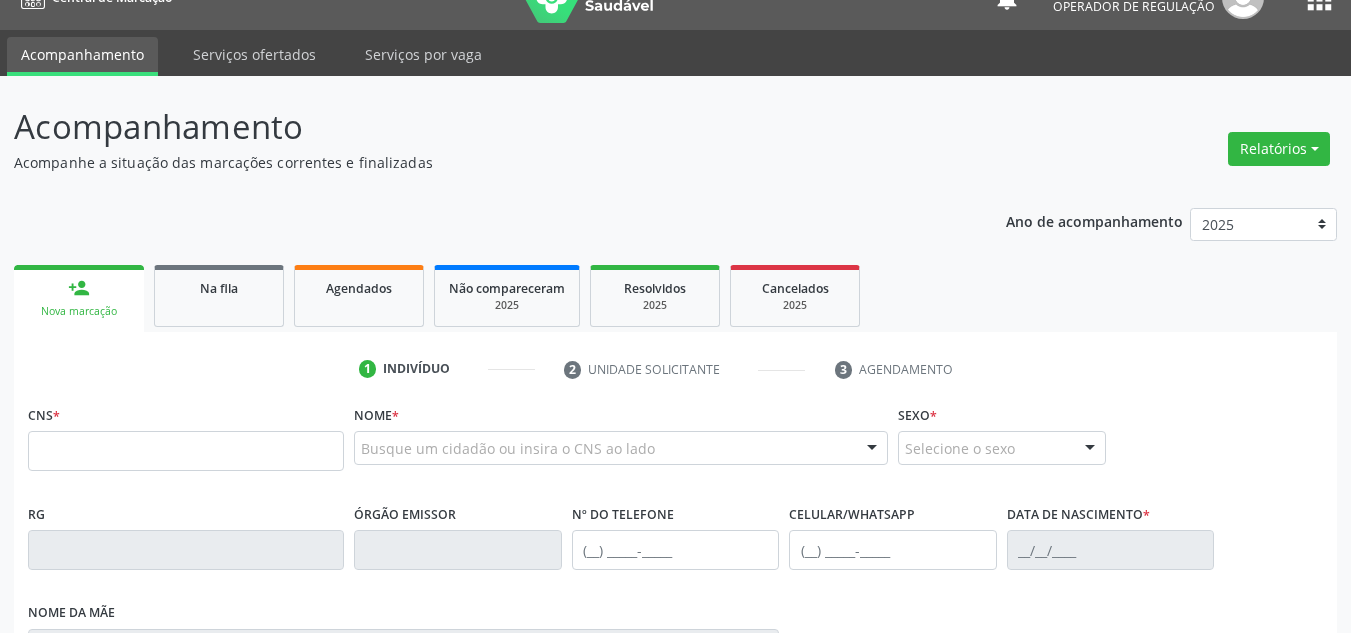 click on "CNS
*" at bounding box center [186, 435] 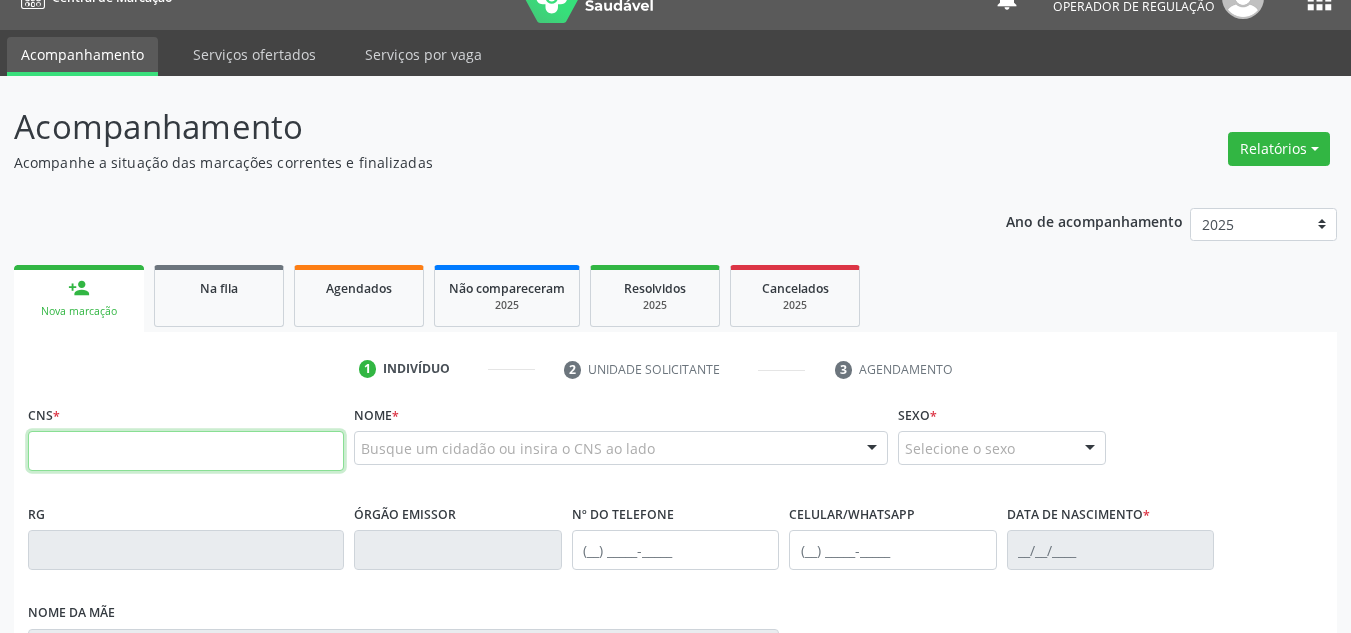 click at bounding box center [186, 451] 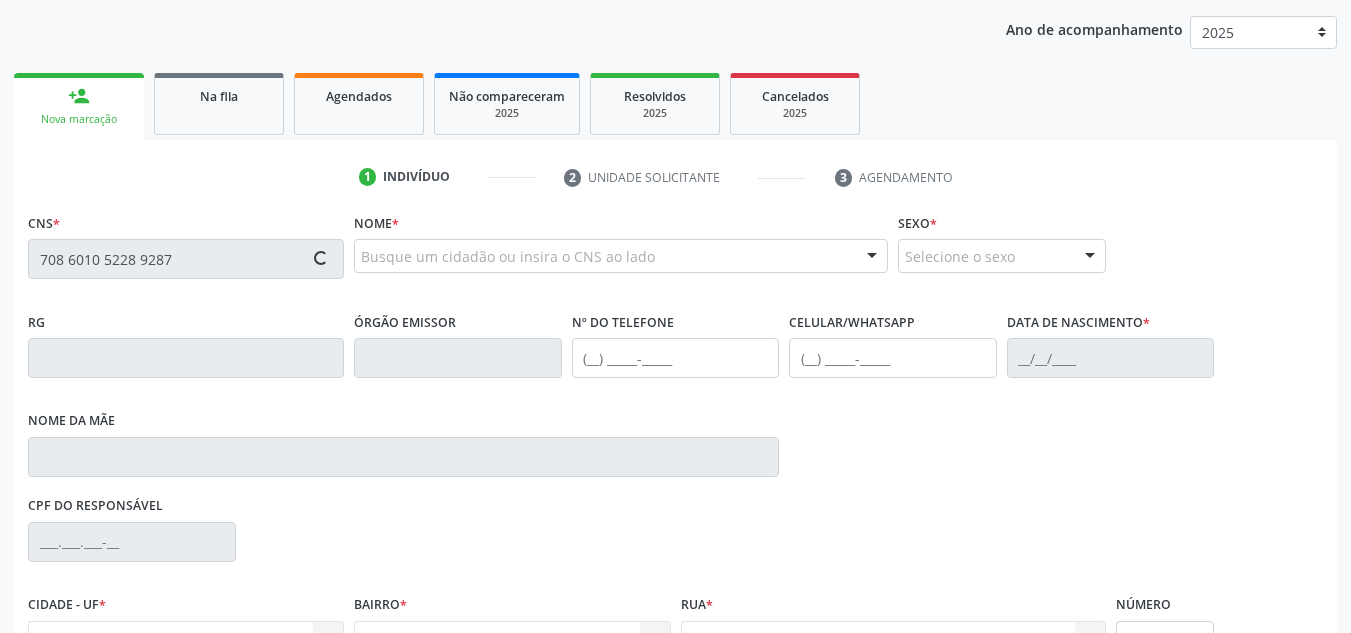 type on "708 6010 5228 9287" 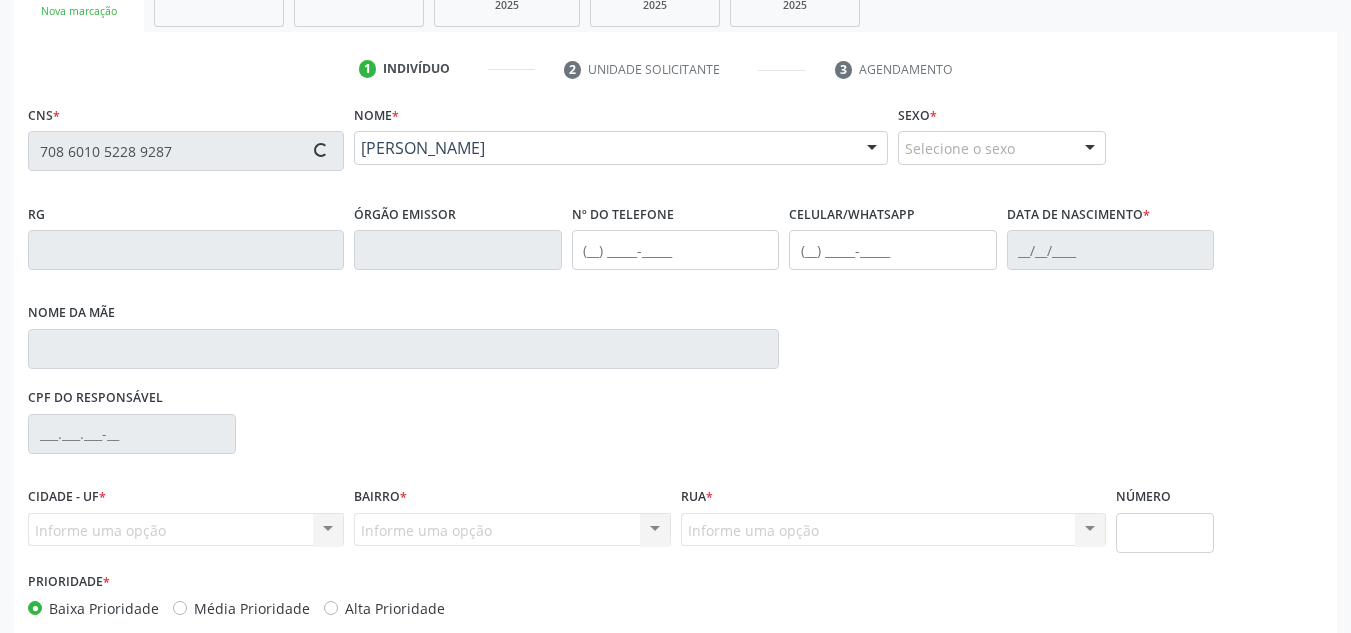 scroll, scrollTop: 437, scrollLeft: 0, axis: vertical 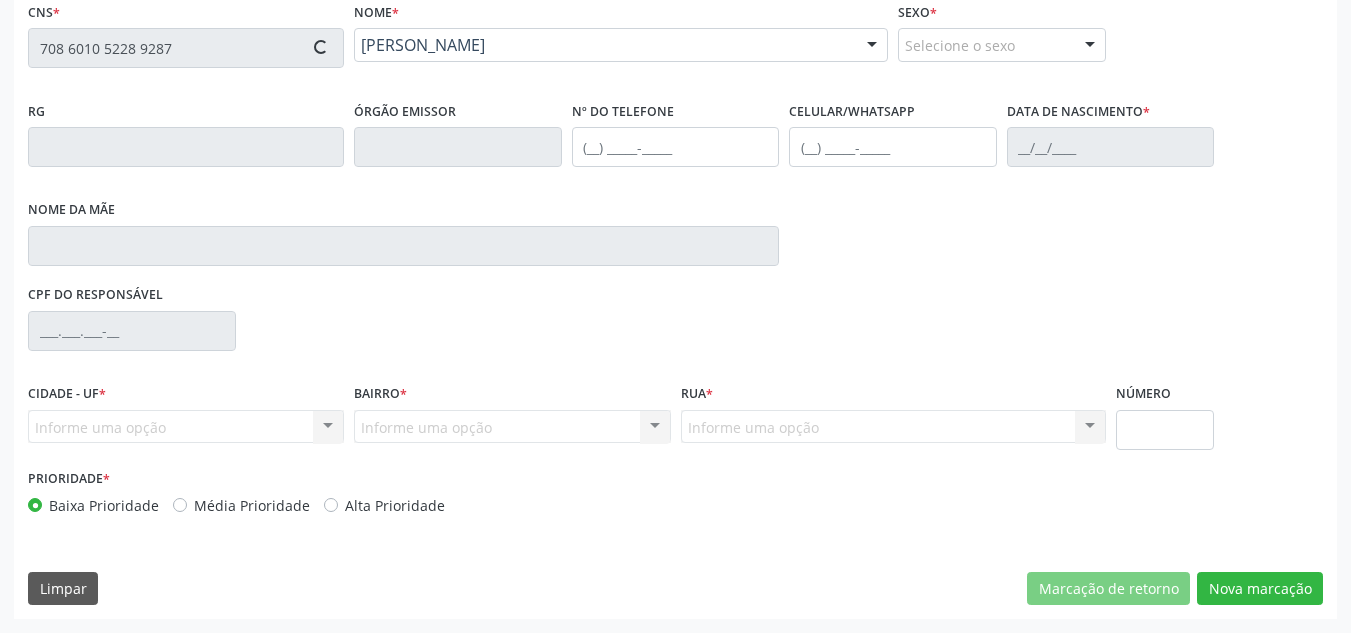 type on "[PHONE_NUMBER]" 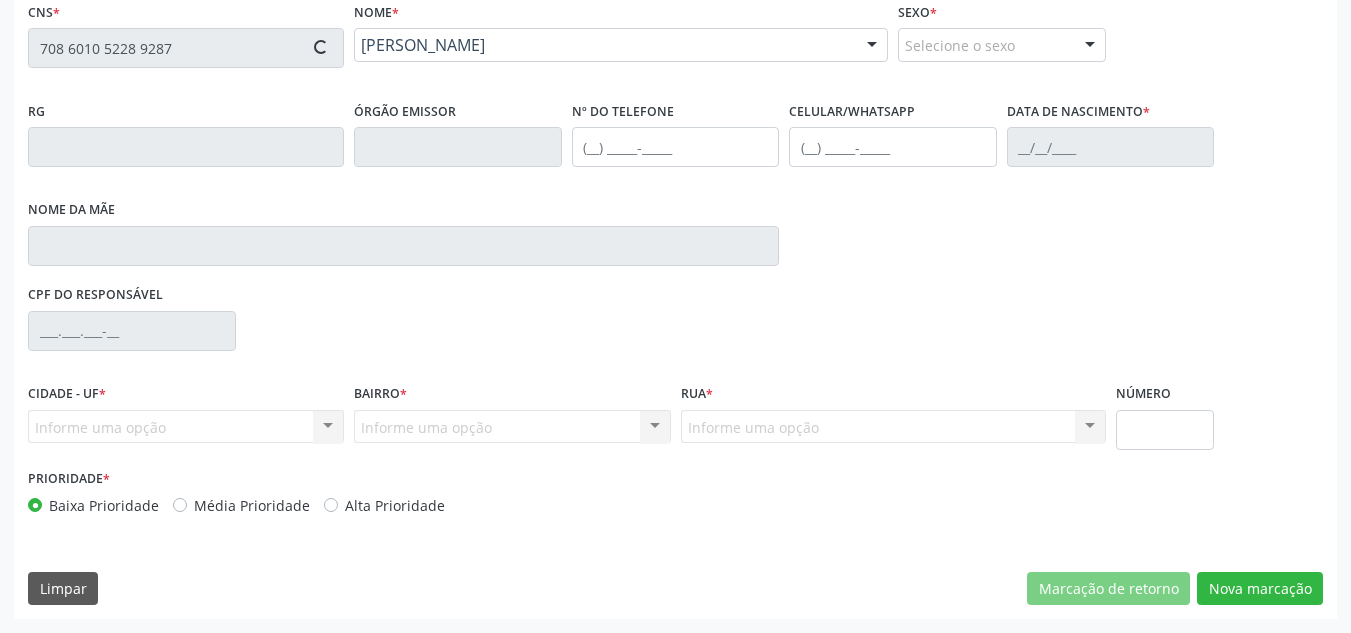 type on "[DATE]" 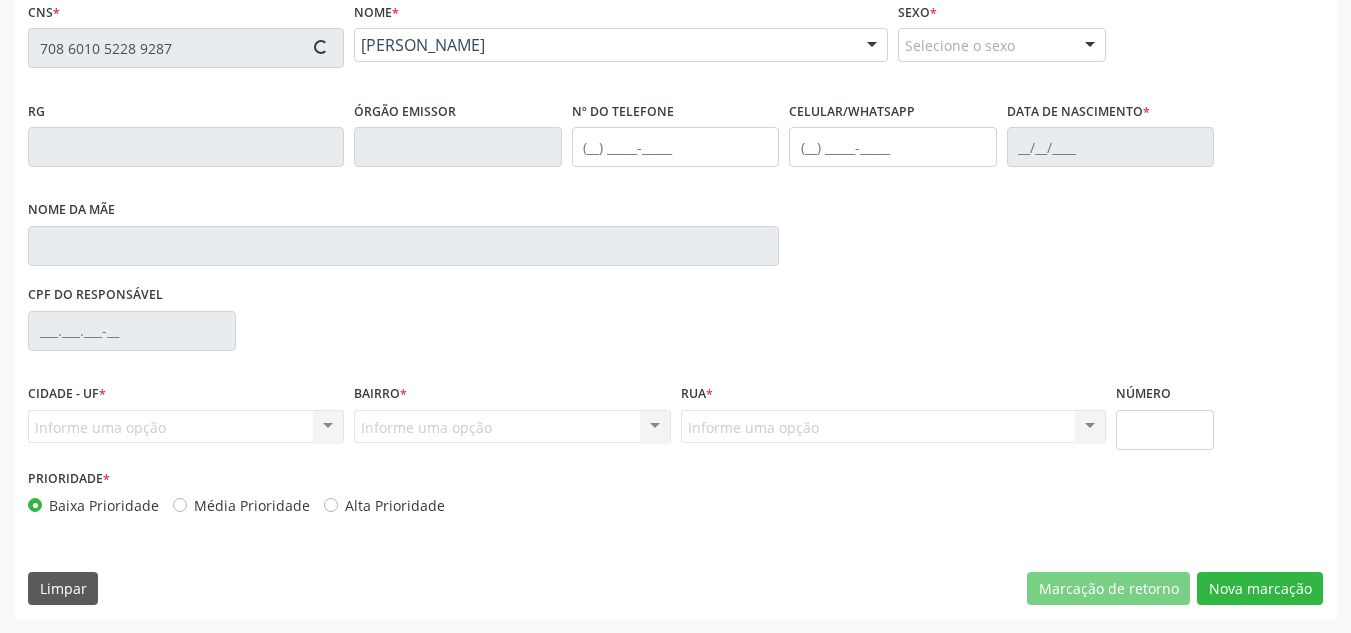 type on "[PERSON_NAME]" 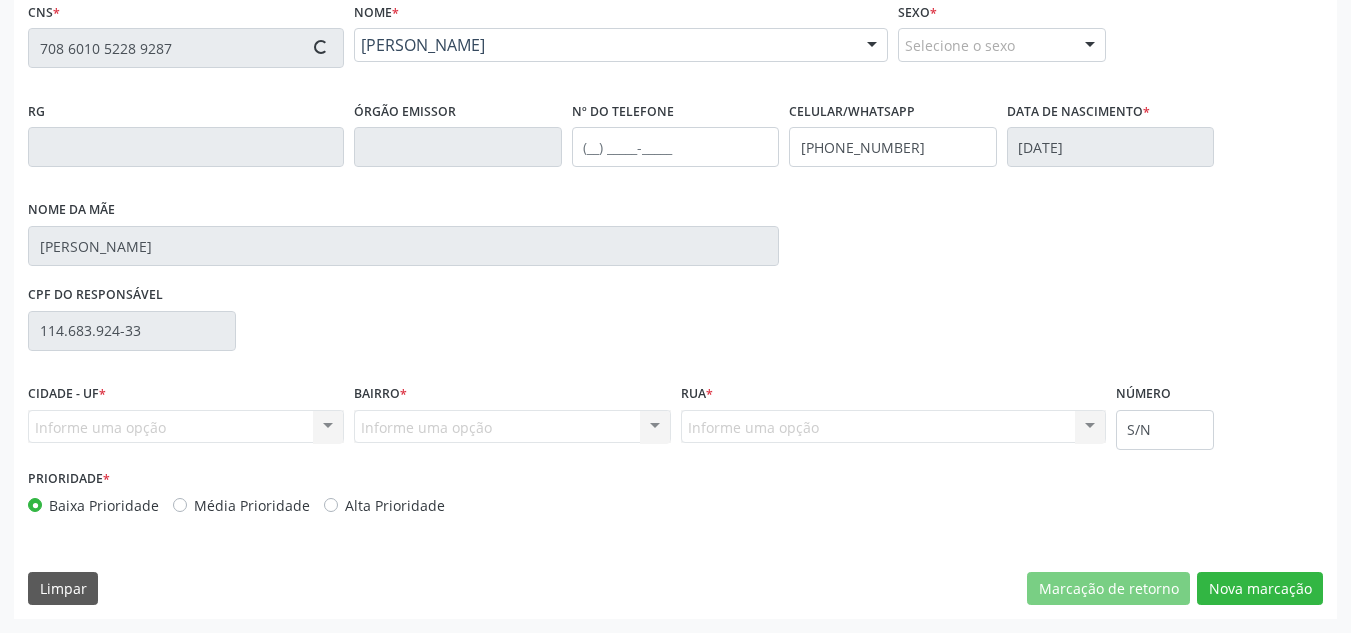 click on "Média Prioridade" at bounding box center [252, 505] 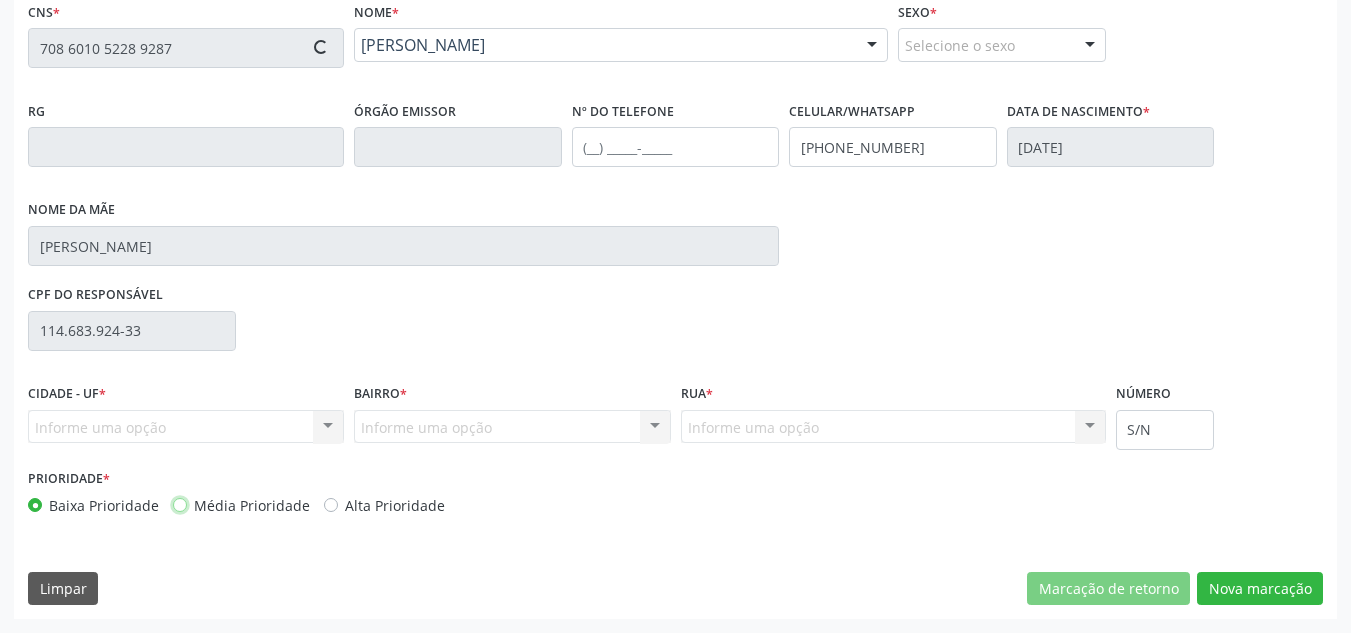 click on "Média Prioridade" at bounding box center [180, 504] 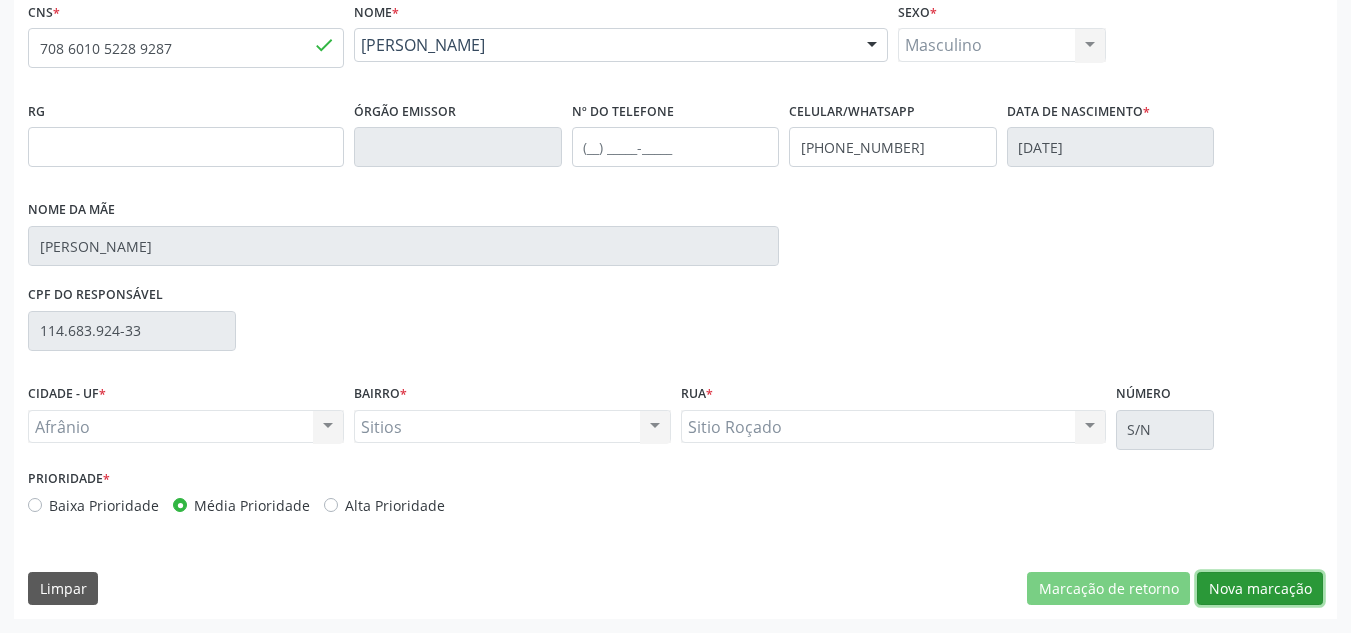 click on "Nova marcação" at bounding box center [1260, 589] 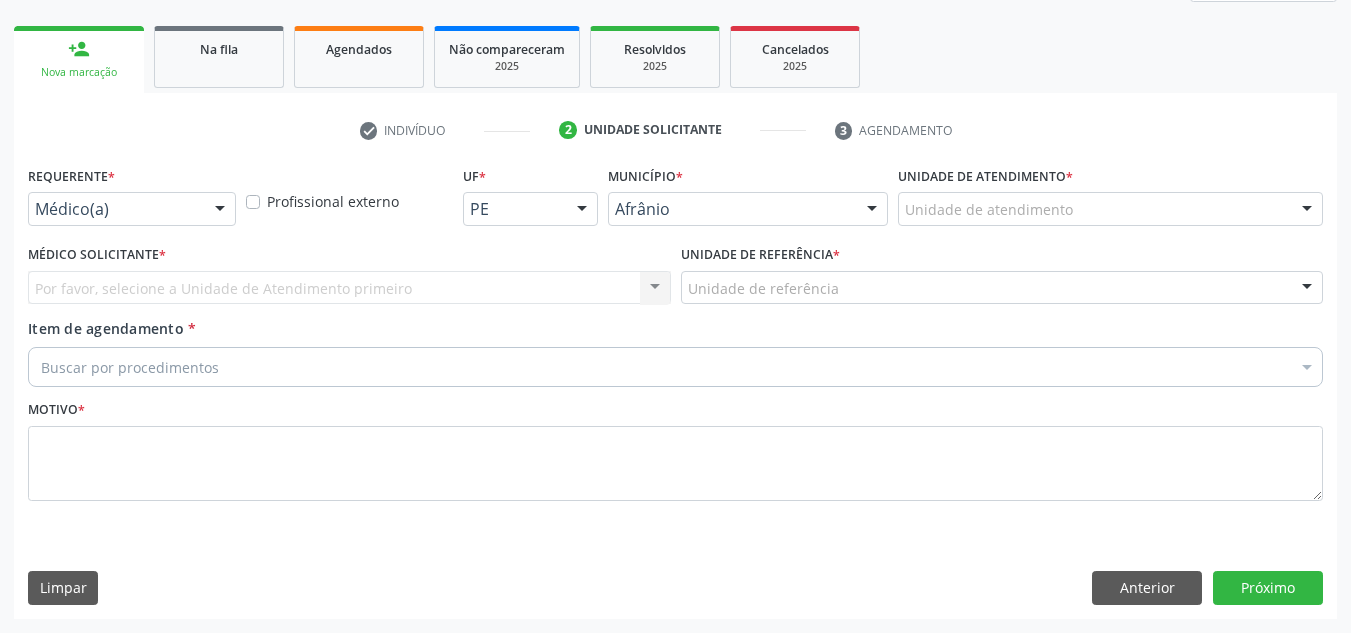 scroll, scrollTop: 273, scrollLeft: 0, axis: vertical 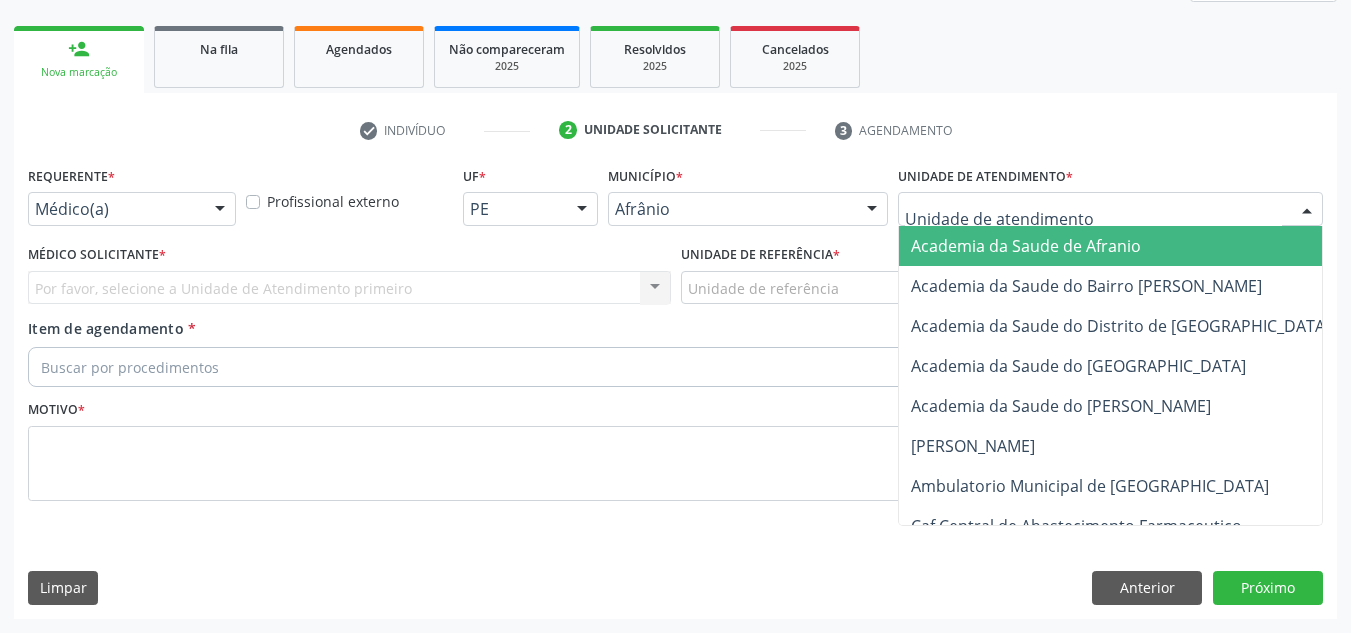 click at bounding box center (1110, 209) 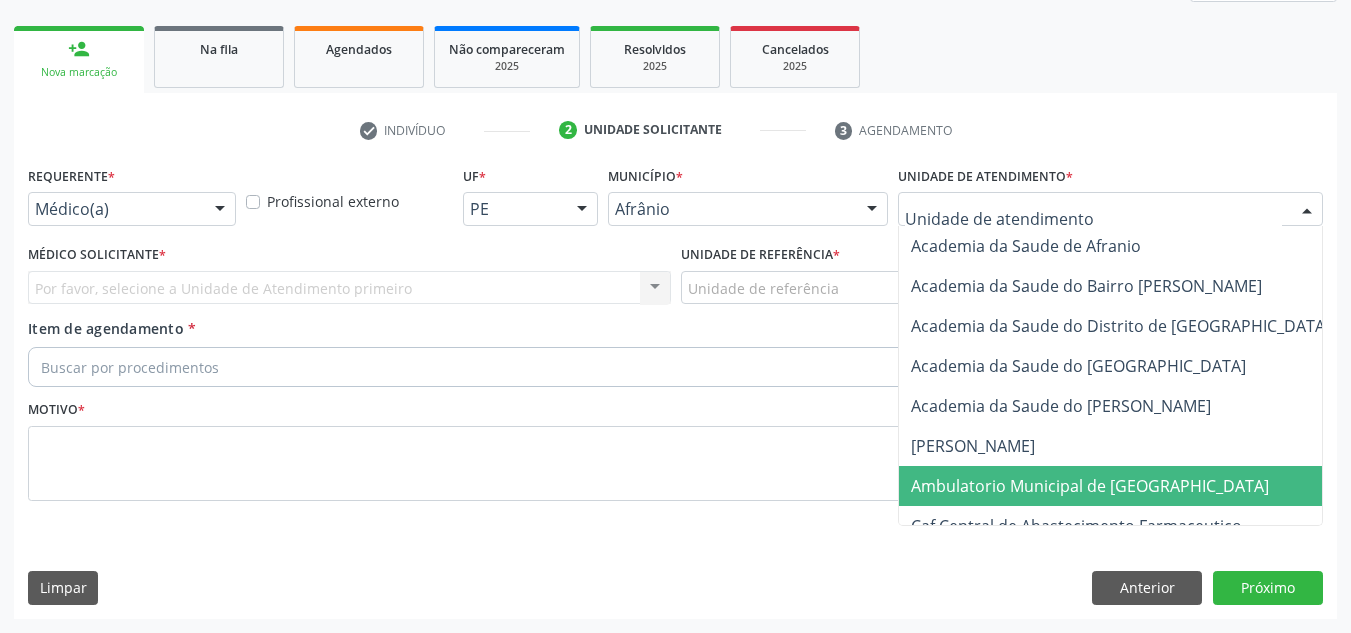 click on "Ambulatorio Municipal de [GEOGRAPHIC_DATA]" at bounding box center (1143, 486) 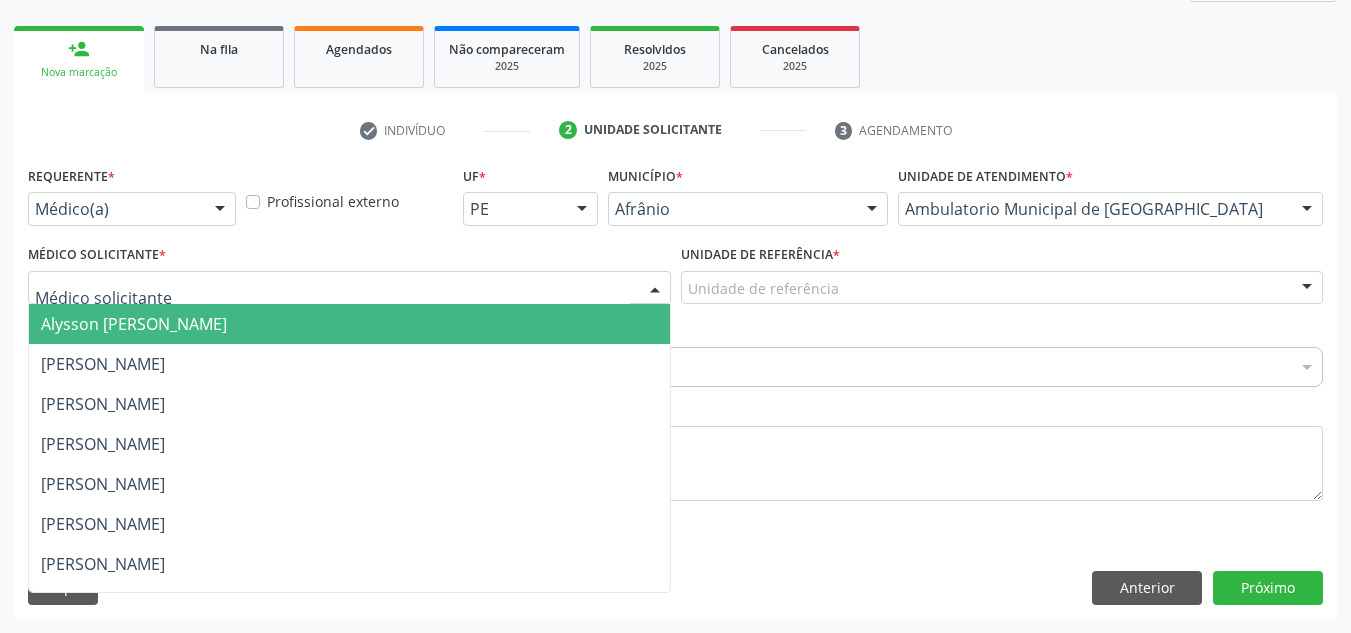 click at bounding box center (349, 288) 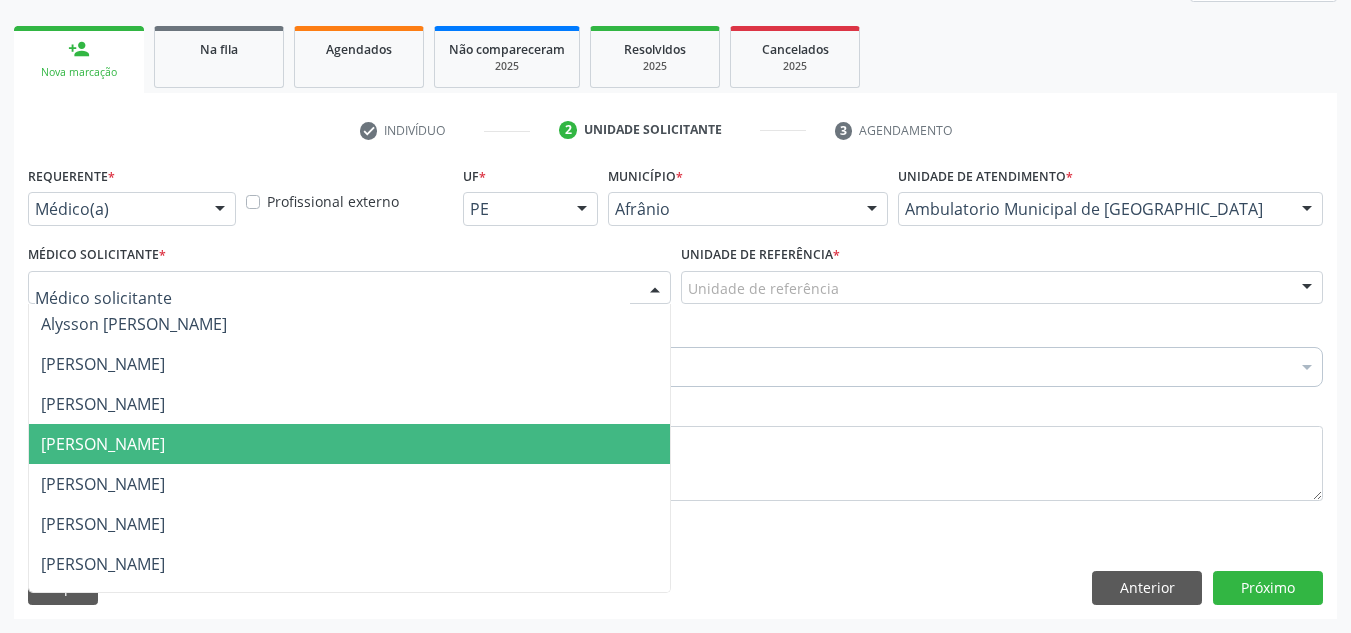 click on "[PERSON_NAME]" at bounding box center [349, 444] 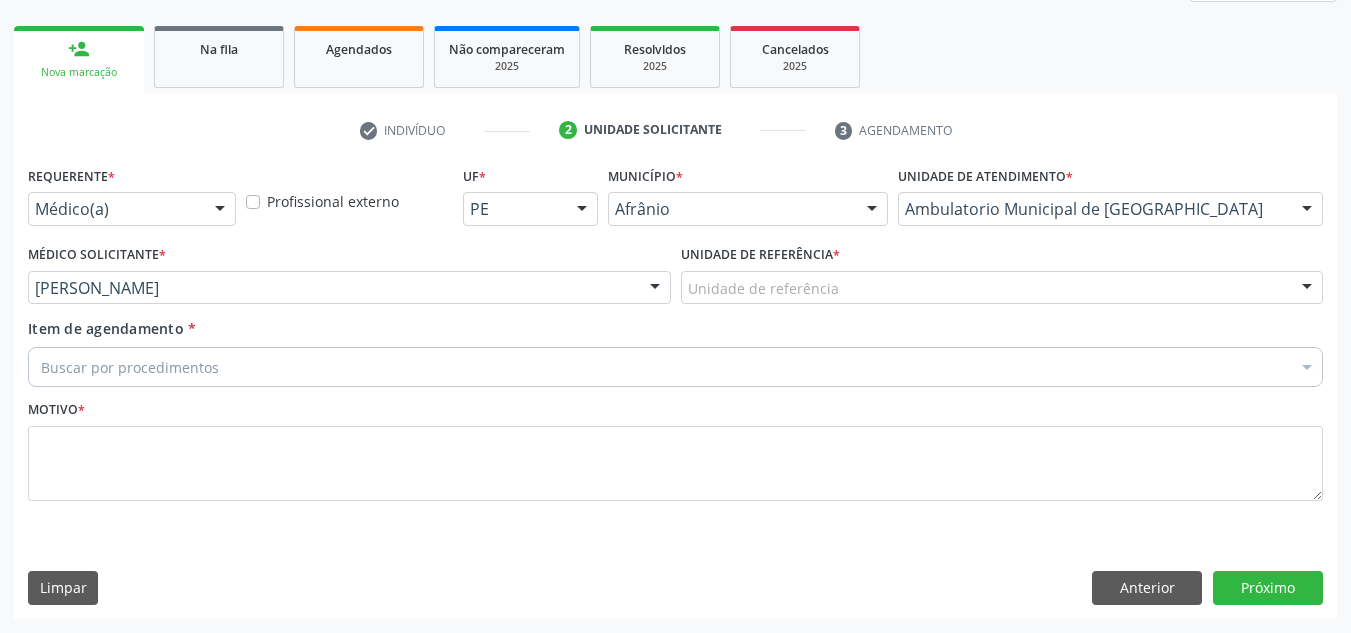 click on "Unidade de referência" at bounding box center (1002, 288) 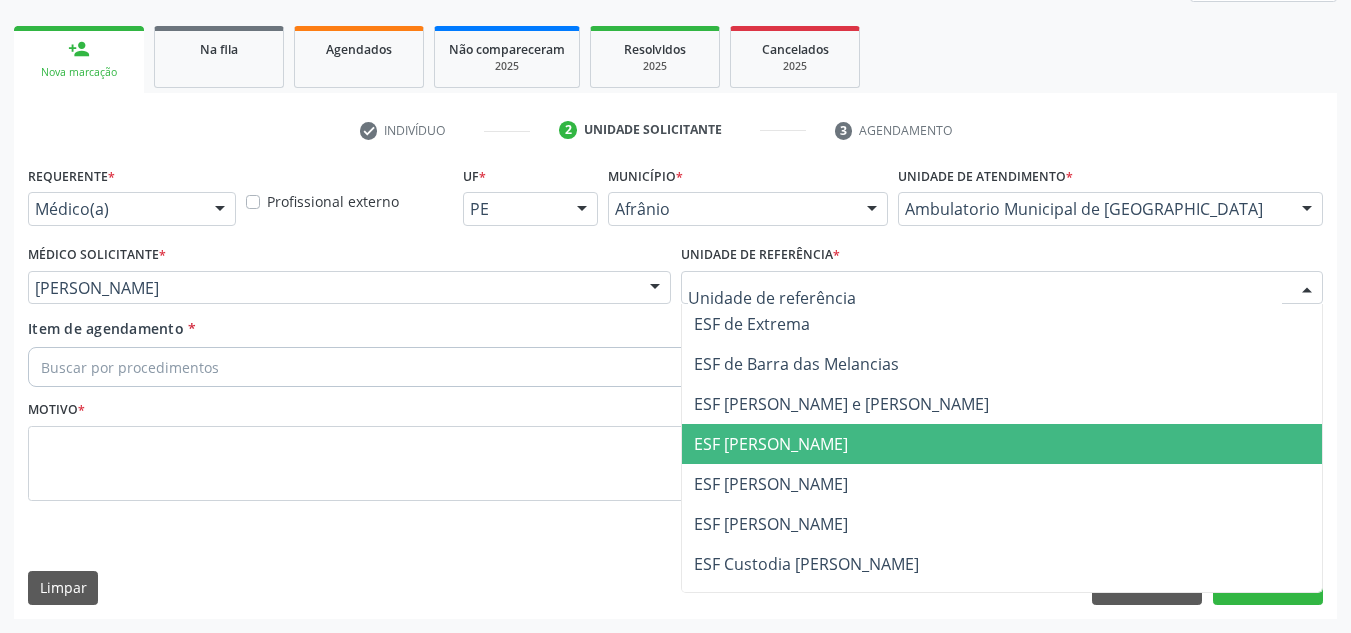 drag, startPoint x: 793, startPoint y: 445, endPoint x: 724, endPoint y: 406, distance: 79.25907 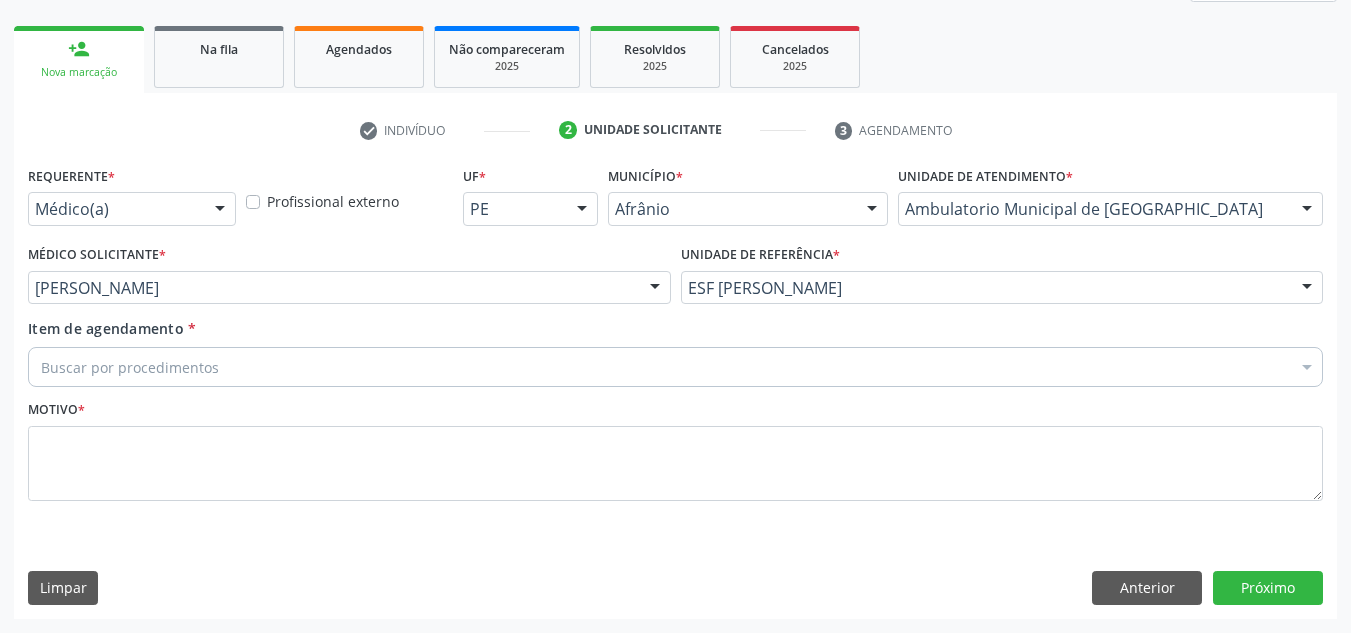 click on "Buscar por procedimentos" at bounding box center [675, 367] 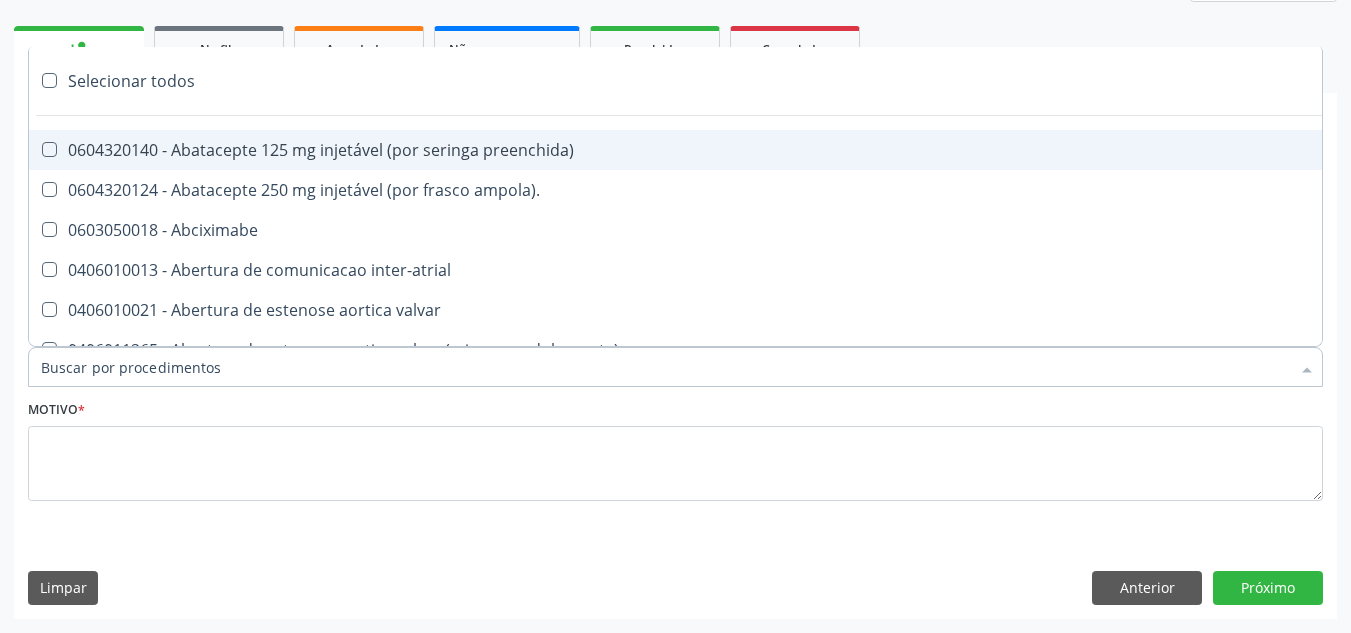 paste on "NEUROPEDIATRA" 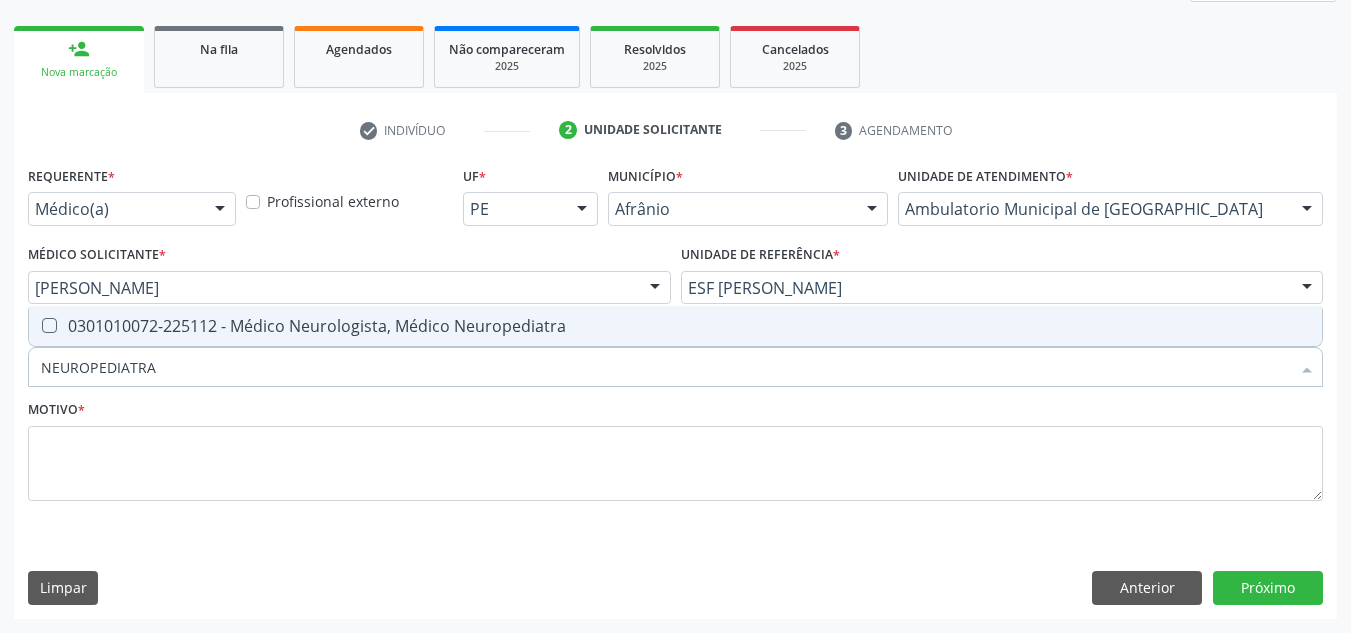 click on "0301010072-225112 - Médico Neurologista, Médico Neuropediatra" at bounding box center [675, 326] 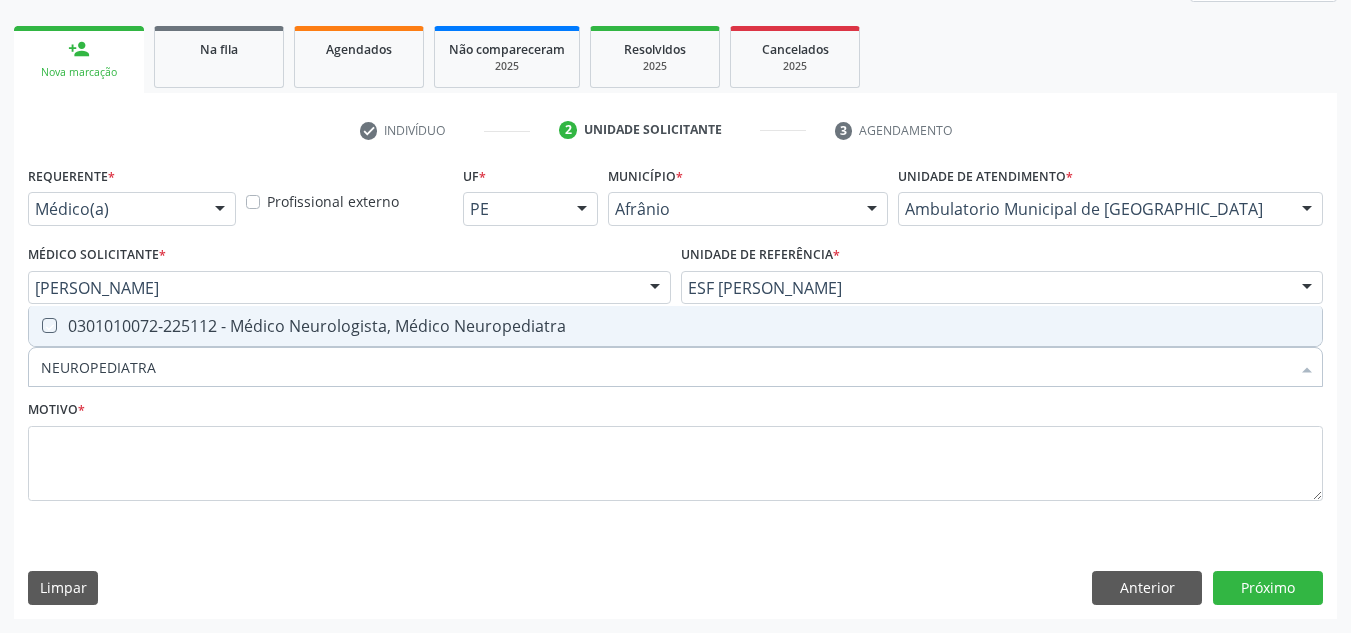 checkbox on "true" 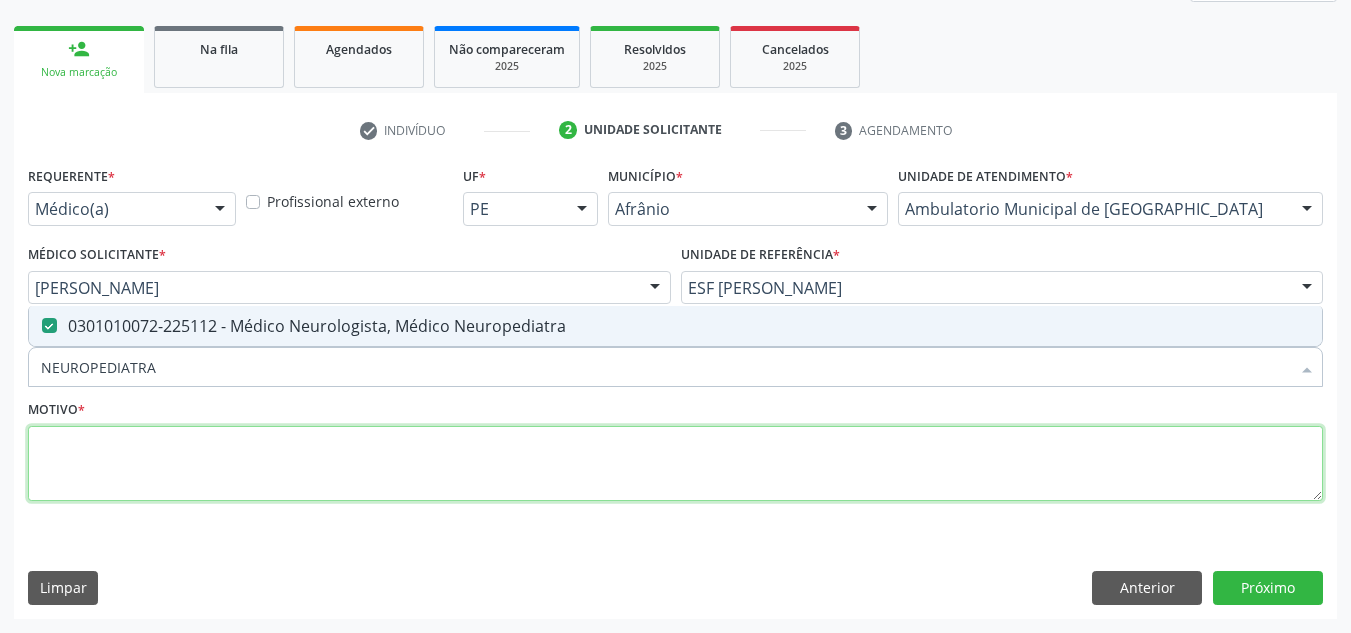 click at bounding box center (675, 464) 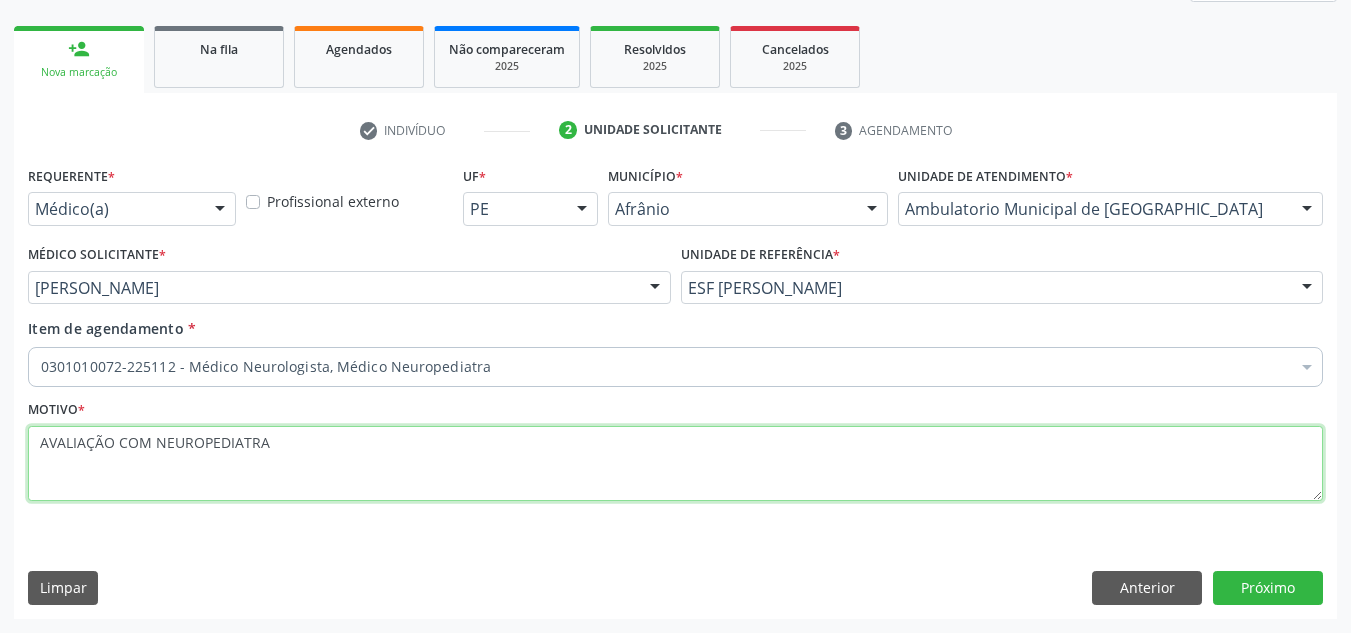 type on "AVALIAÇÃO COM NEUROPEDIATRA" 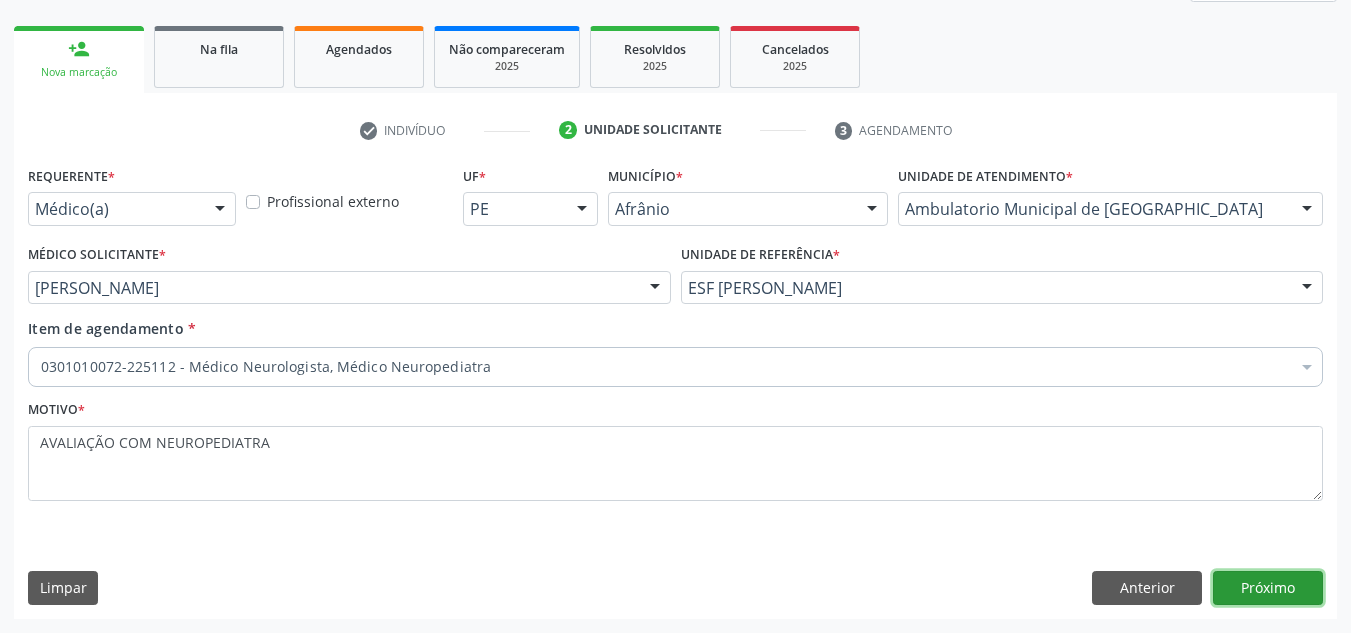 click on "Próximo" at bounding box center (1268, 588) 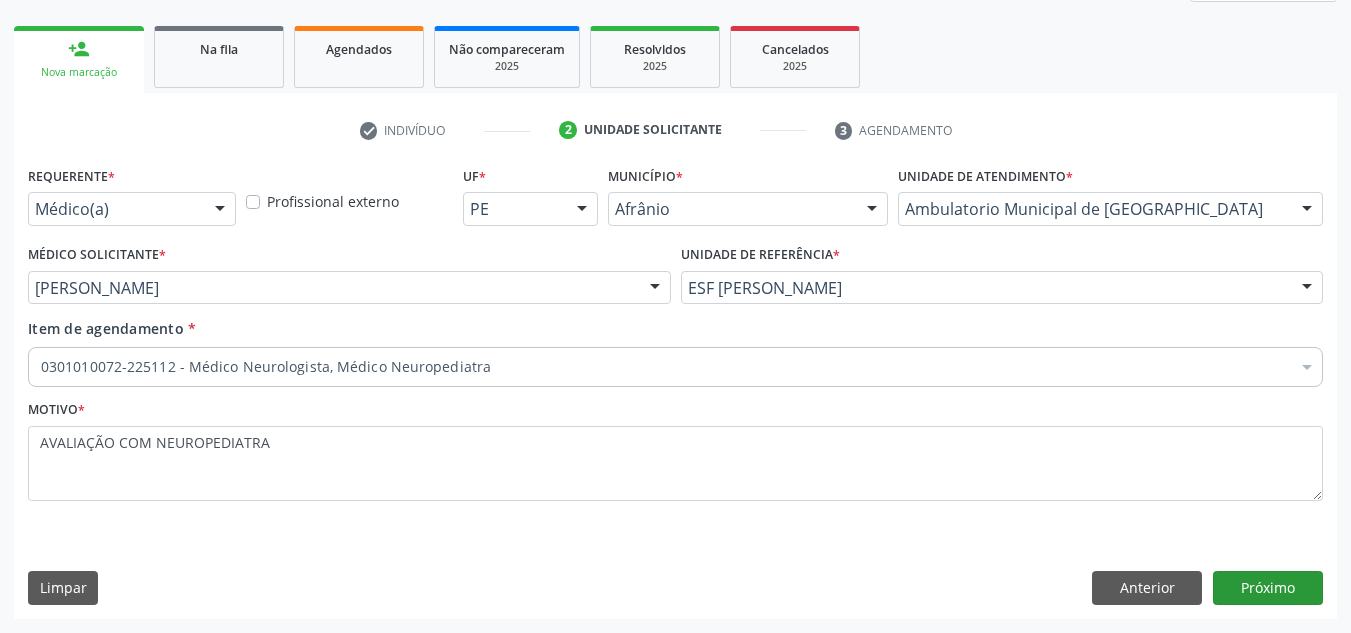 scroll, scrollTop: 237, scrollLeft: 0, axis: vertical 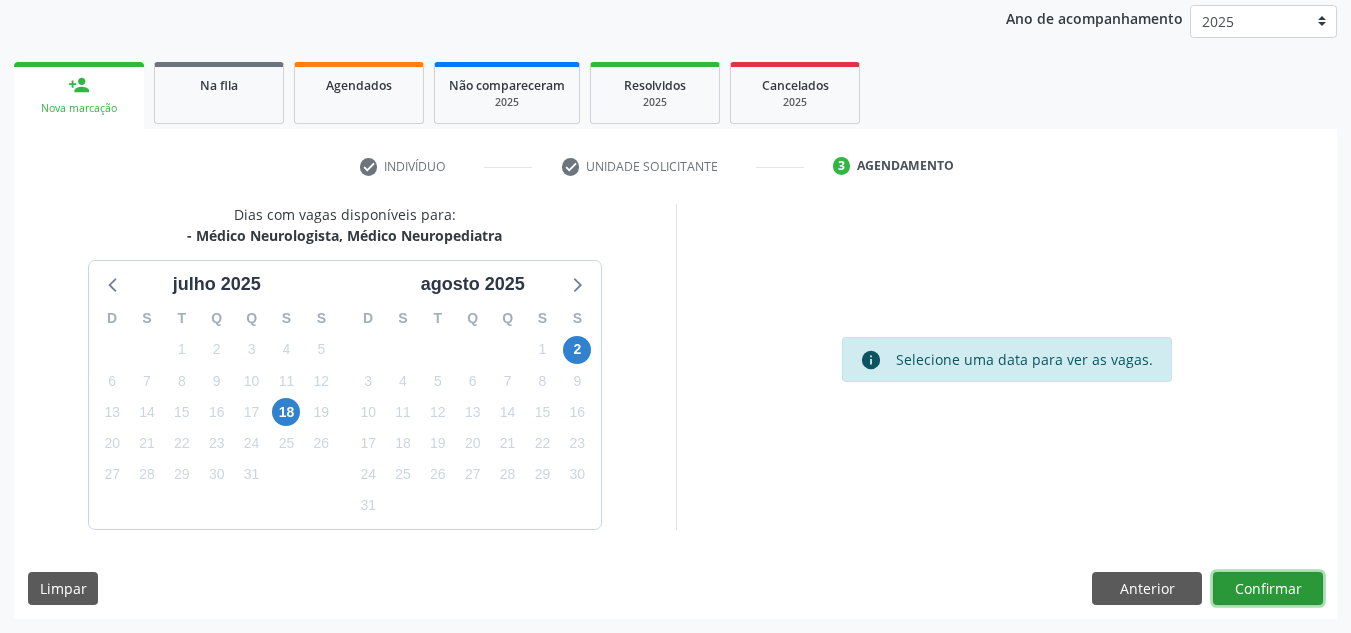 click on "Confirmar" at bounding box center (1268, 589) 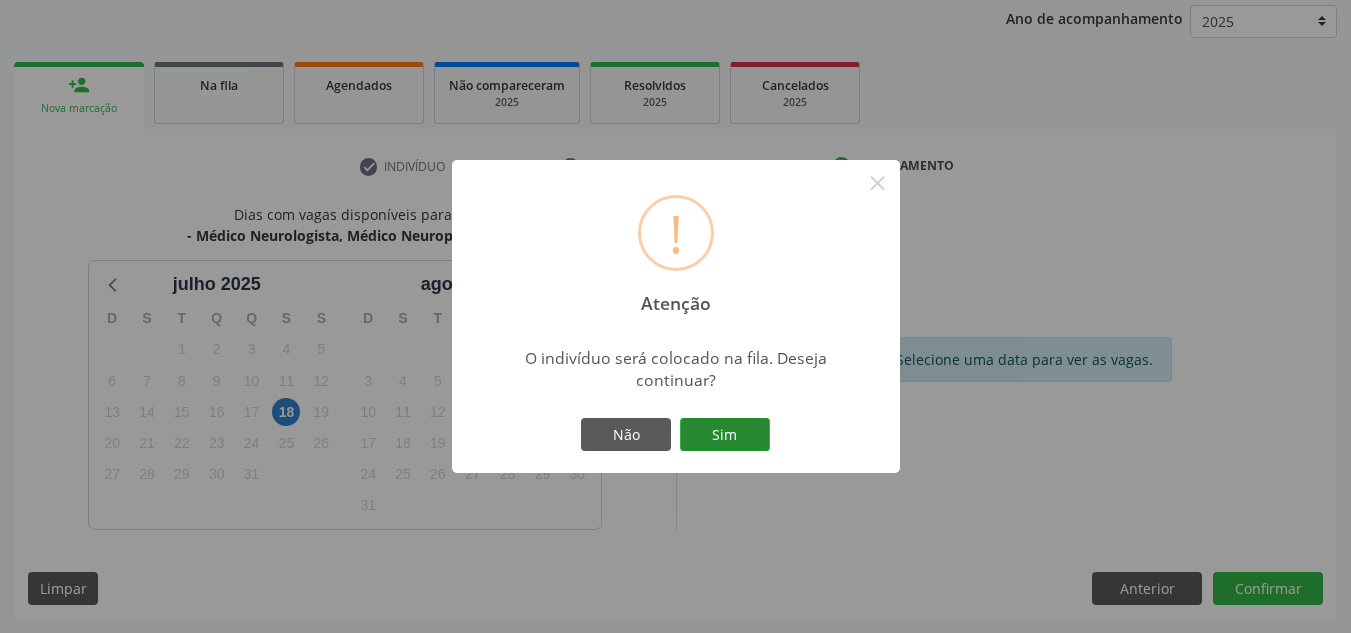 click on "Sim" at bounding box center [725, 435] 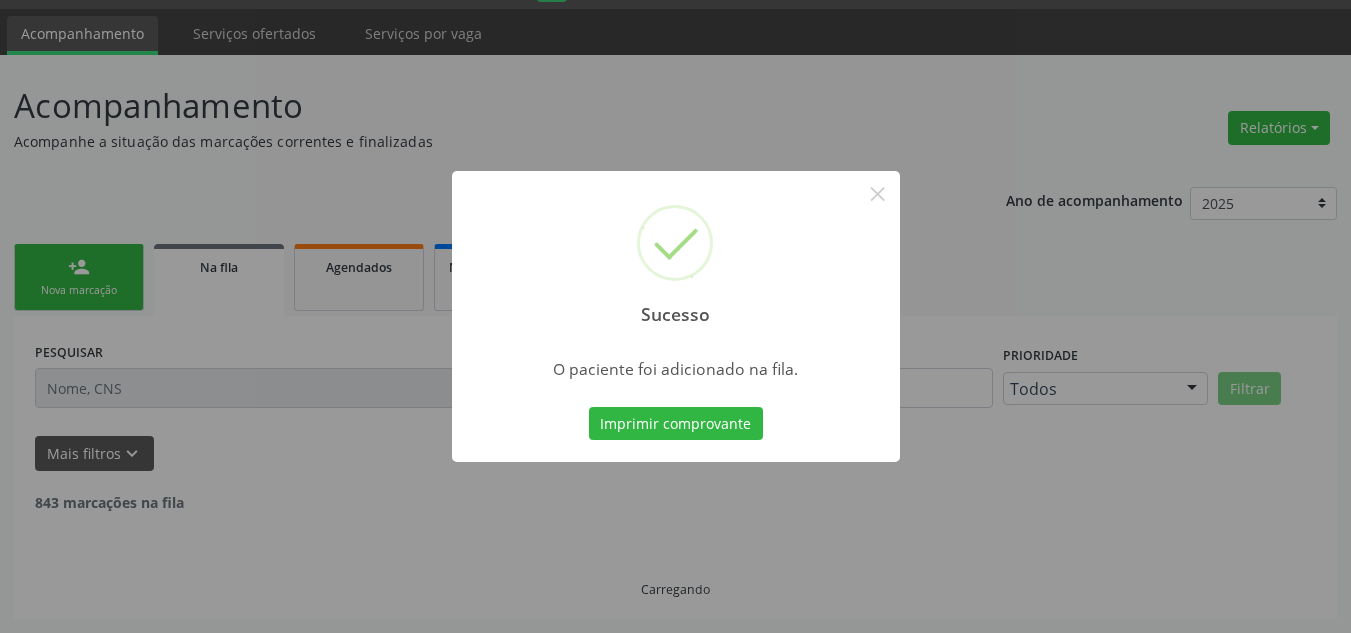 scroll, scrollTop: 34, scrollLeft: 0, axis: vertical 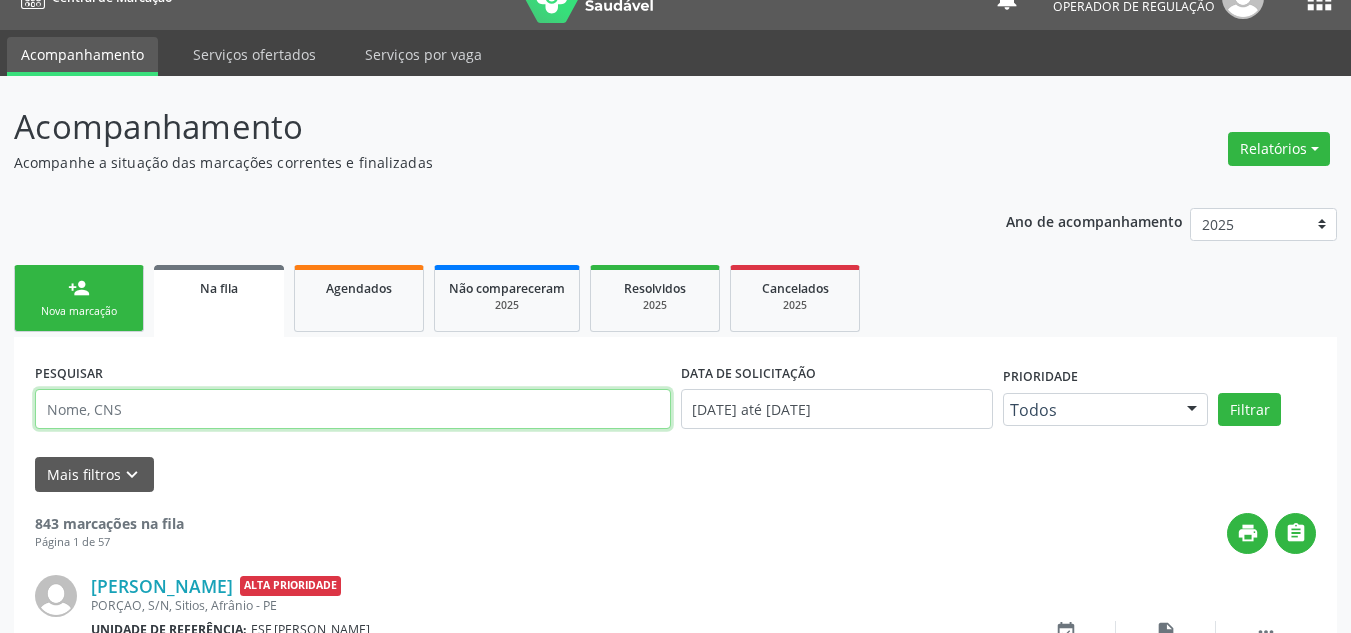 click at bounding box center (353, 409) 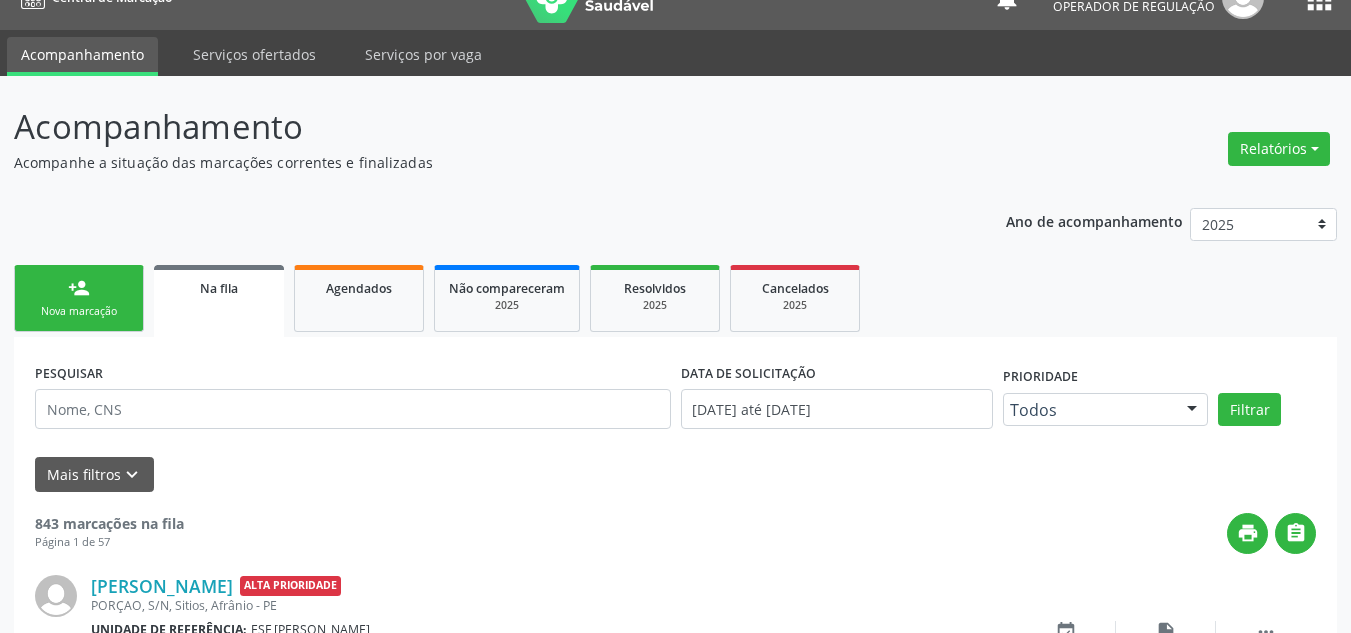 drag, startPoint x: 82, startPoint y: 308, endPoint x: 107, endPoint y: 294, distance: 28.653097 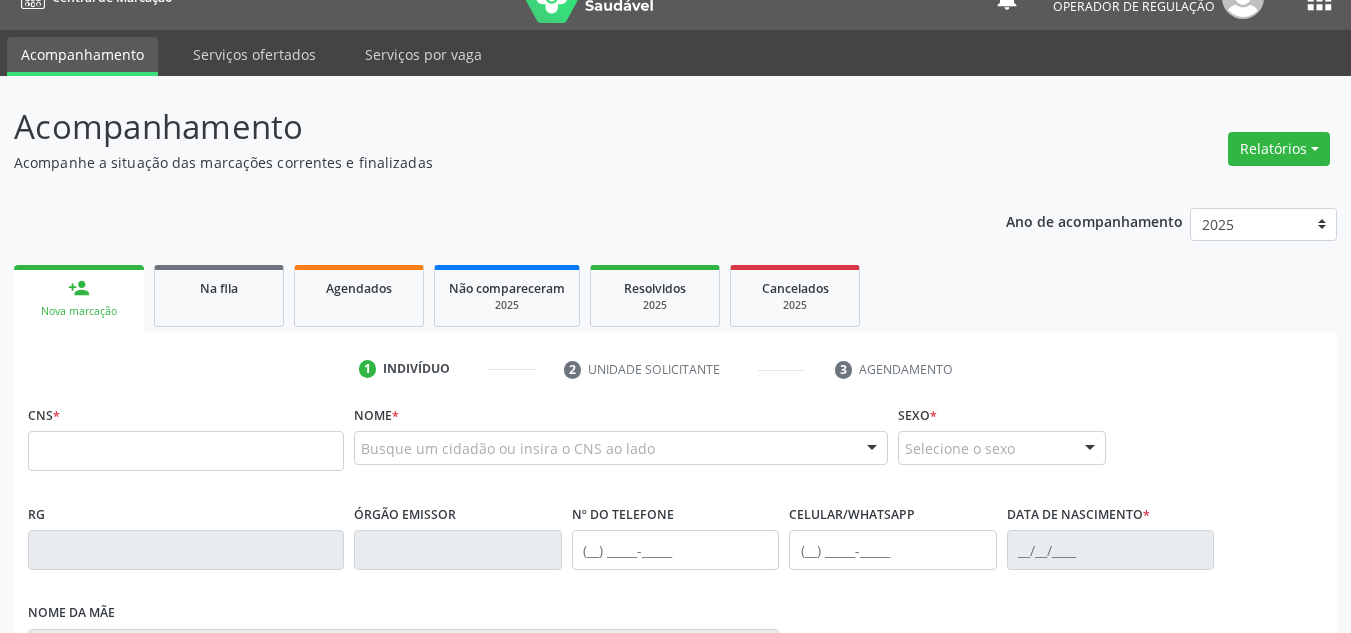 drag, startPoint x: 186, startPoint y: 482, endPoint x: 196, endPoint y: 475, distance: 12.206555 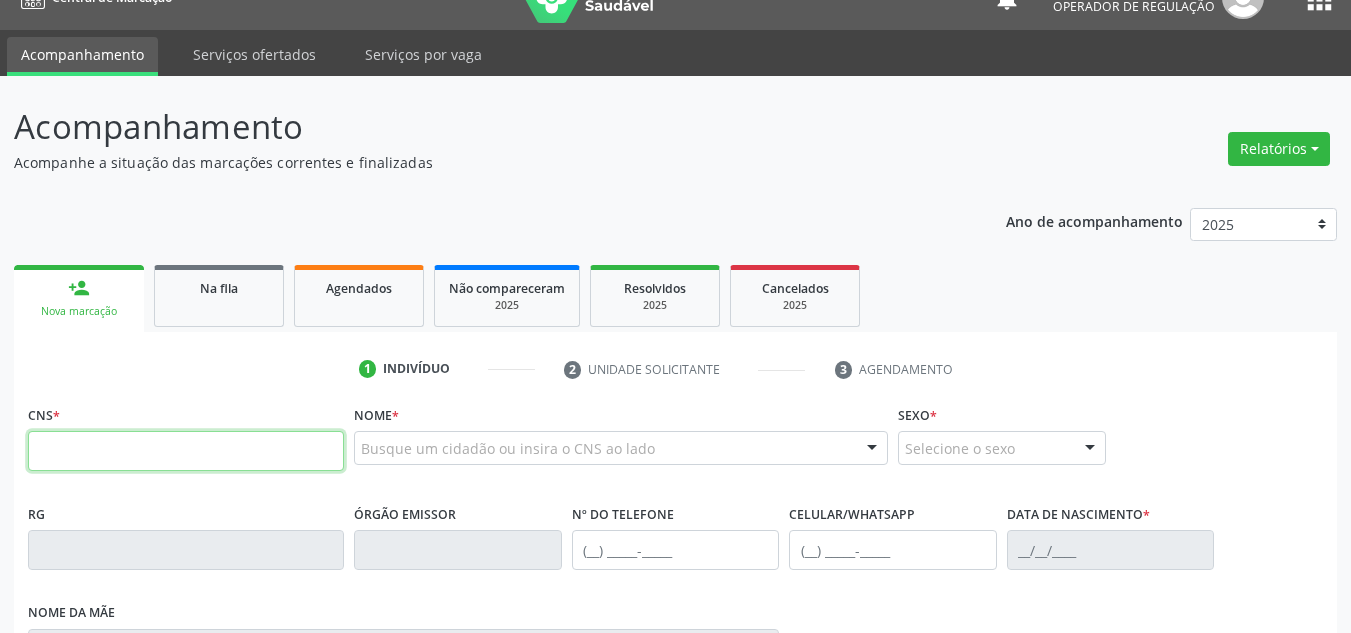 click at bounding box center (186, 451) 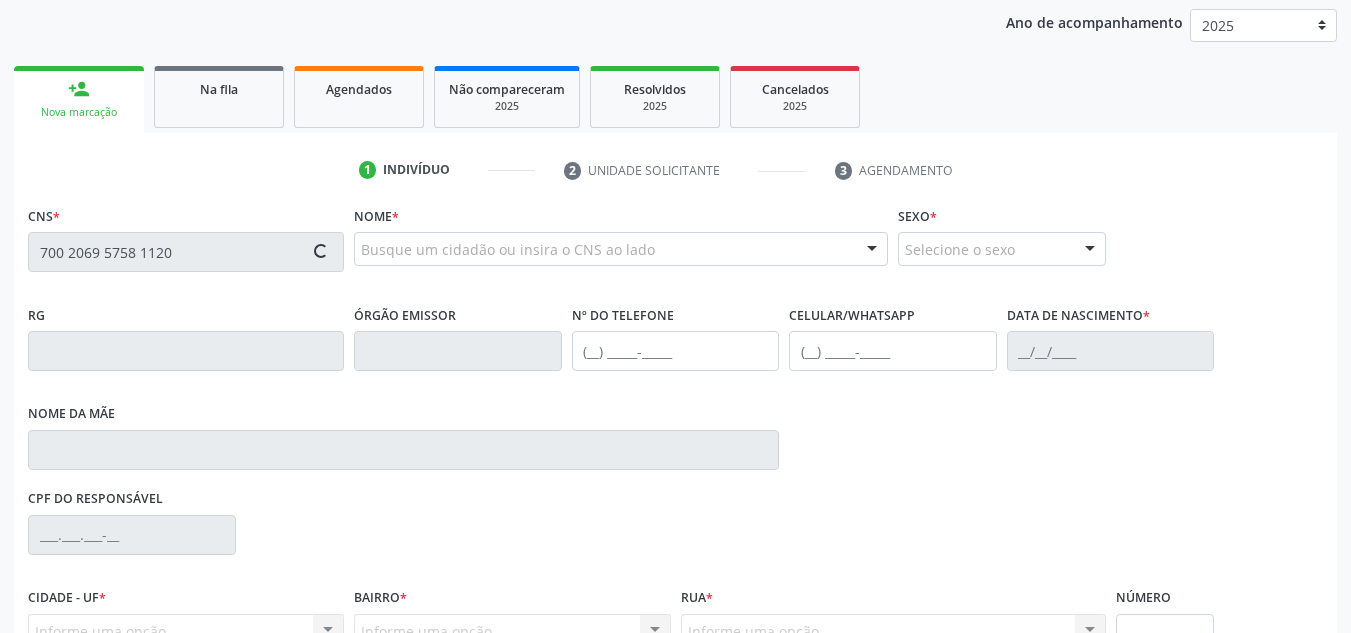 scroll, scrollTop: 234, scrollLeft: 0, axis: vertical 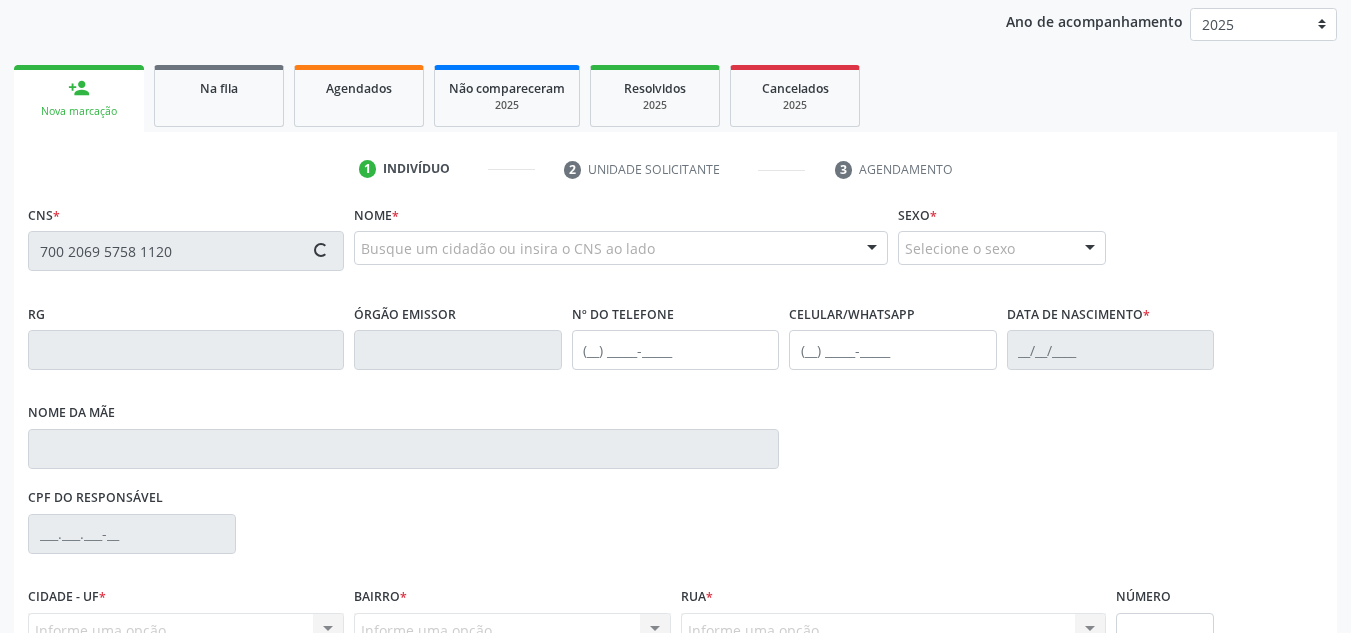 type on "700 2069 5758 1120" 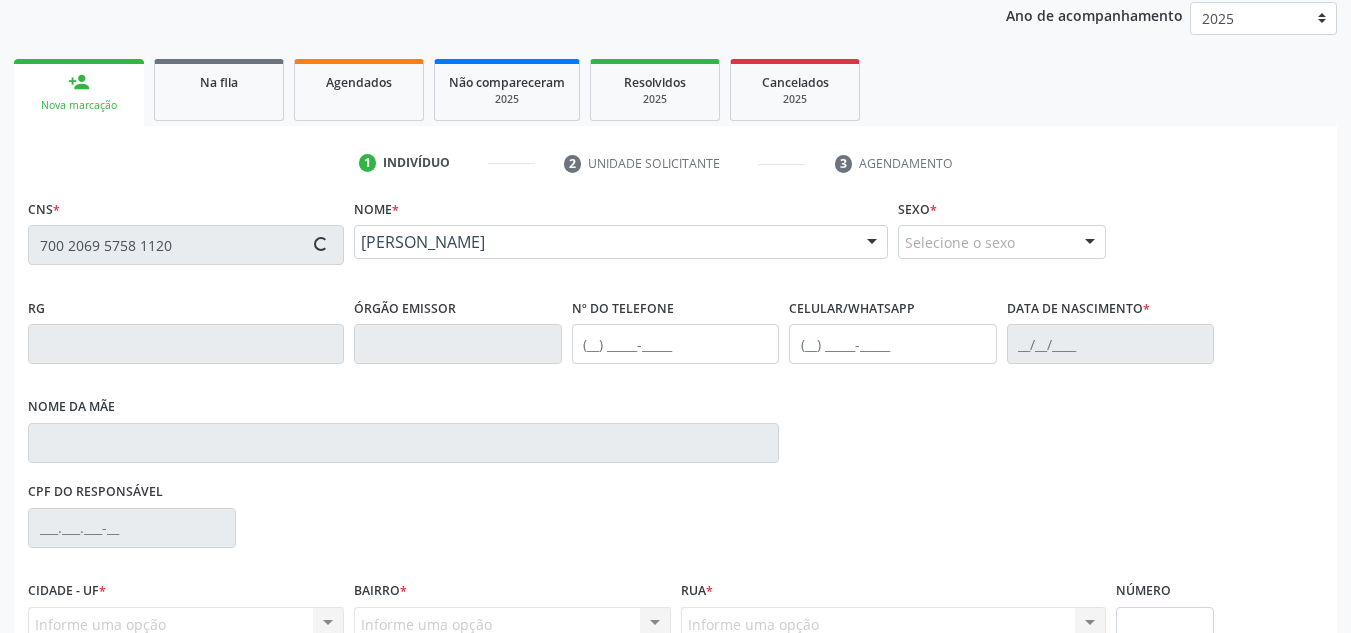 type on "[PHONE_NUMBER]" 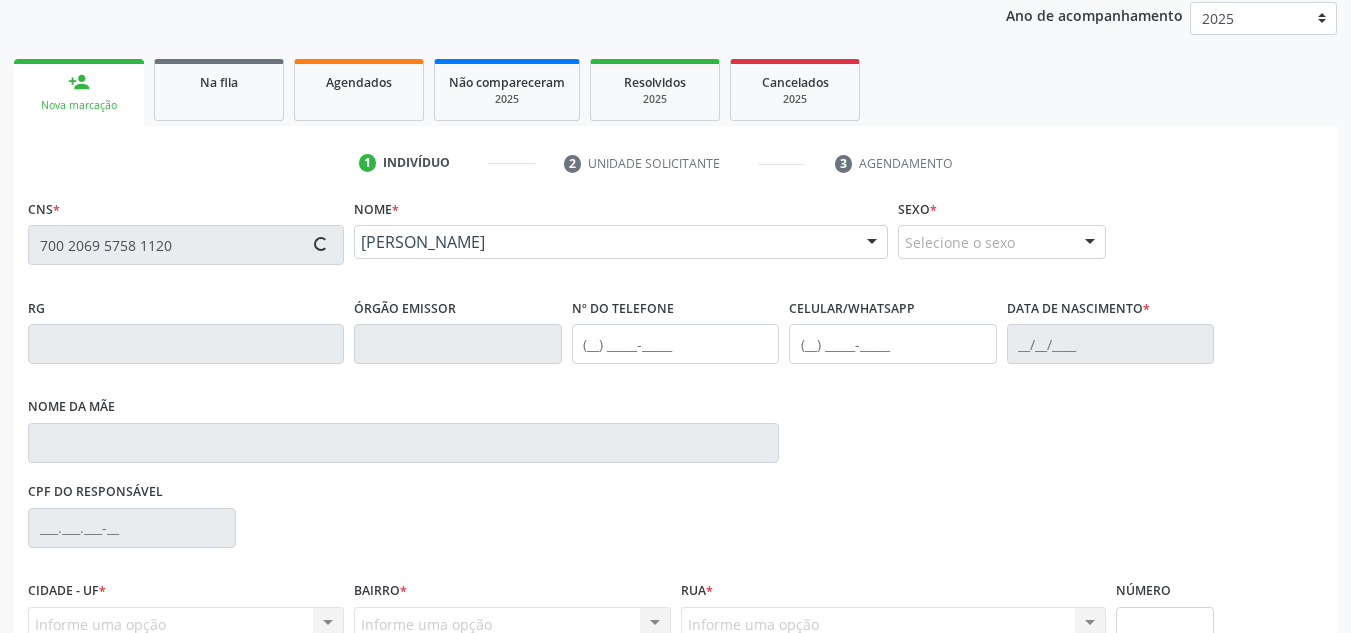 type on "[PHONE_NUMBER]" 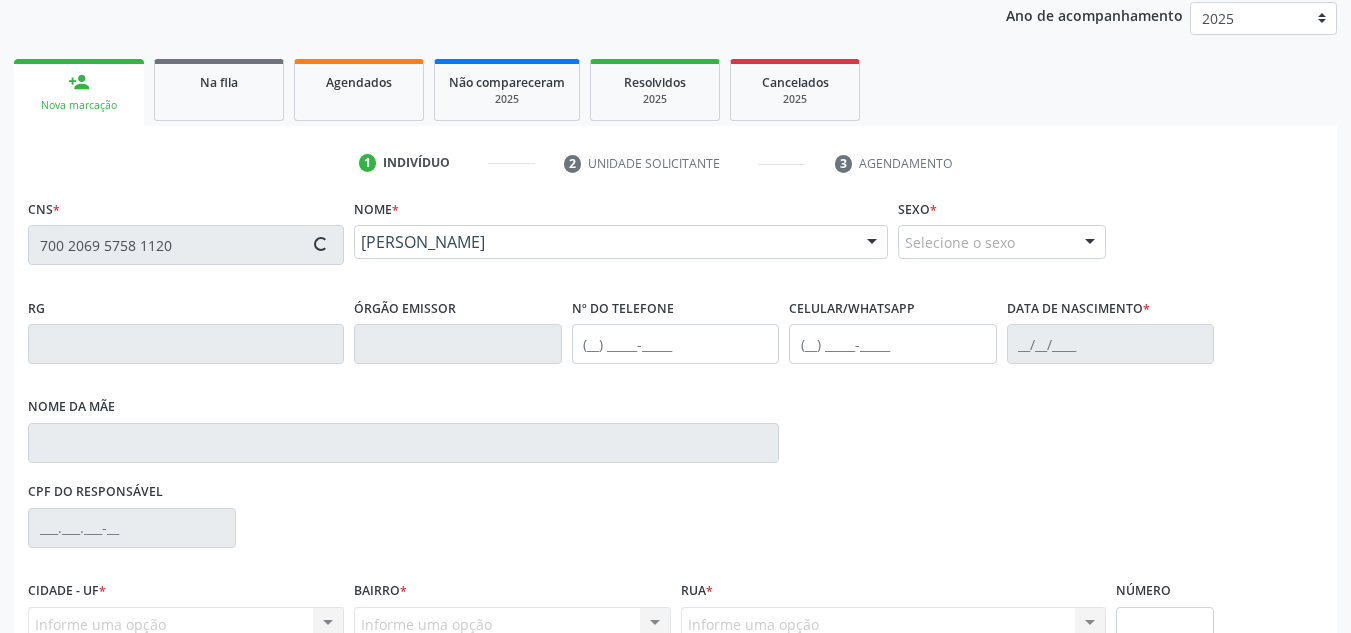 type on "Kelly Conceição Damasceno" 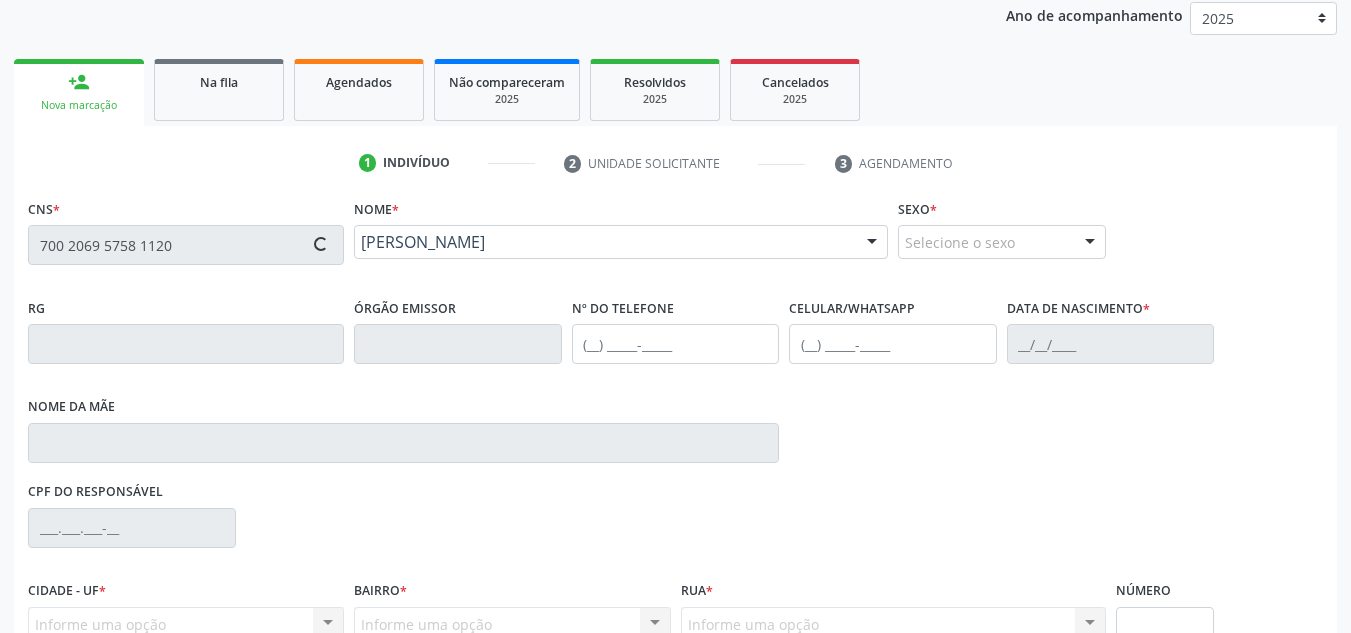 type on "075.745.734-76" 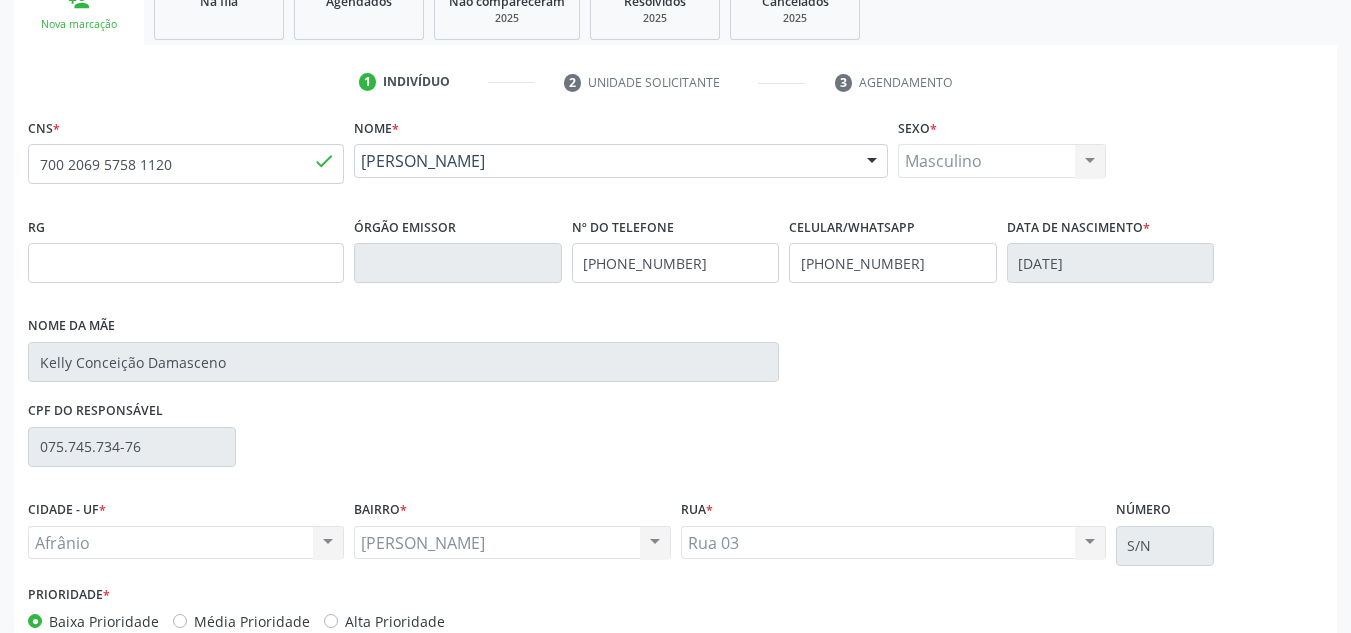 scroll, scrollTop: 437, scrollLeft: 0, axis: vertical 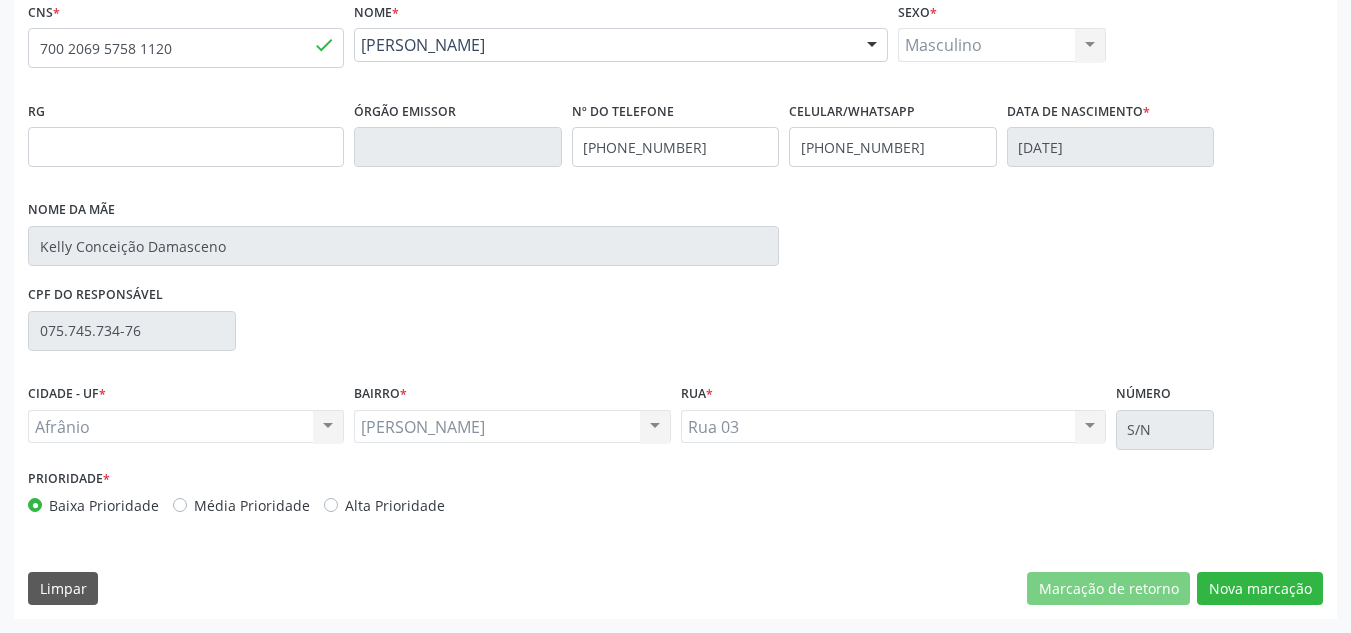 click on "Média Prioridade" at bounding box center [252, 505] 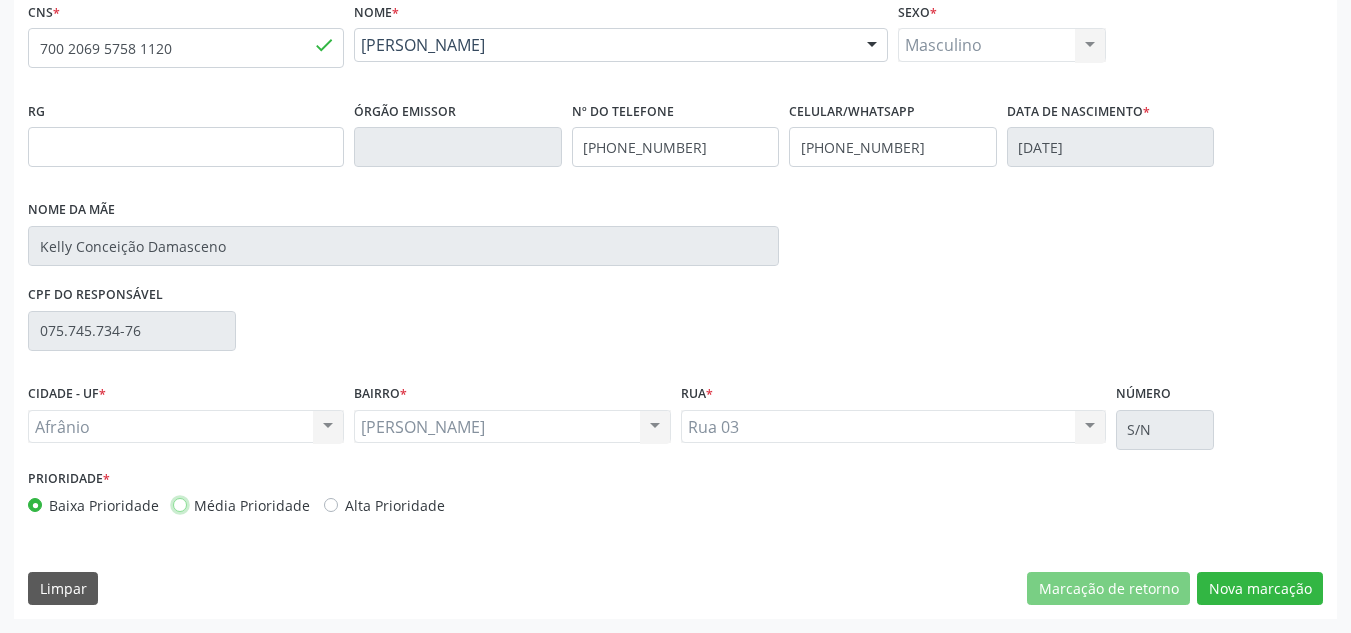 click on "Média Prioridade" at bounding box center (180, 504) 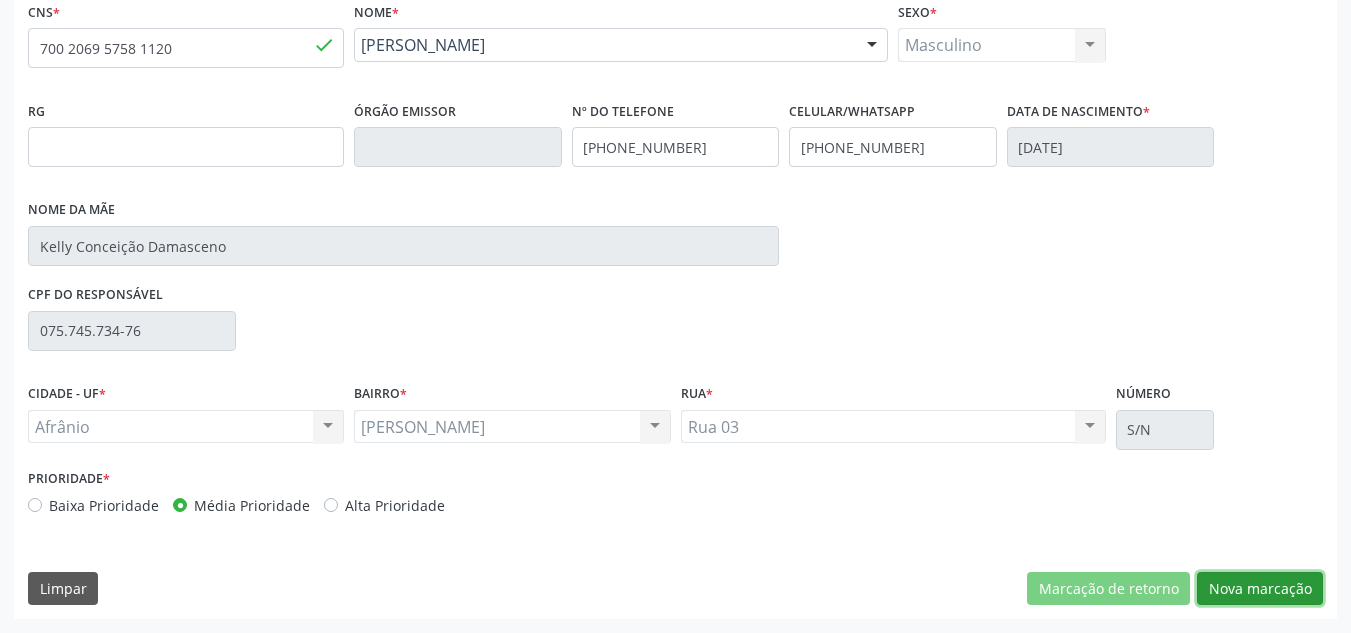 click on "Nova marcação" at bounding box center [1260, 589] 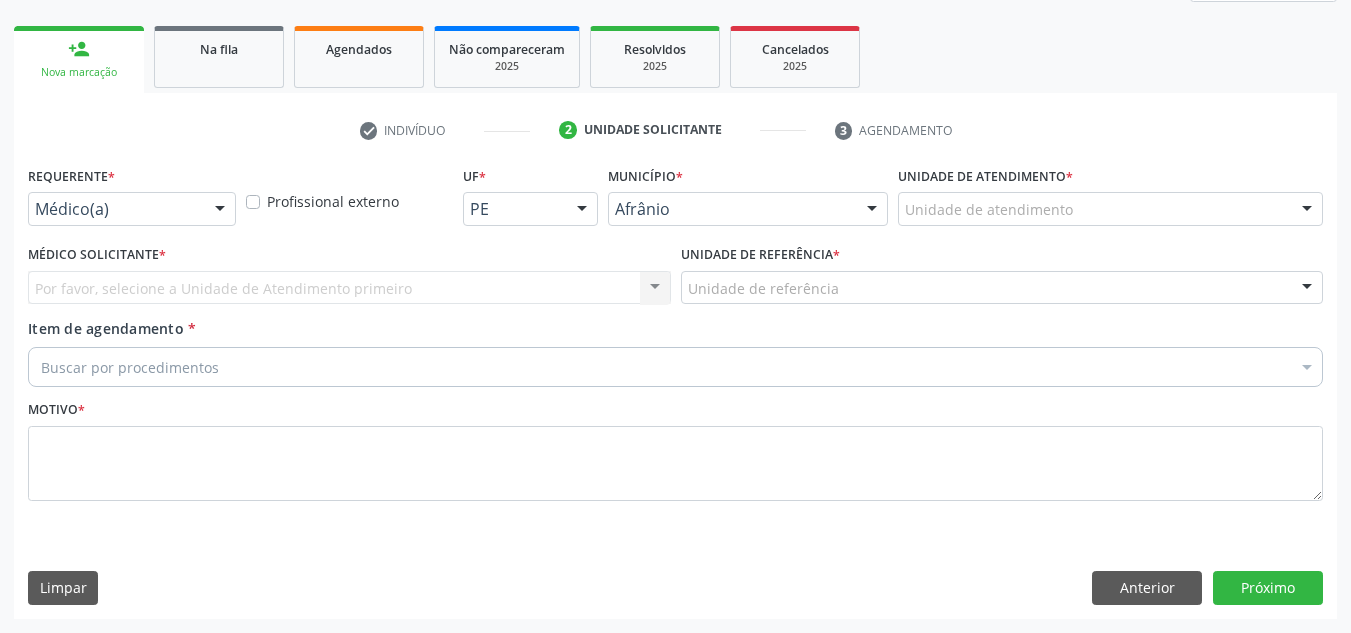 scroll, scrollTop: 273, scrollLeft: 0, axis: vertical 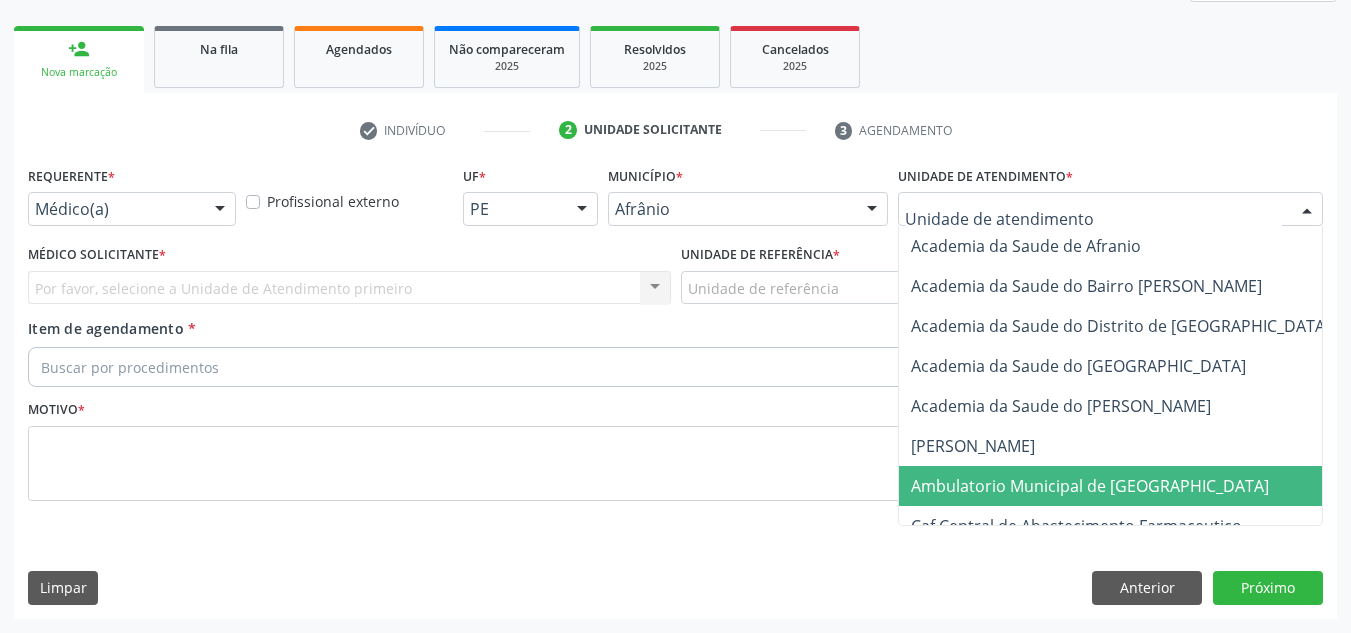 click on "Ambulatorio Municipal de [GEOGRAPHIC_DATA]" at bounding box center (1090, 486) 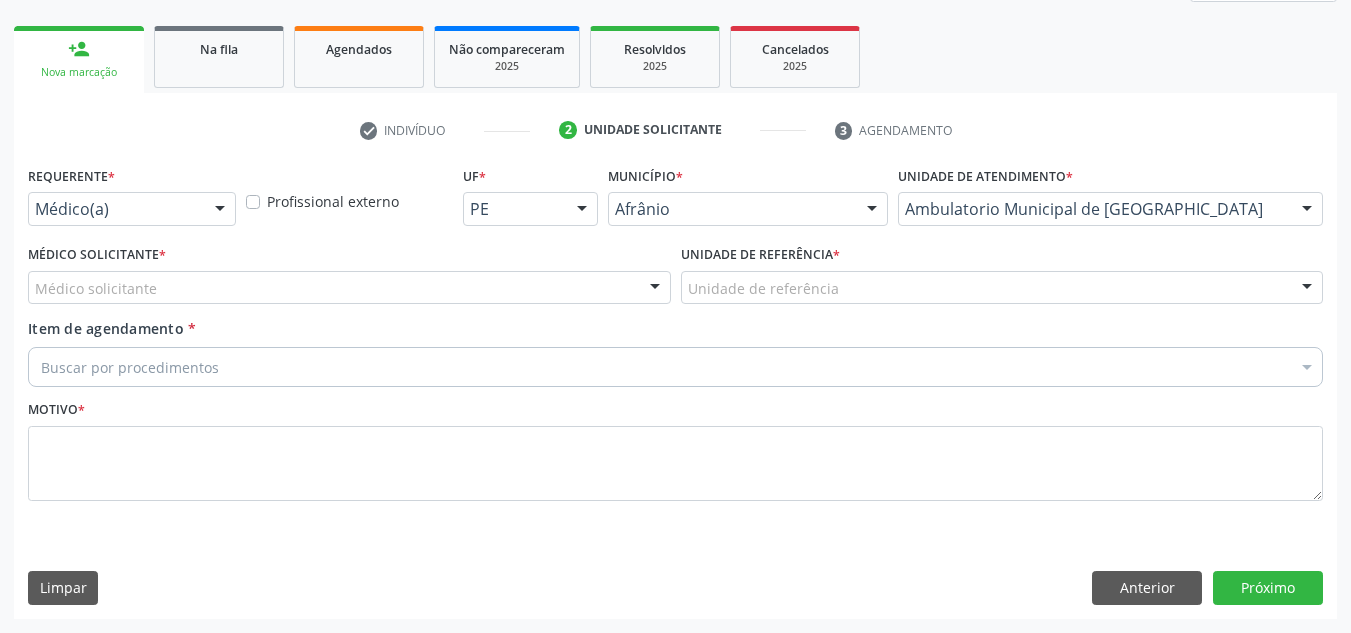 drag, startPoint x: 321, startPoint y: 254, endPoint x: 314, endPoint y: 269, distance: 16.552946 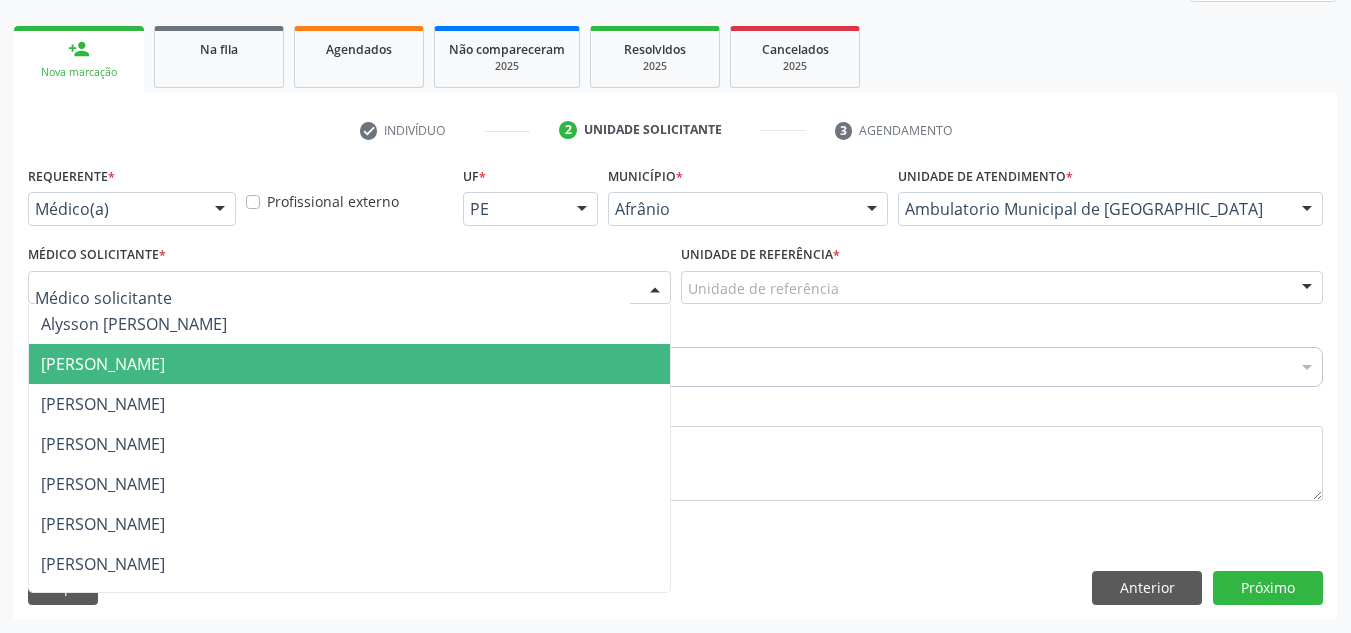 drag, startPoint x: 342, startPoint y: 356, endPoint x: 718, endPoint y: 308, distance: 379.05145 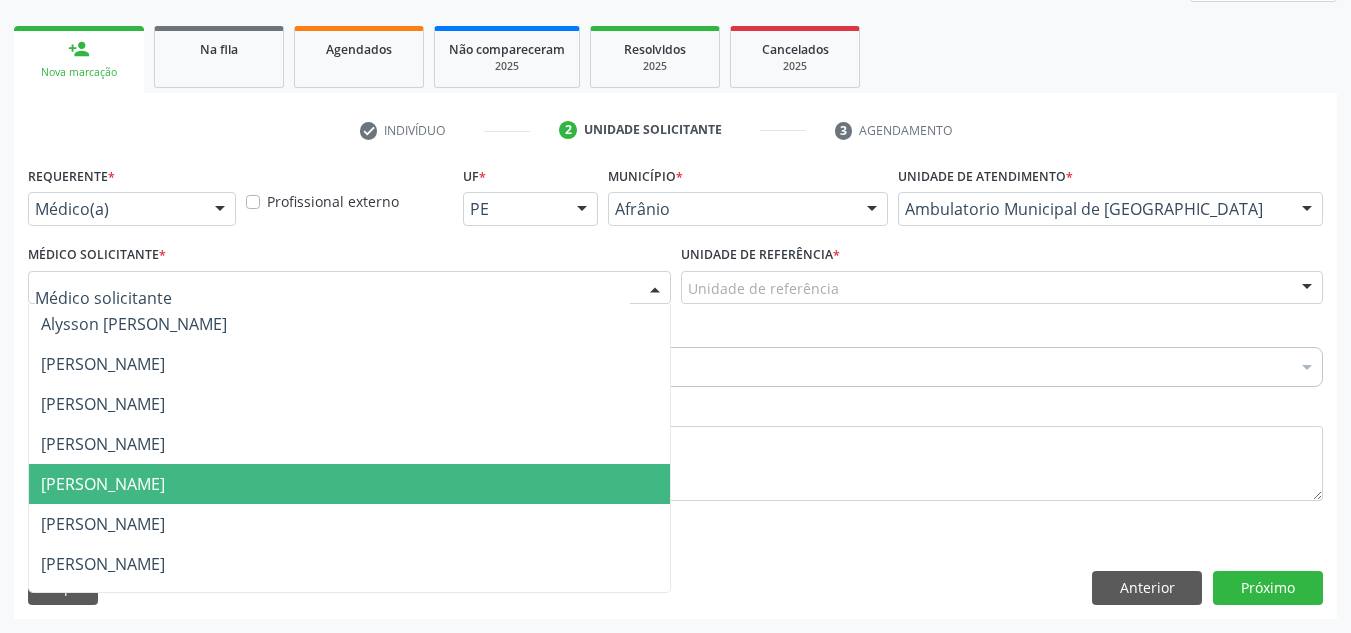 drag, startPoint x: 550, startPoint y: 465, endPoint x: 611, endPoint y: 349, distance: 131.06105 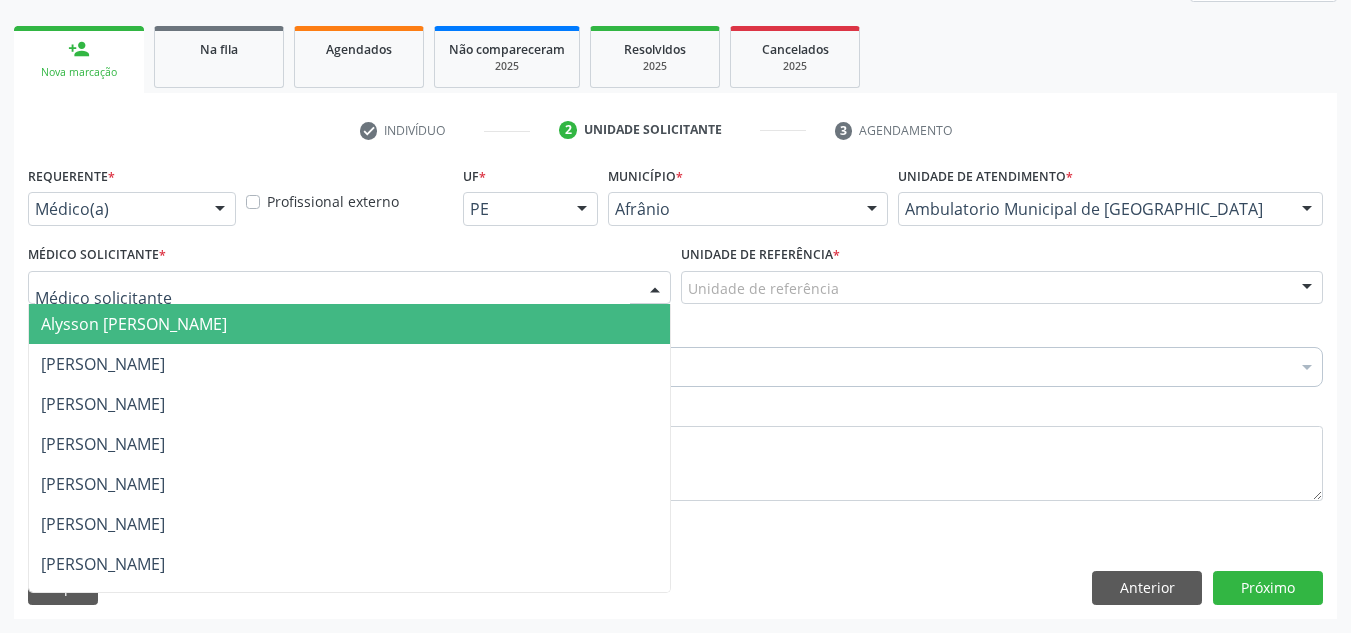 click on "Unidade de referência" at bounding box center (1002, 288) 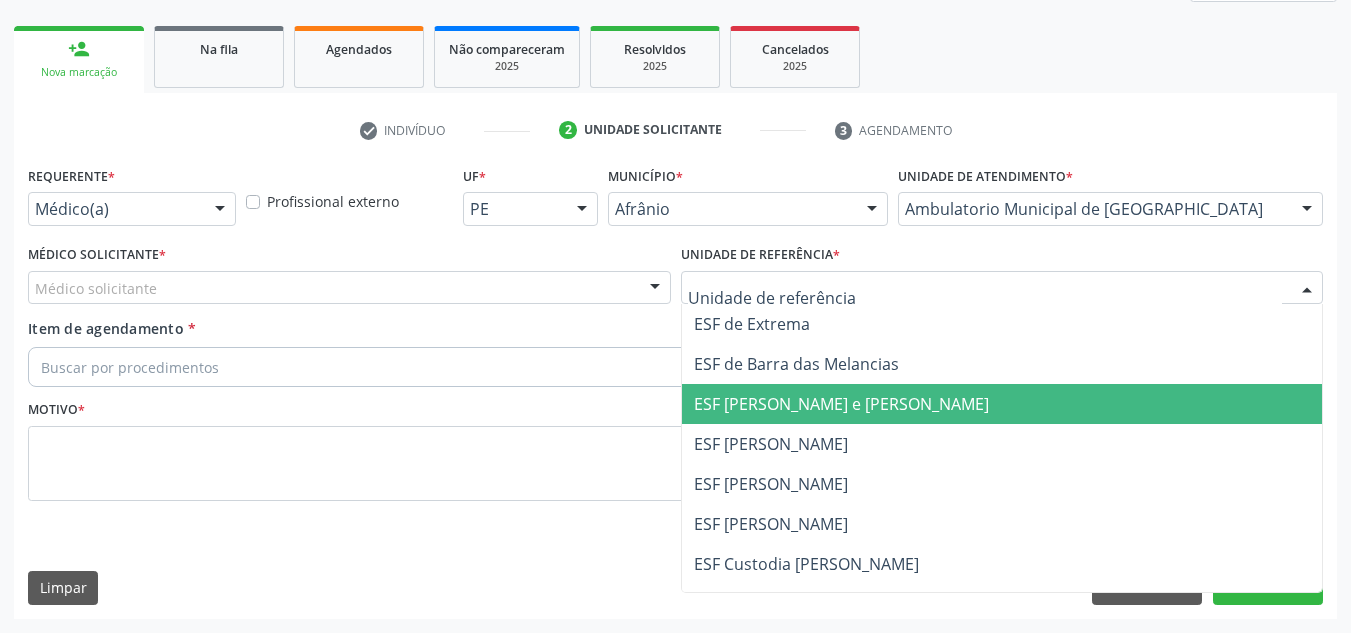 click on "ESF [PERSON_NAME] e [PERSON_NAME]" at bounding box center [841, 404] 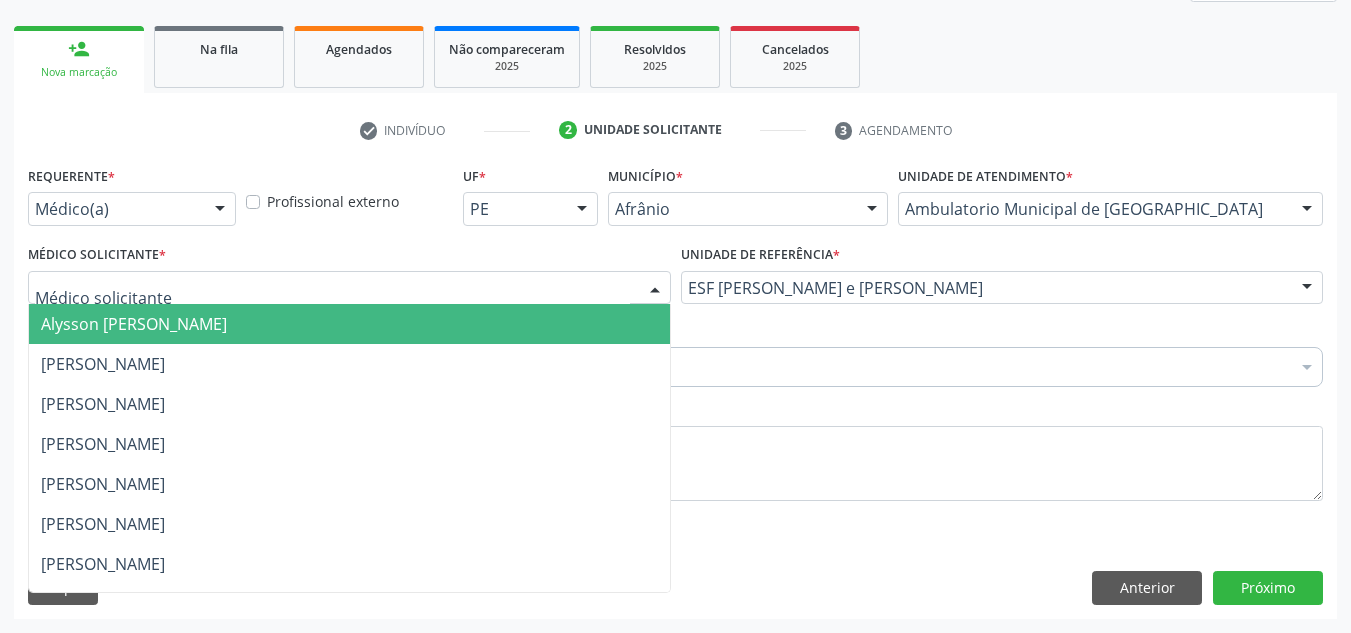 click at bounding box center (349, 288) 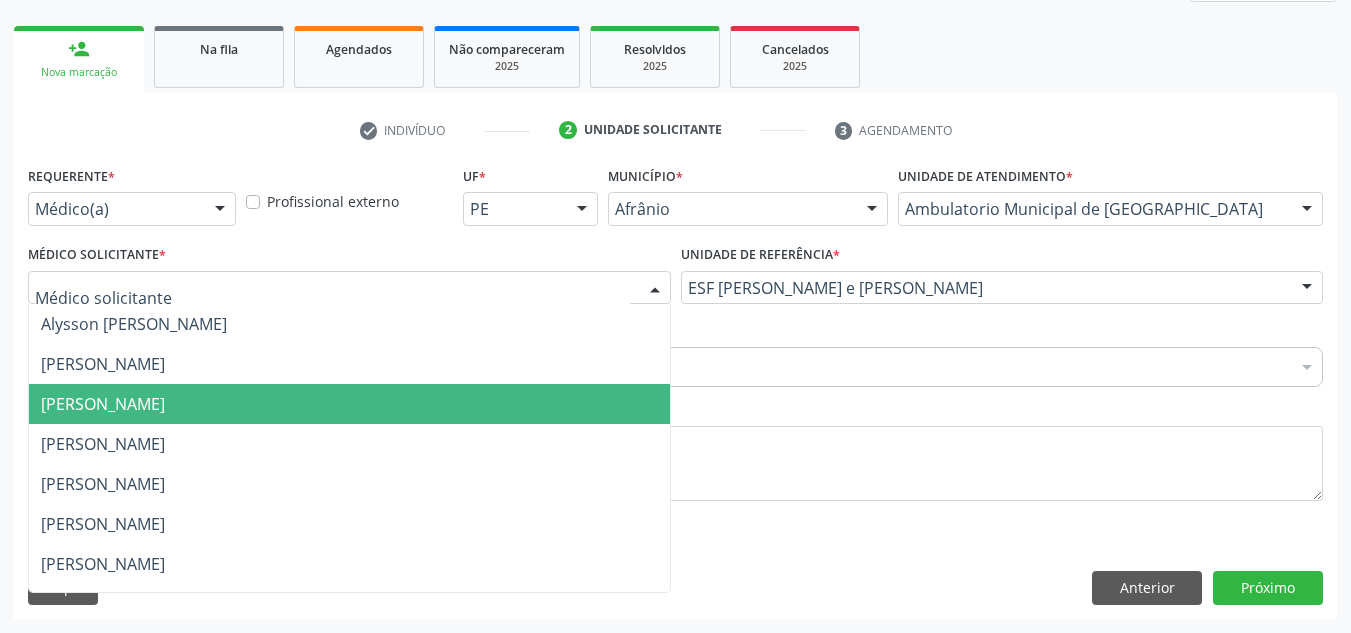 drag, startPoint x: 434, startPoint y: 394, endPoint x: 428, endPoint y: 377, distance: 18.027756 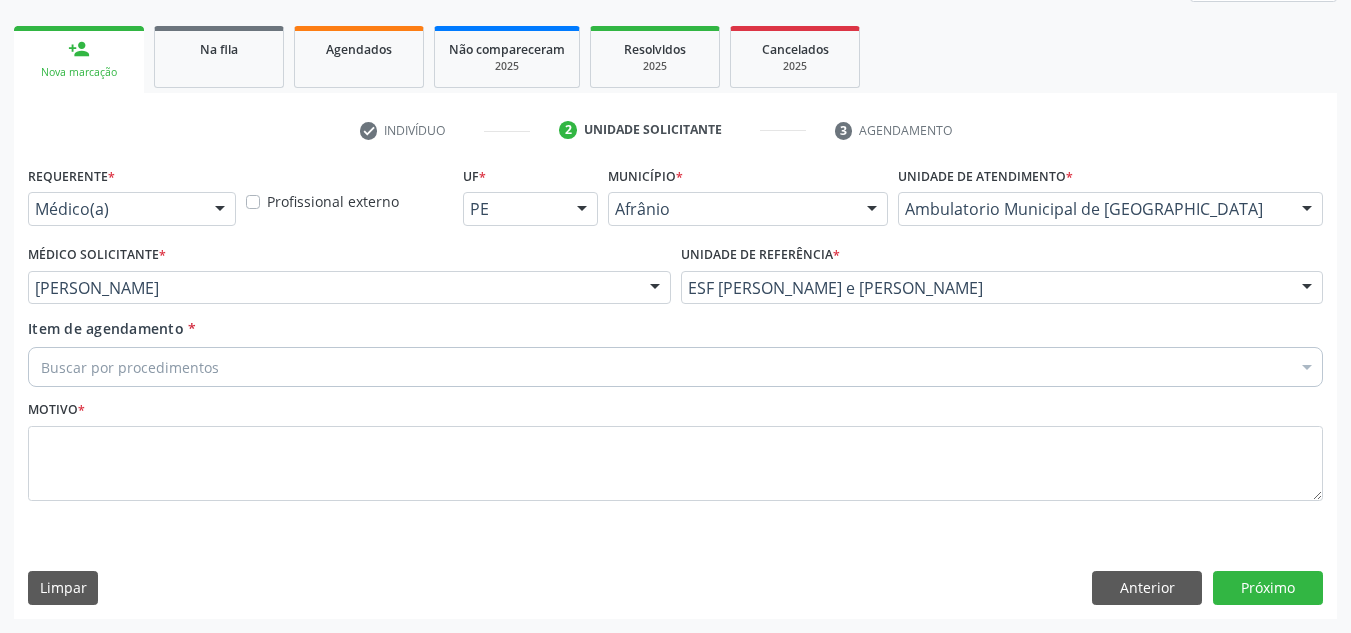 click on "Buscar por procedimentos" at bounding box center [675, 367] 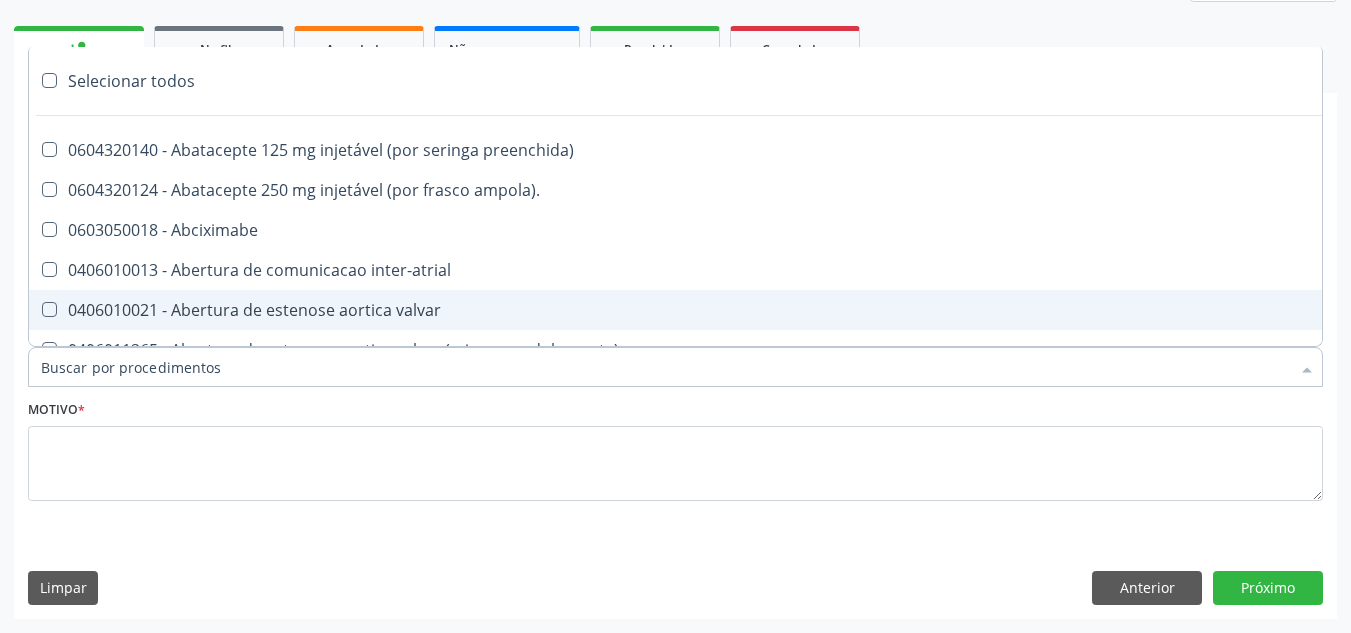 paste on "NEUROPEDIATRA" 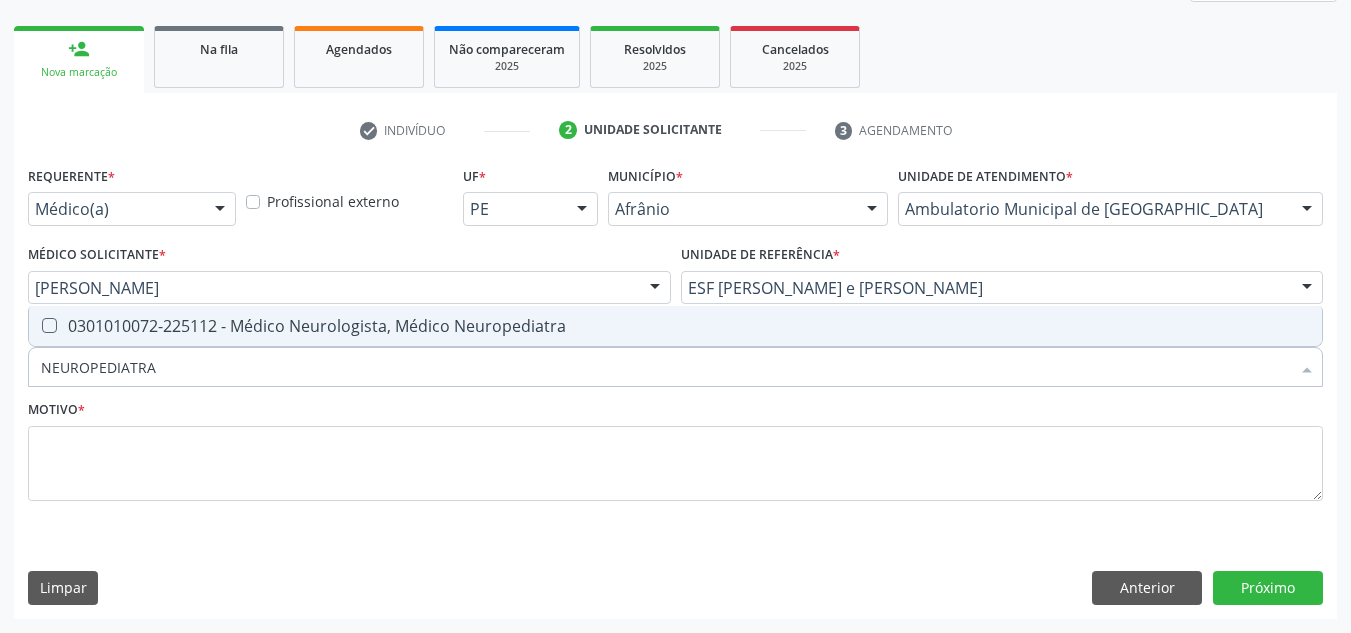 click on "0301010072-225112 - Médico Neurologista, Médico Neuropediatra" at bounding box center [675, 326] 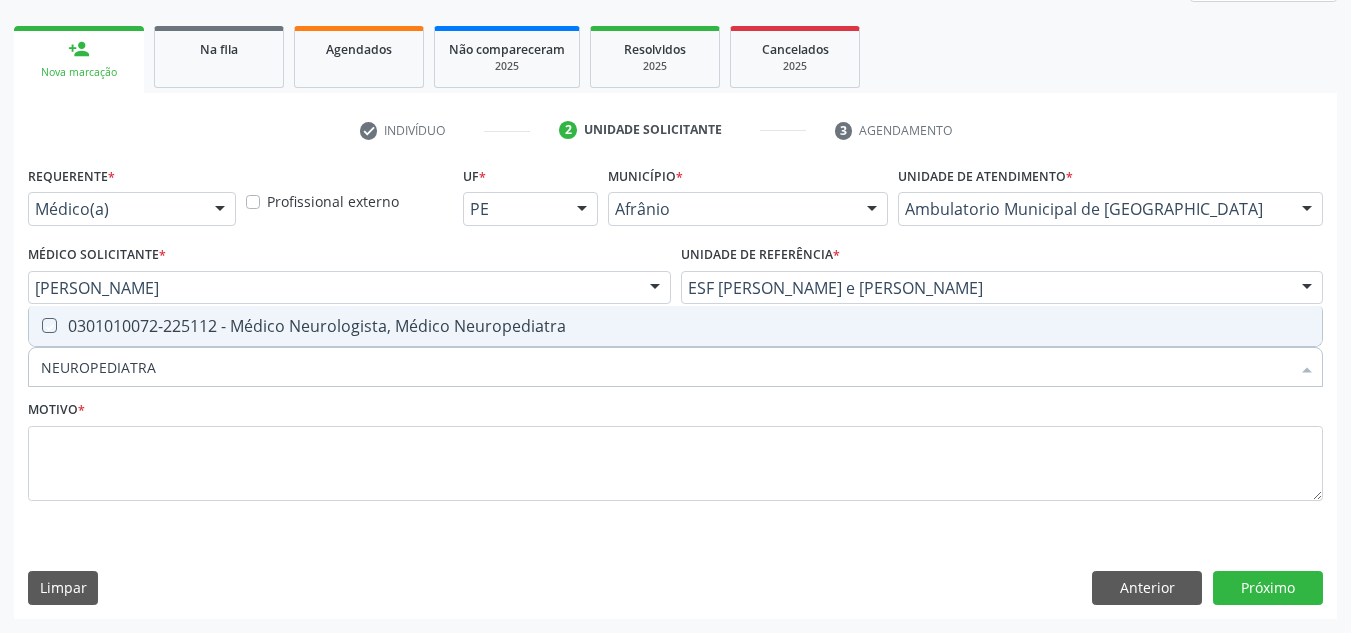 checkbox on "true" 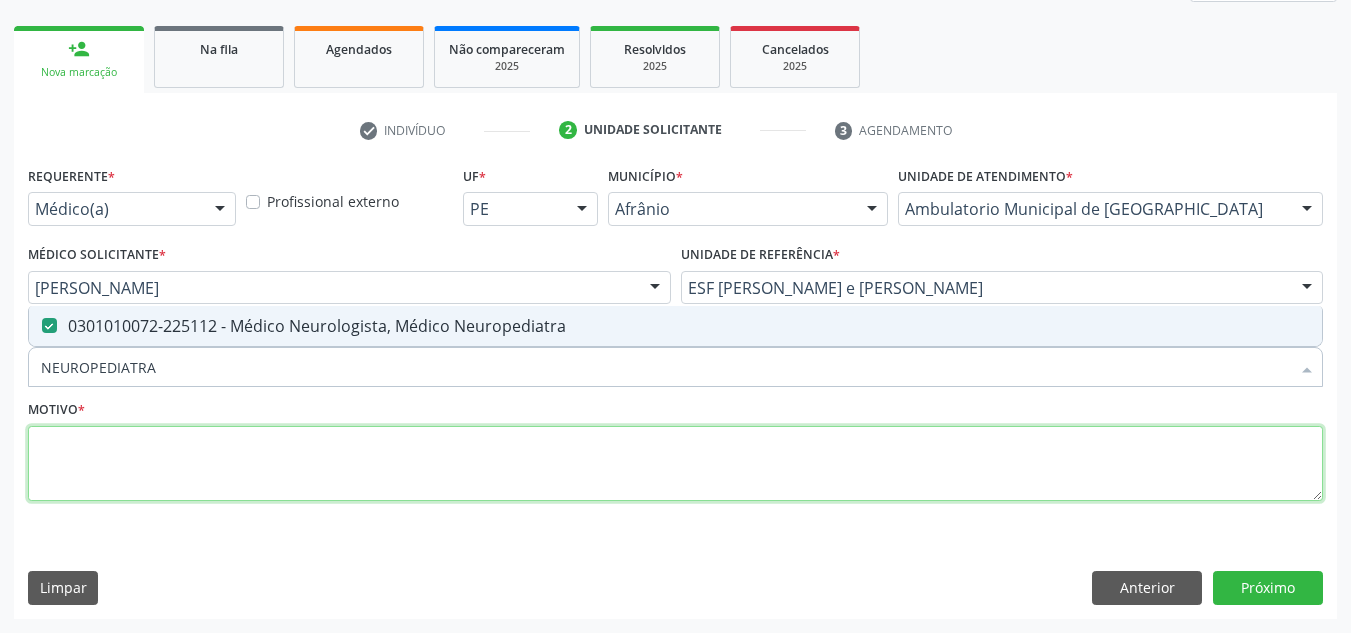 click at bounding box center [675, 464] 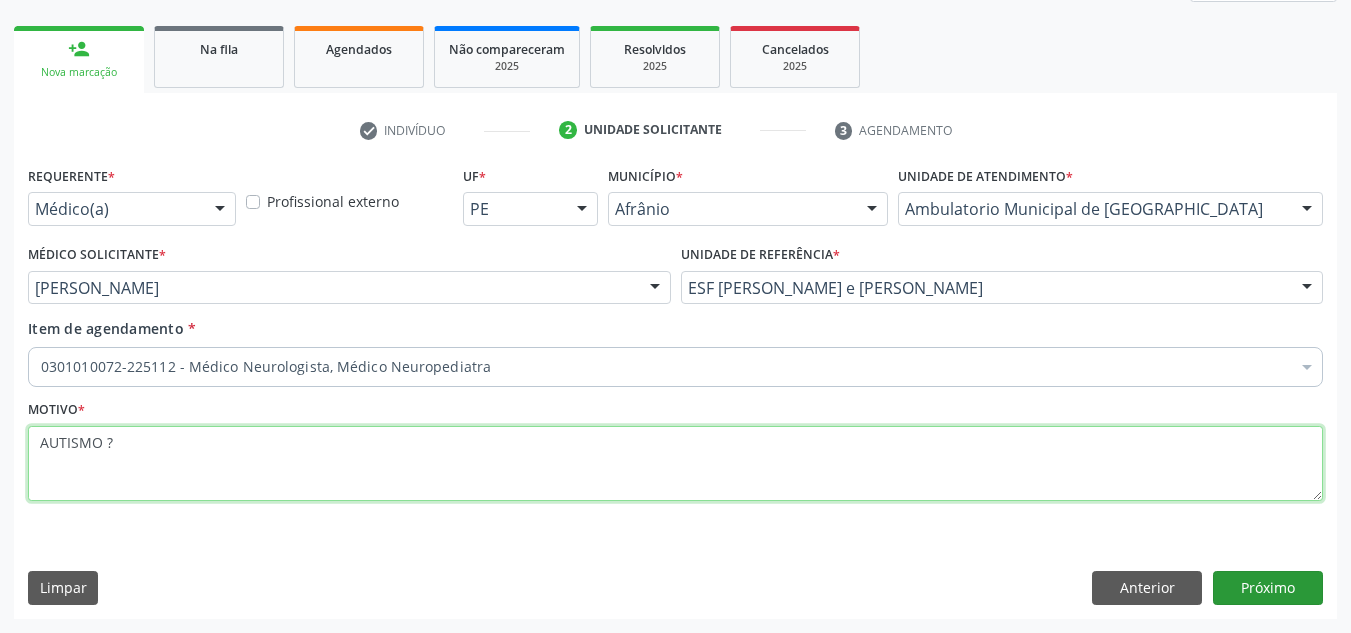 type on "AUTISMO ?" 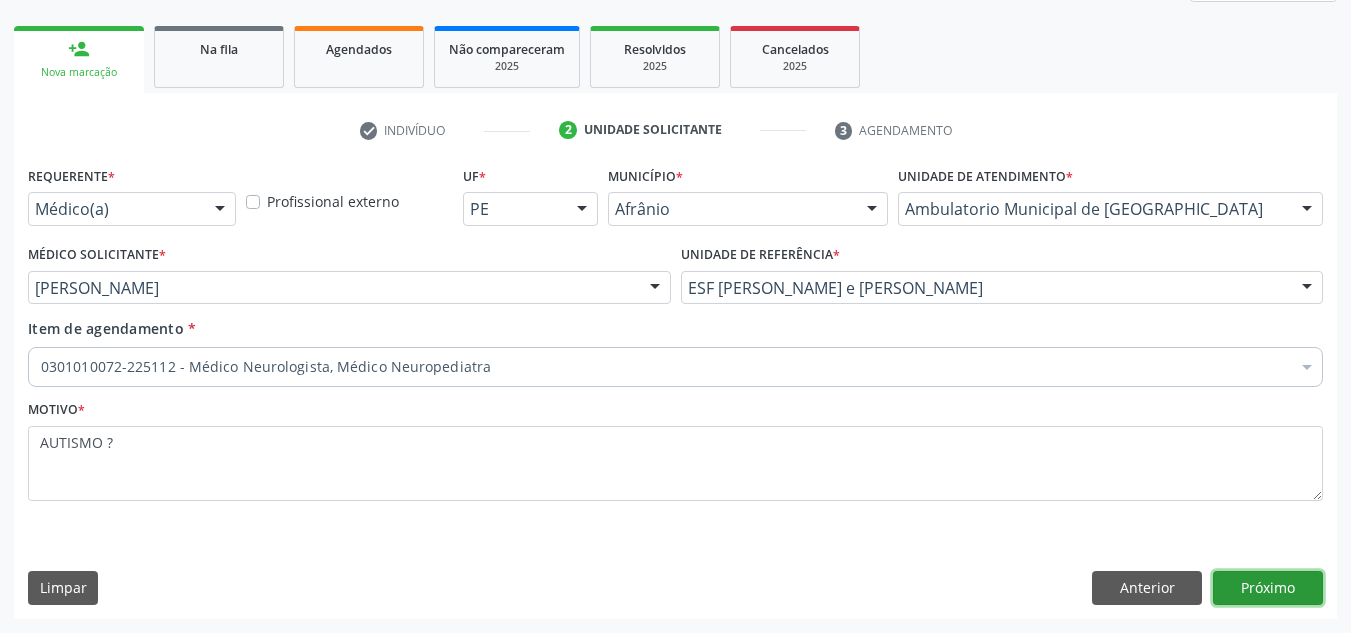 click on "Próximo" at bounding box center (1268, 588) 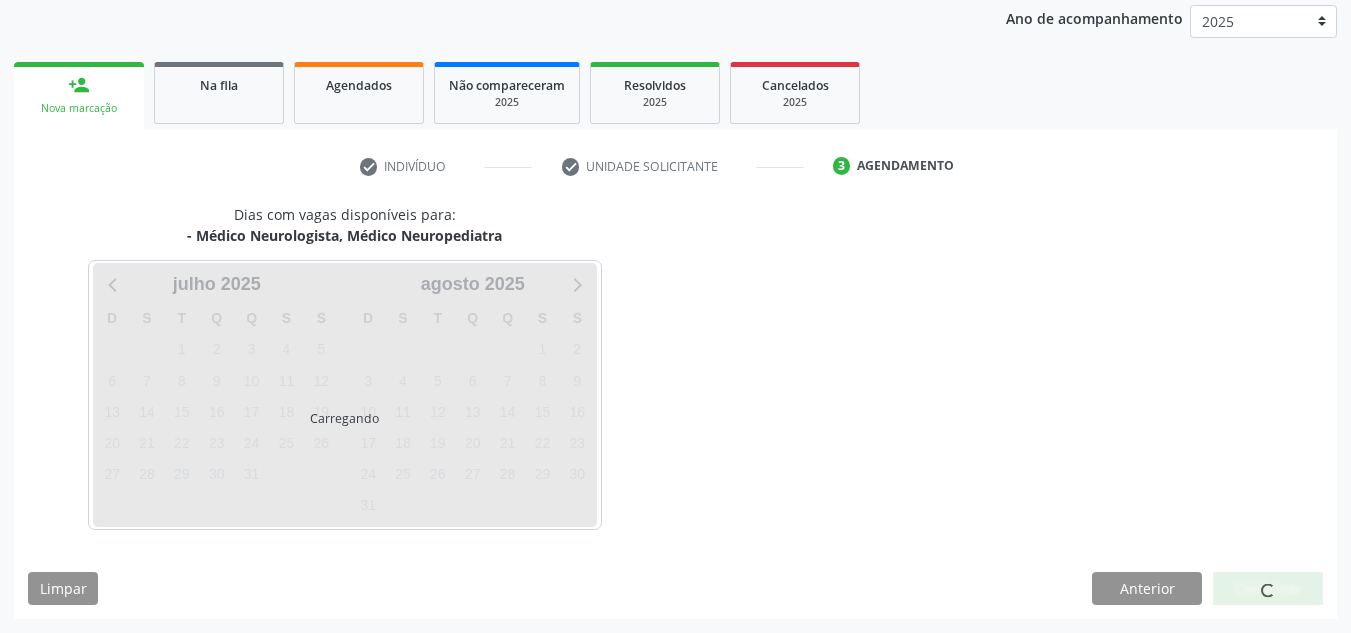 scroll, scrollTop: 237, scrollLeft: 0, axis: vertical 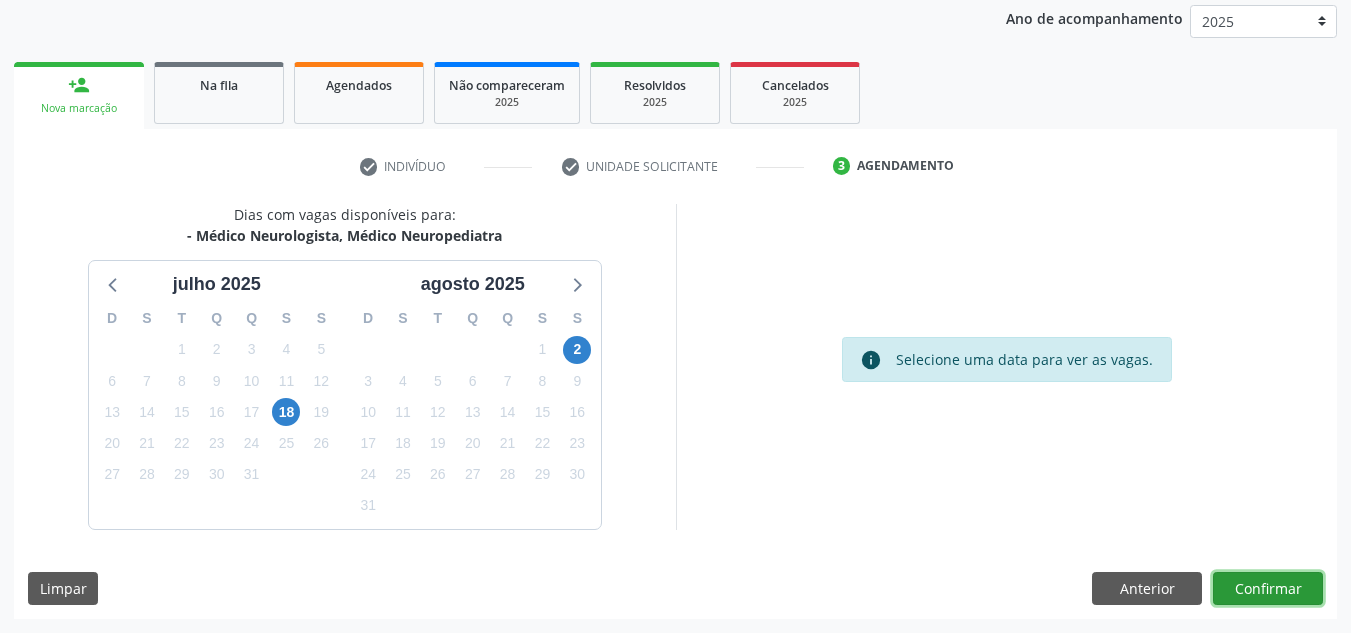 click on "Confirmar" at bounding box center (1268, 589) 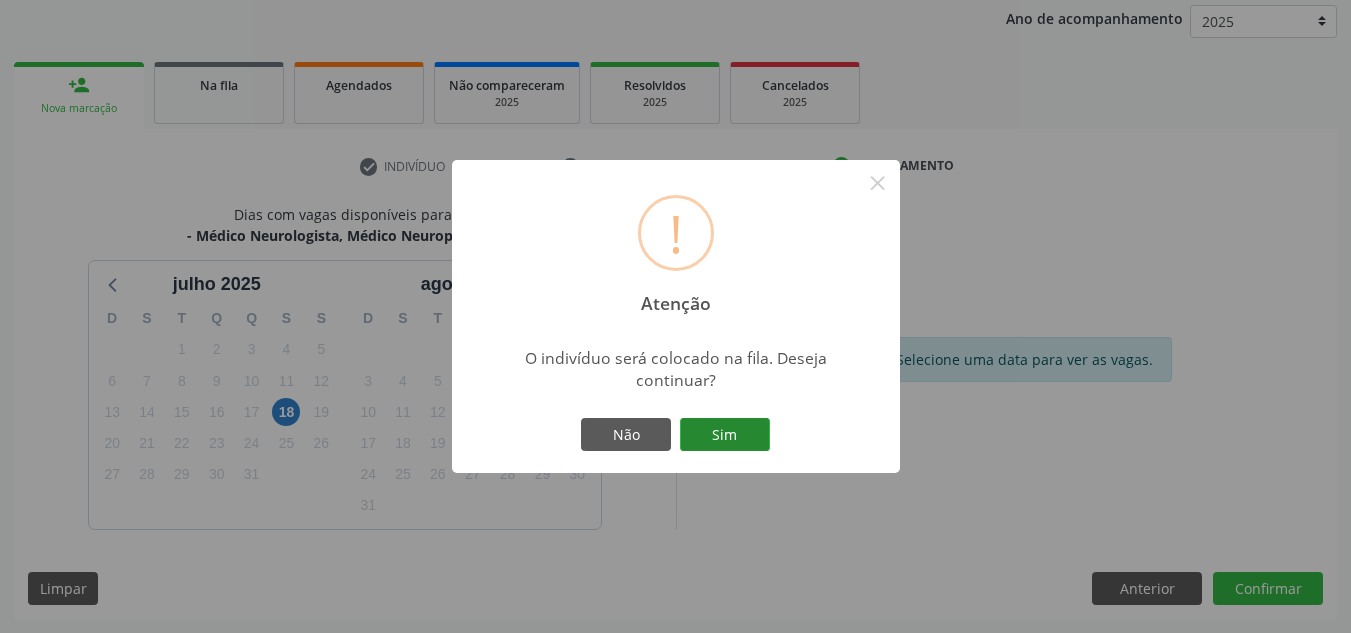 click on "Sim" at bounding box center (725, 435) 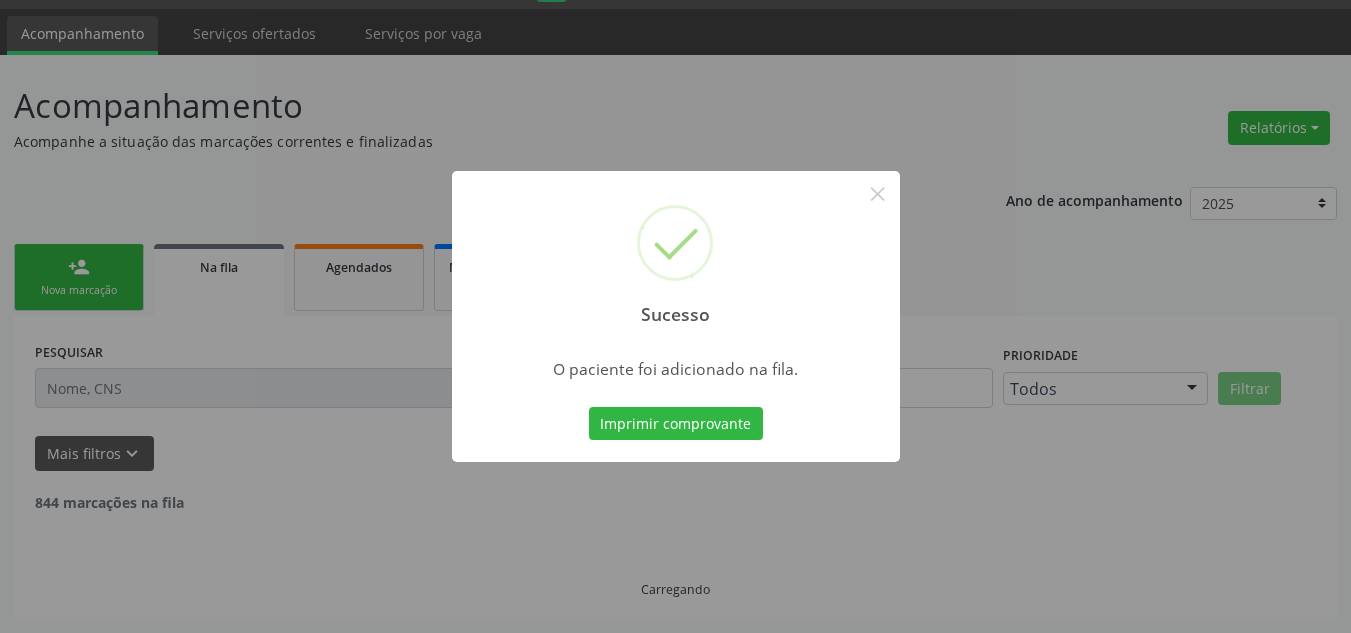scroll, scrollTop: 34, scrollLeft: 0, axis: vertical 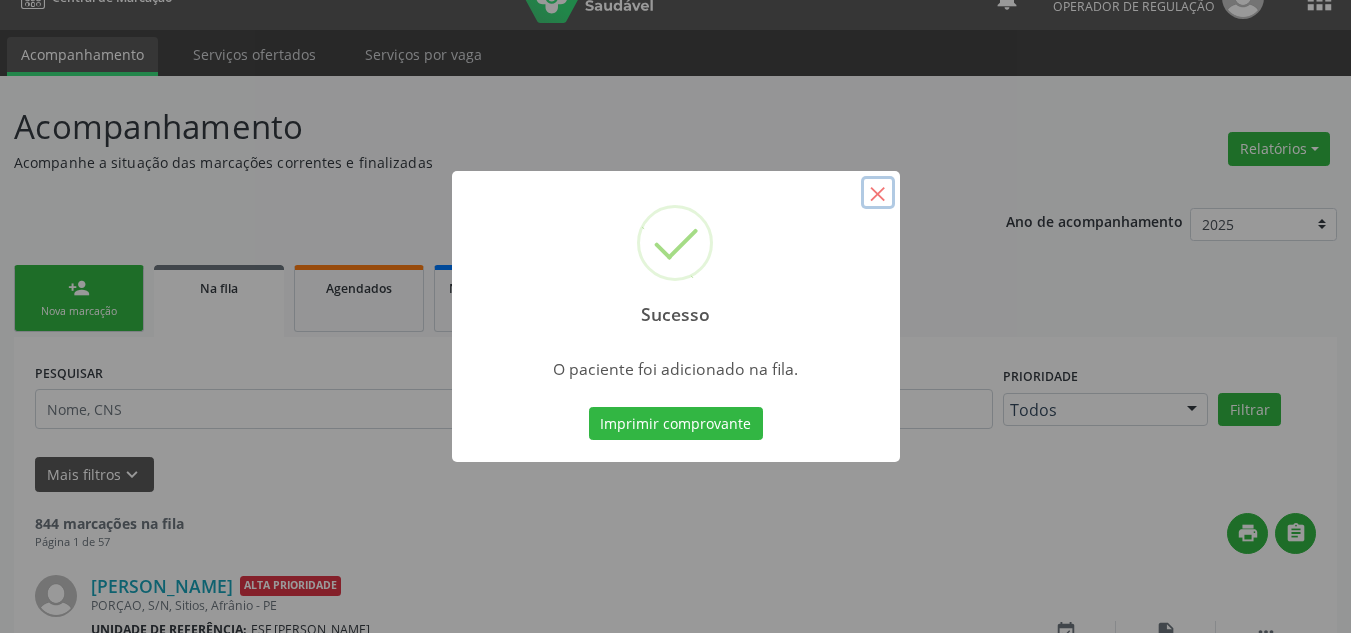 click on "×" at bounding box center [878, 193] 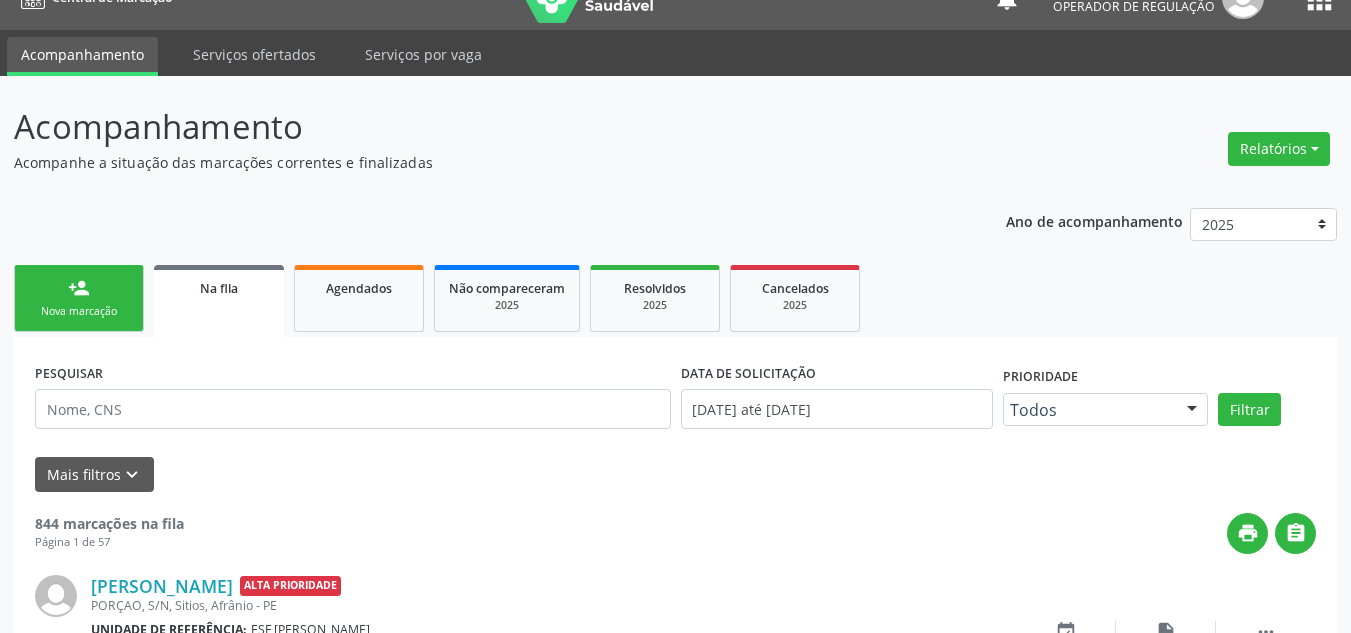 click on "person_add" at bounding box center [79, 288] 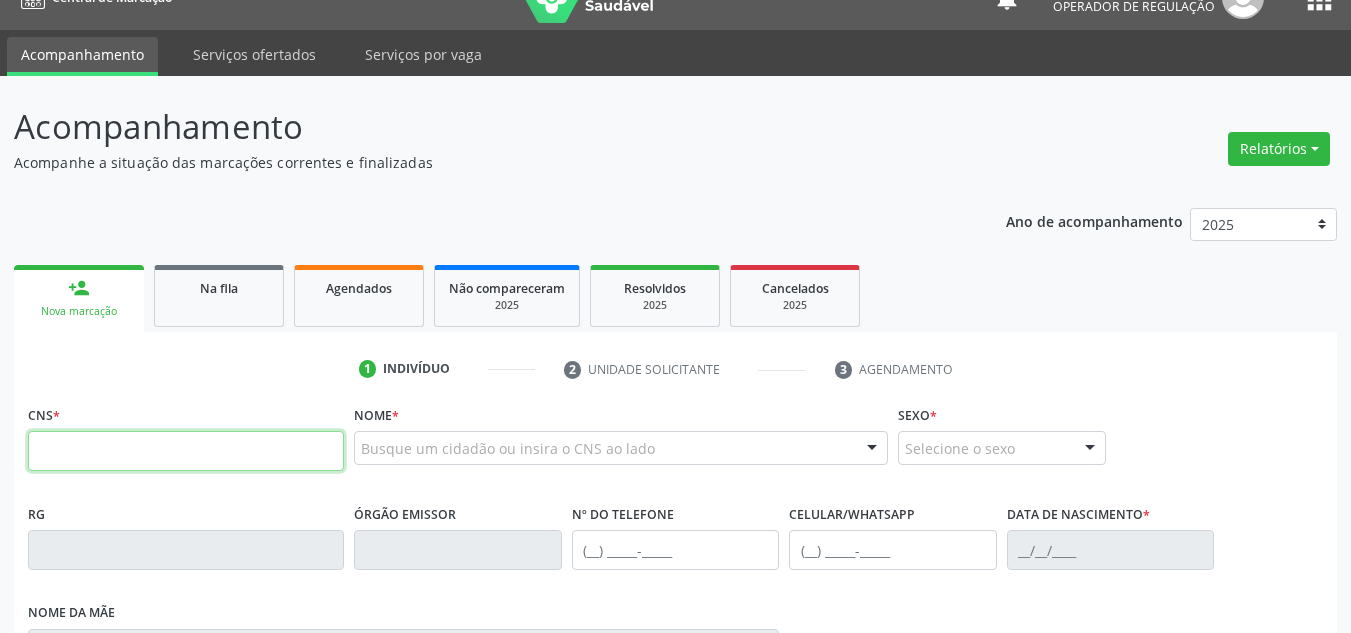 click at bounding box center [186, 451] 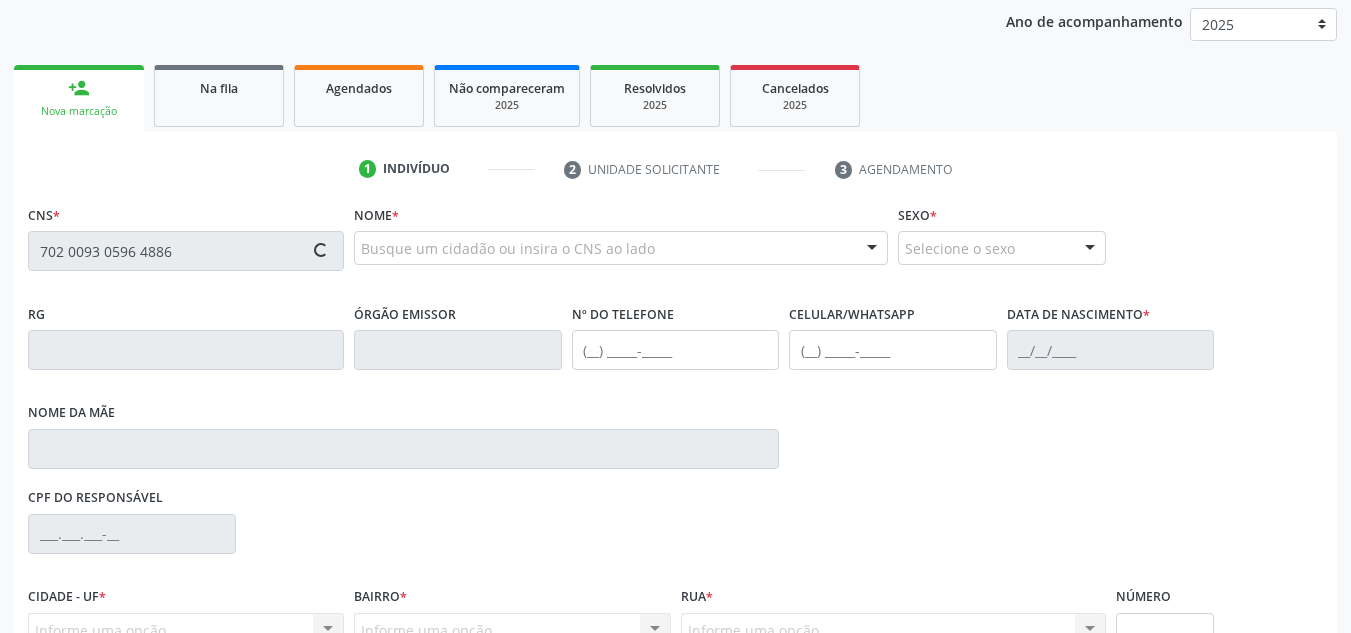 type on "702 0093 0596 4886" 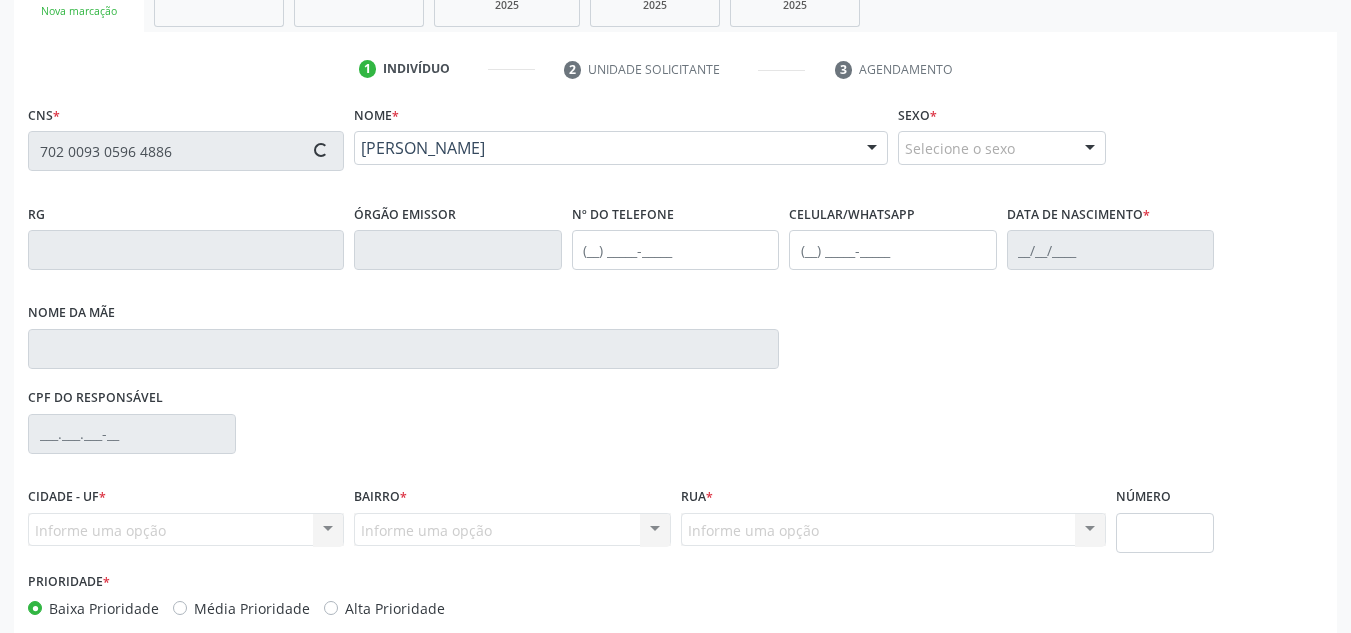 type on "[PHONE_NUMBER]" 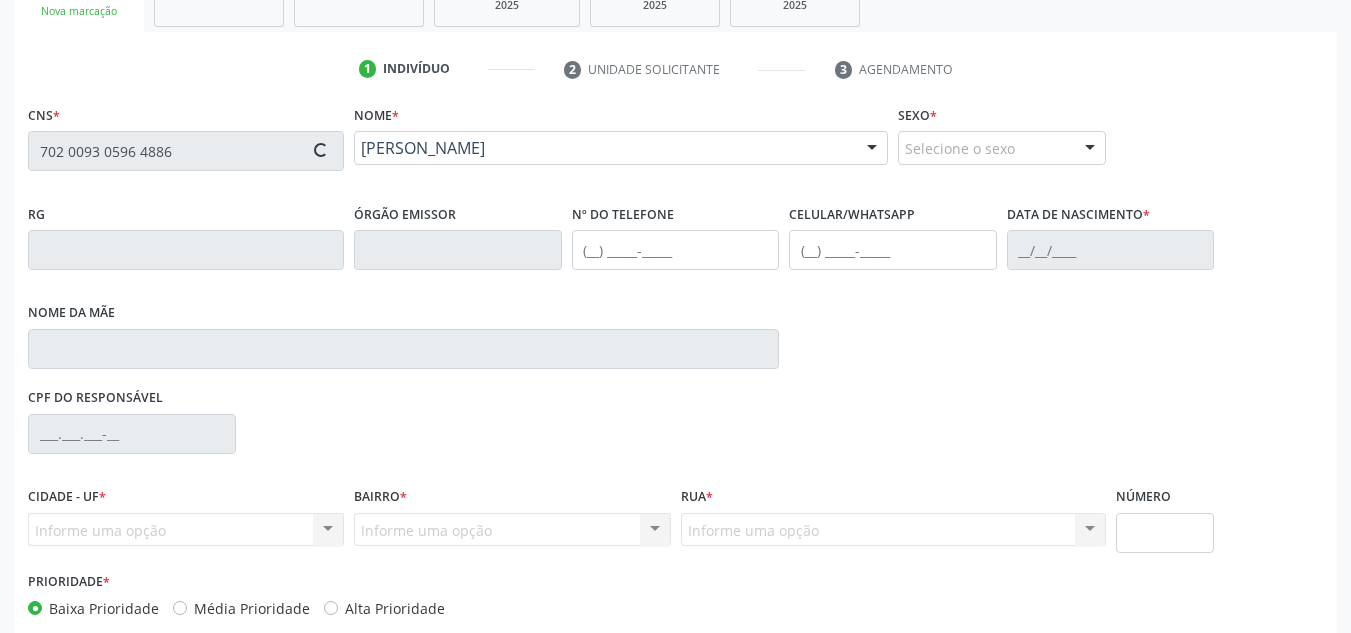 type on "[PHONE_NUMBER]" 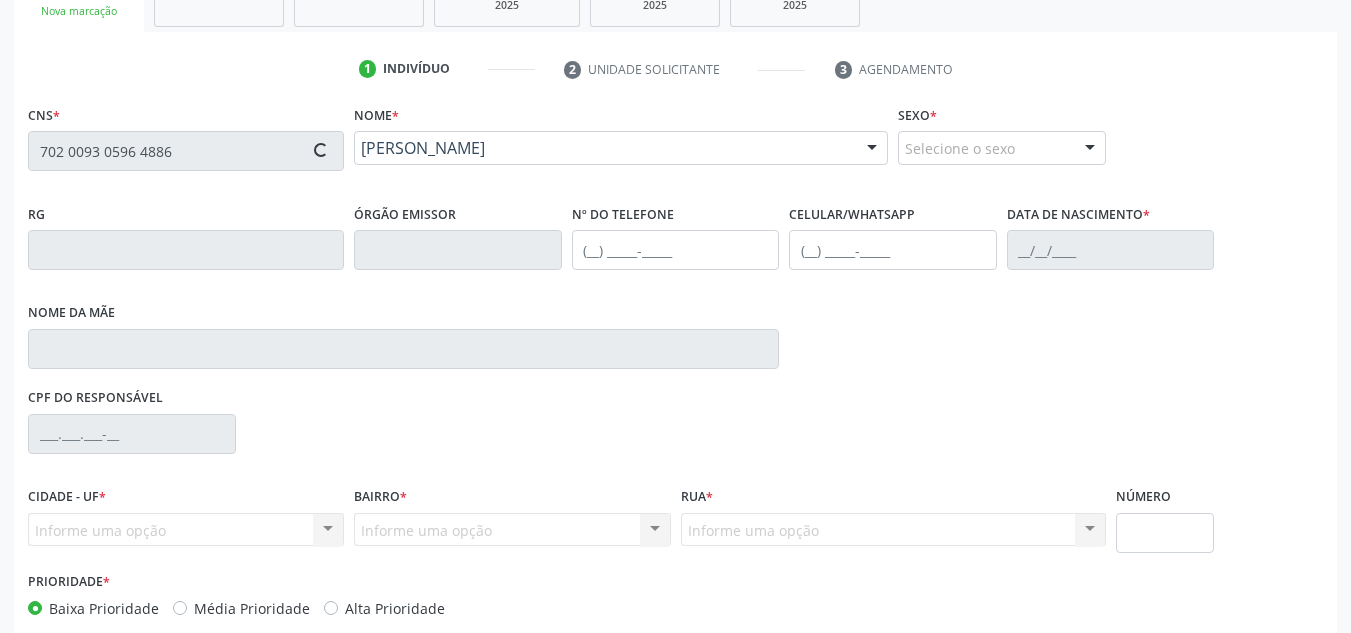 type on "Alcilene da Conceiçao Nunes" 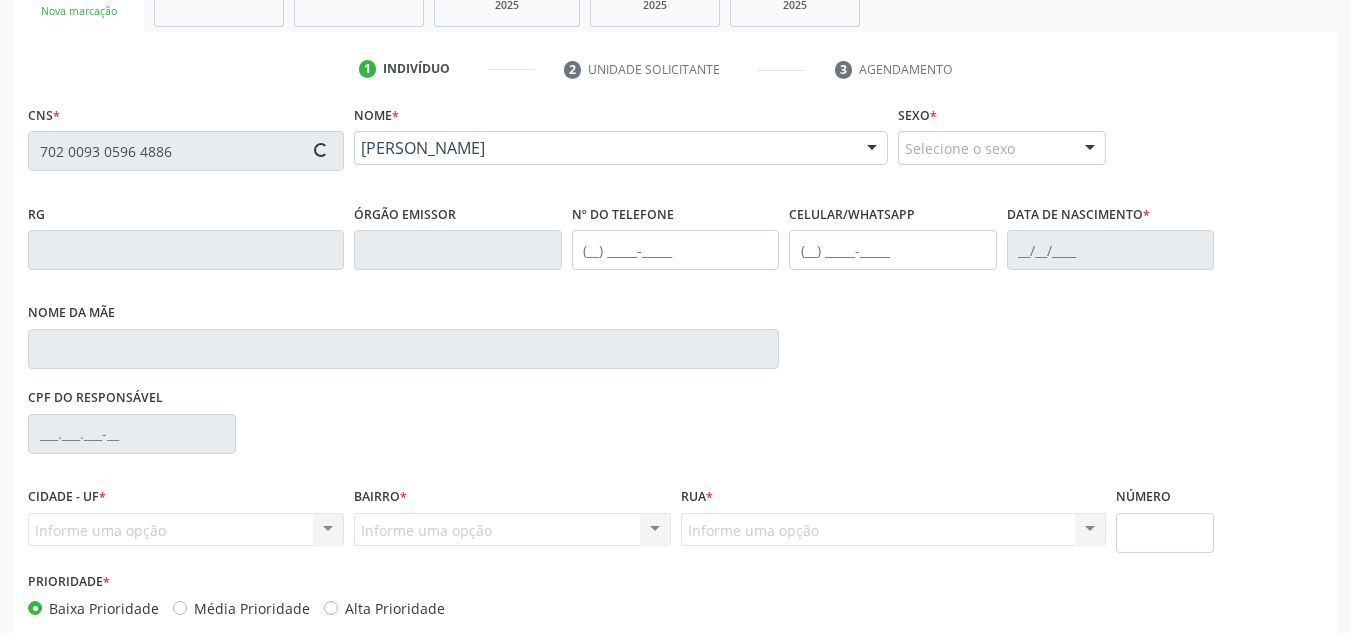 type on "S/N" 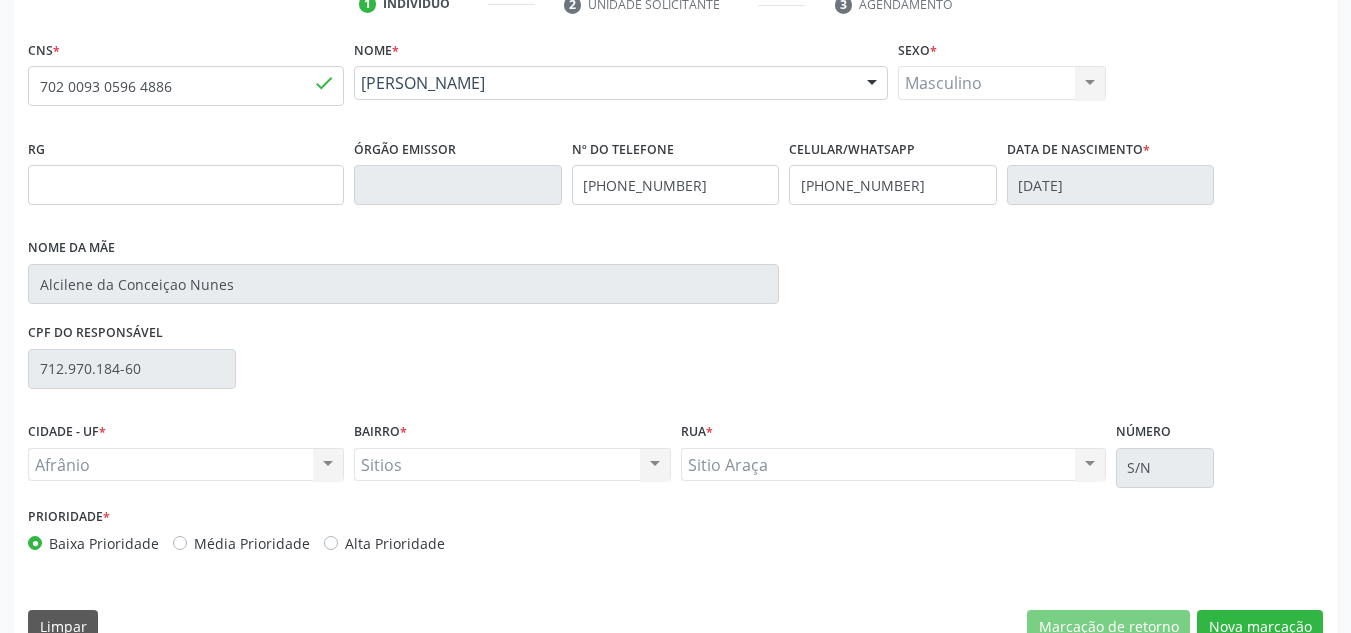 scroll, scrollTop: 434, scrollLeft: 0, axis: vertical 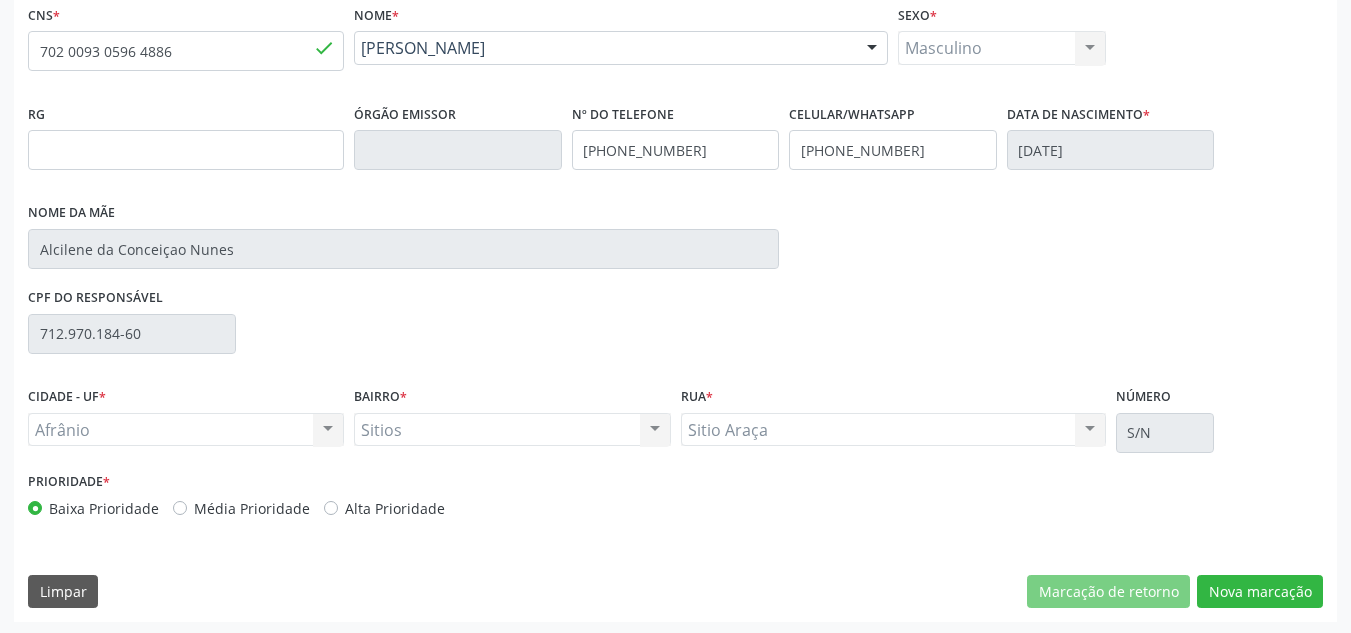 click on "Média Prioridade" at bounding box center (252, 508) 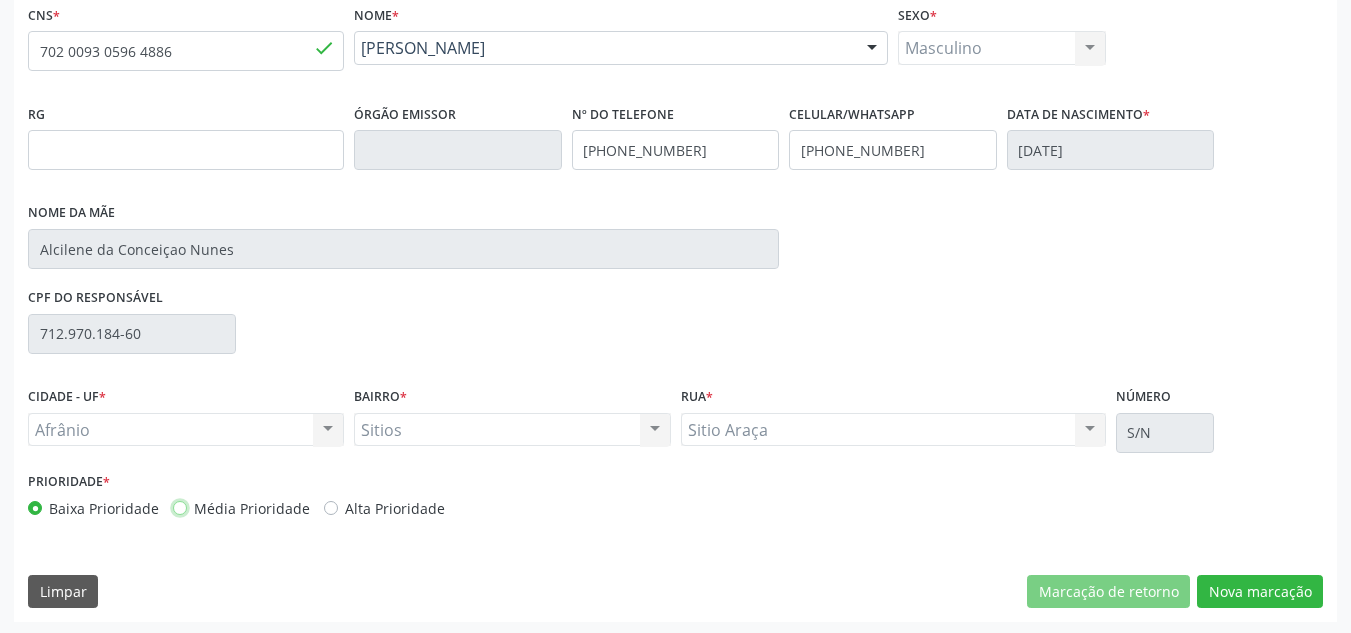 click on "Média Prioridade" at bounding box center [180, 507] 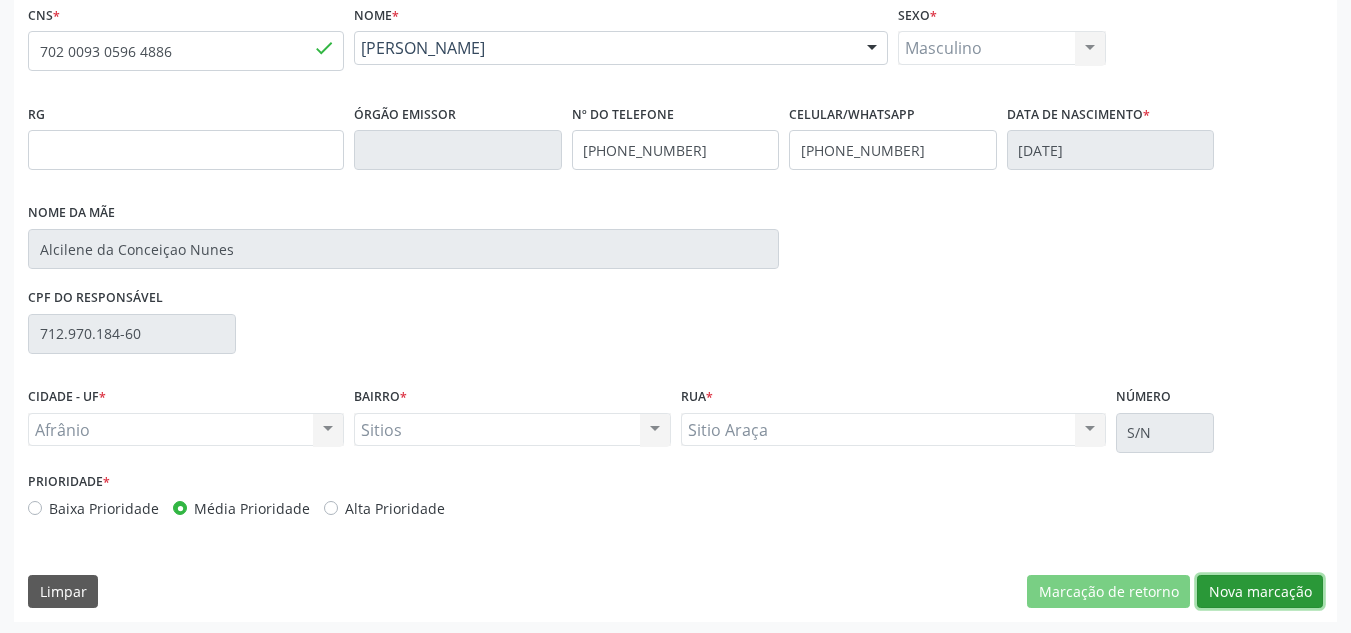 click on "Nova marcação" at bounding box center (1260, 592) 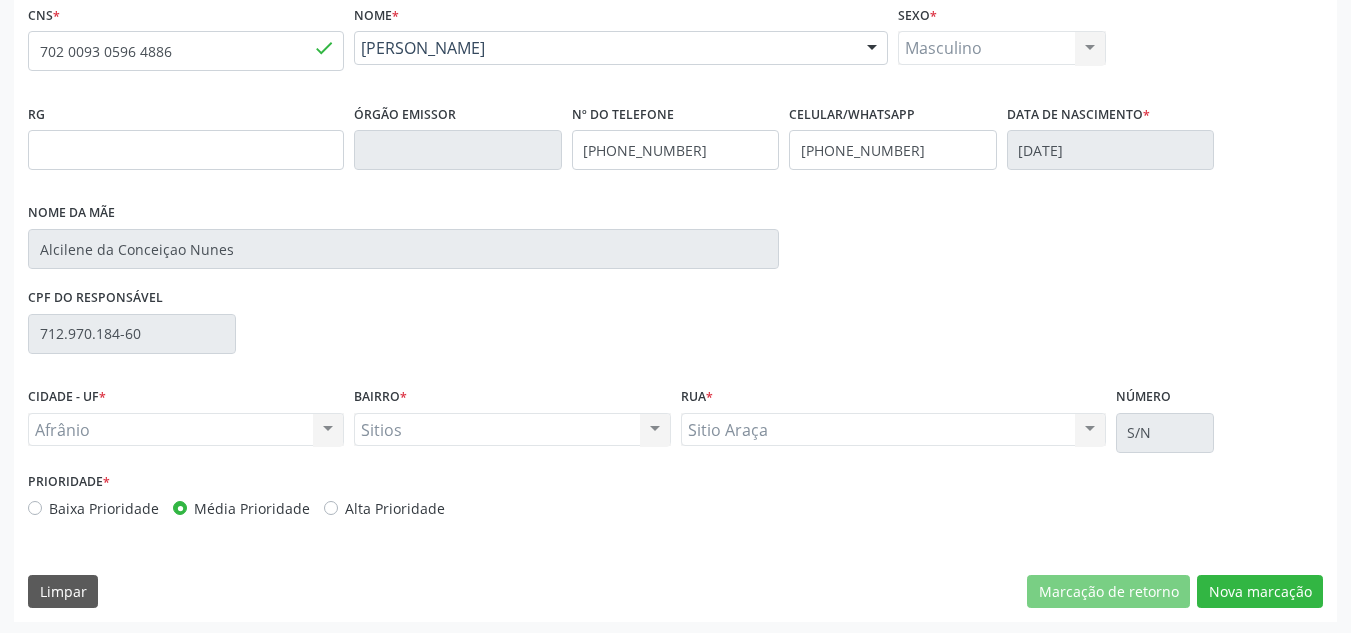 scroll, scrollTop: 273, scrollLeft: 0, axis: vertical 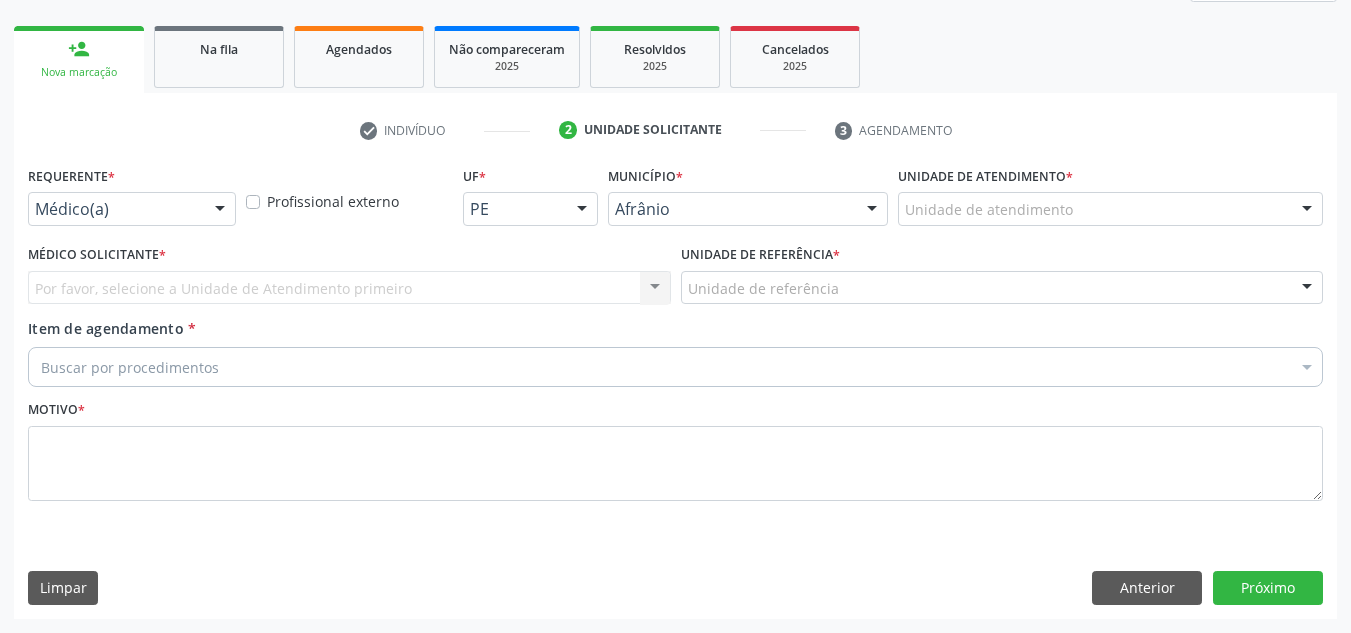 click on "Unidade de atendimento" at bounding box center [1110, 209] 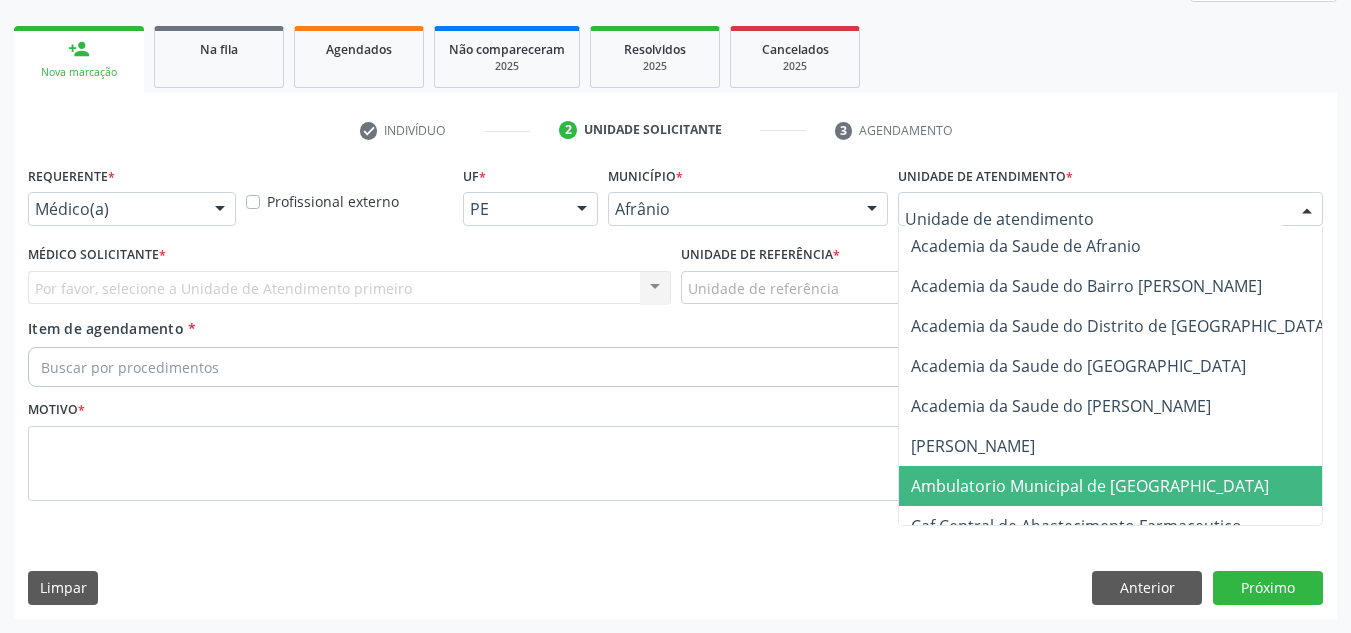 click on "Ambulatorio Municipal de [GEOGRAPHIC_DATA]" at bounding box center (1143, 486) 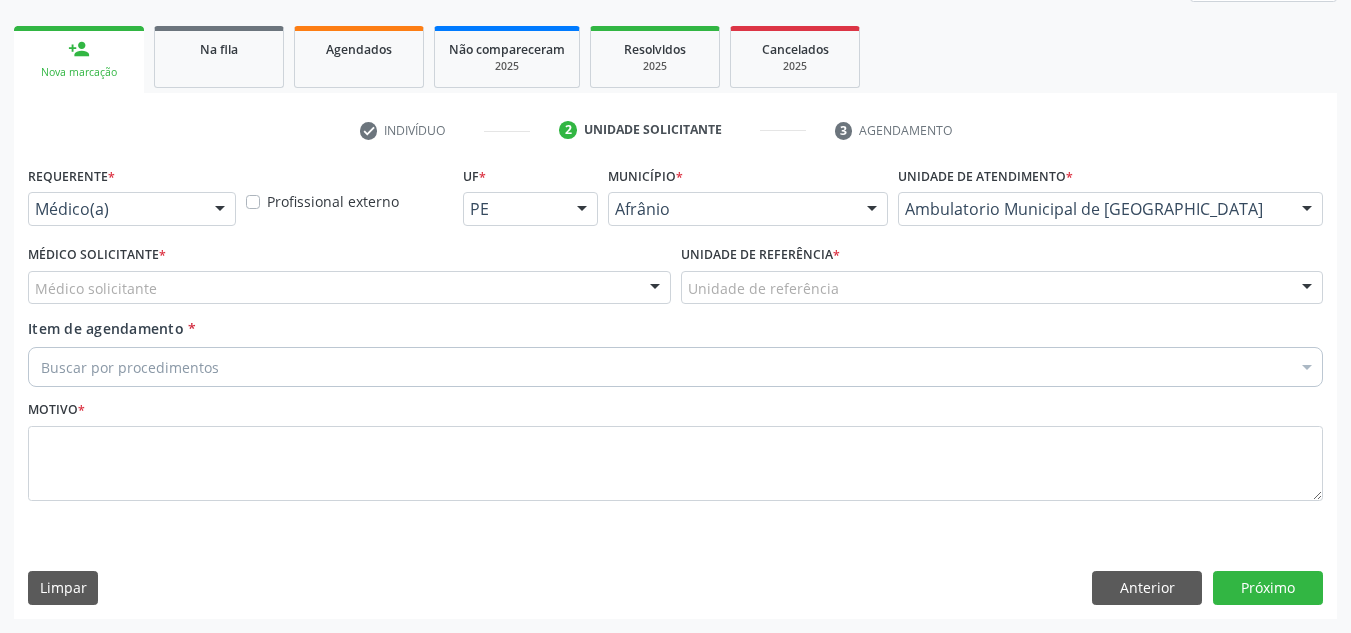 click at bounding box center [655, 289] 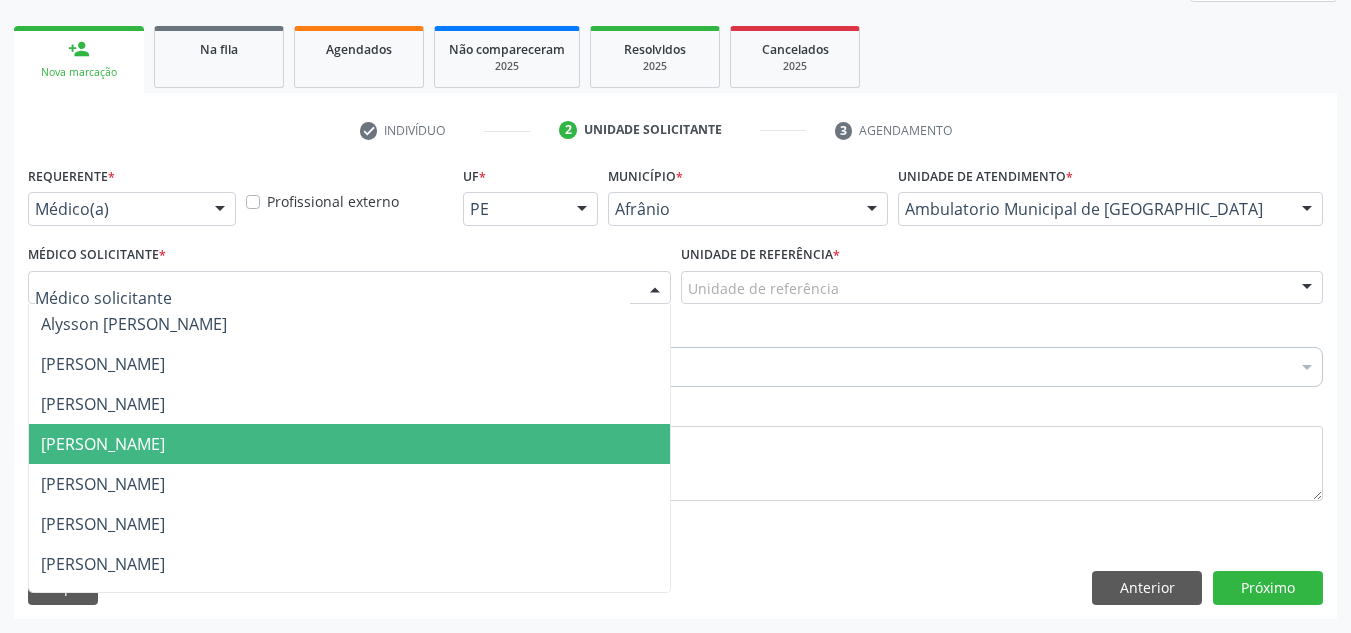 click on "[PERSON_NAME]" at bounding box center [349, 444] 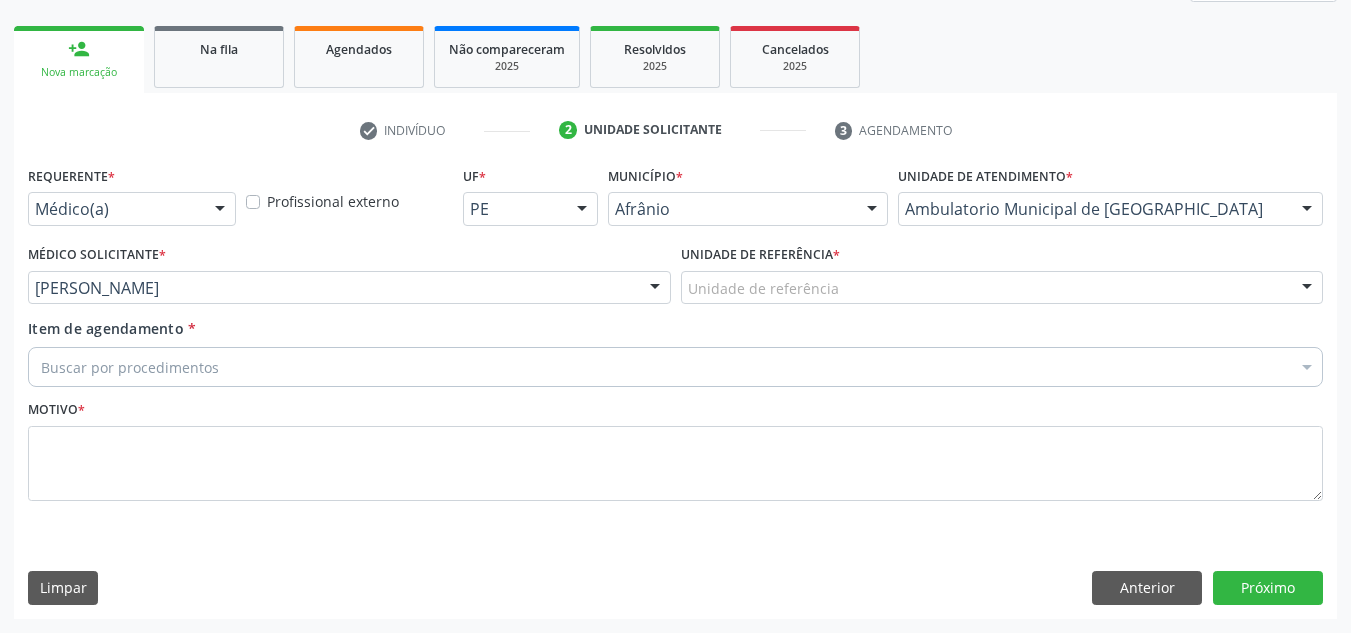 click on "Unidade de referência" at bounding box center (1002, 288) 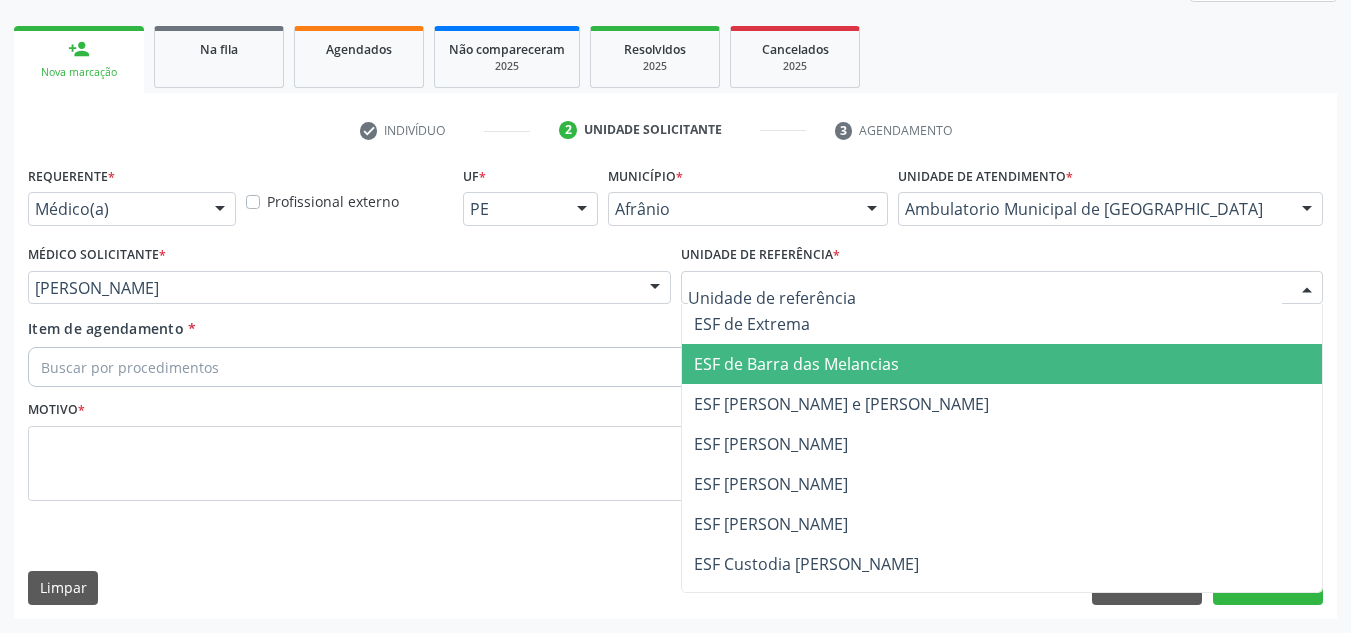 click on "ESF [PERSON_NAME] e [PERSON_NAME]" at bounding box center [841, 404] 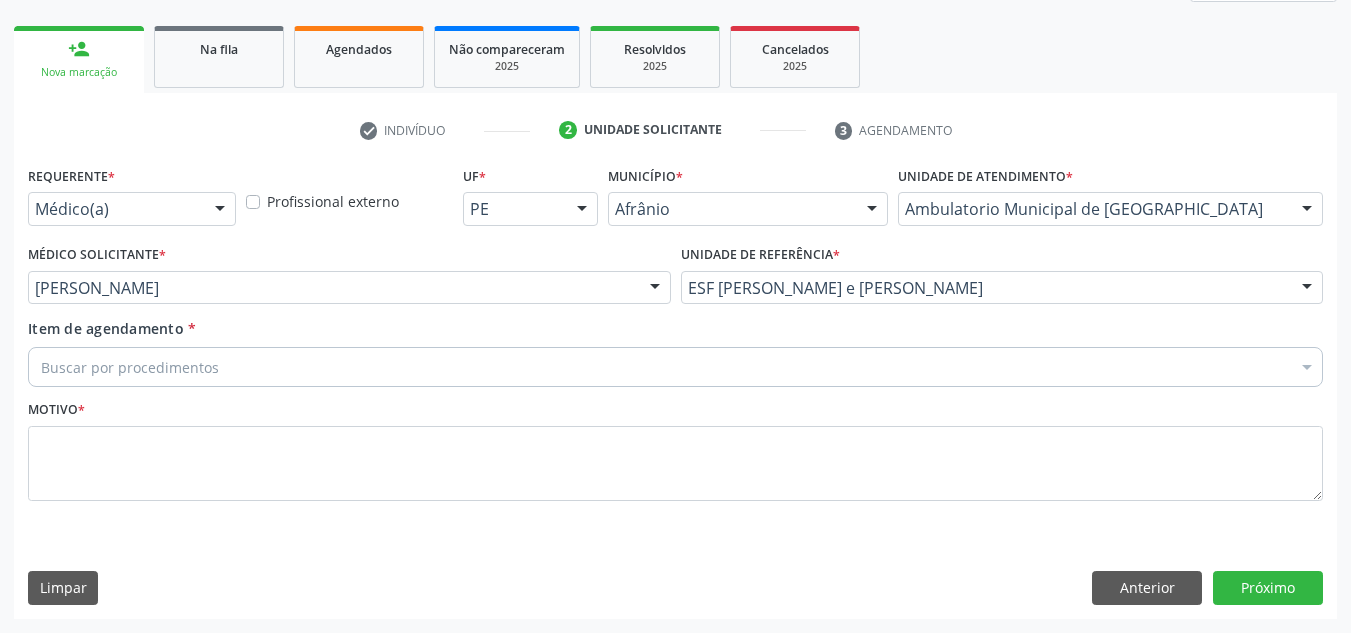 click on "Buscar por procedimentos" at bounding box center [675, 367] 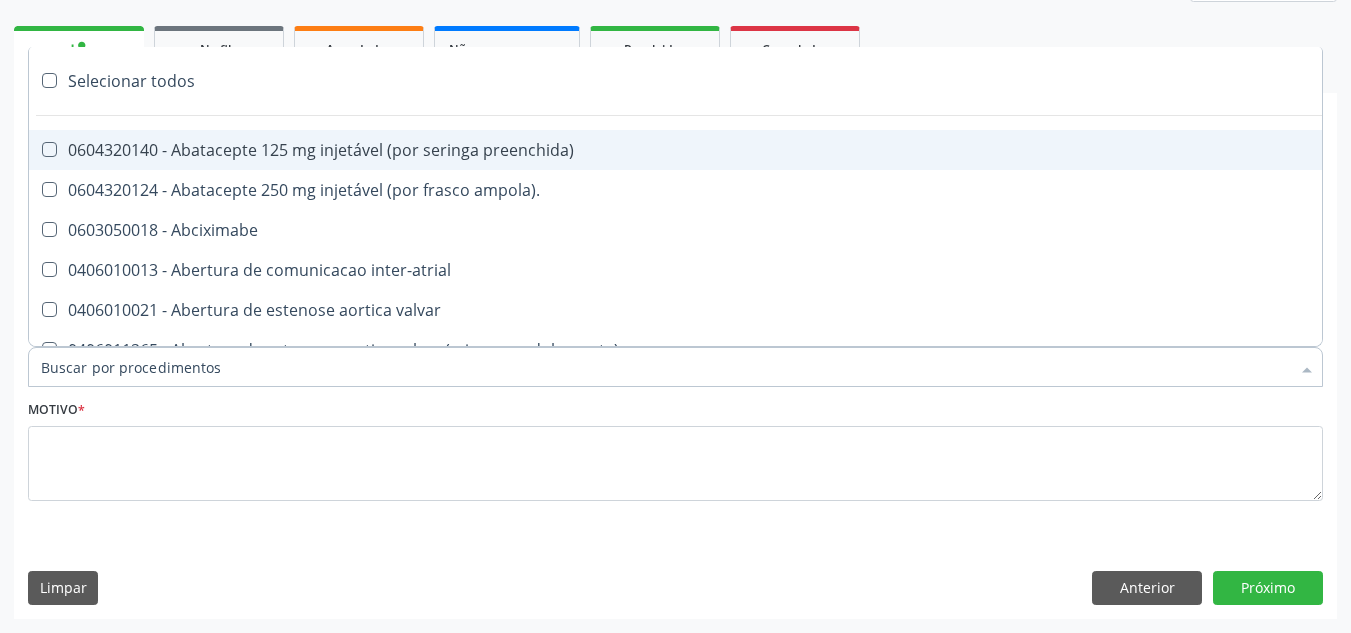 paste on "NEUROPEDIATRA" 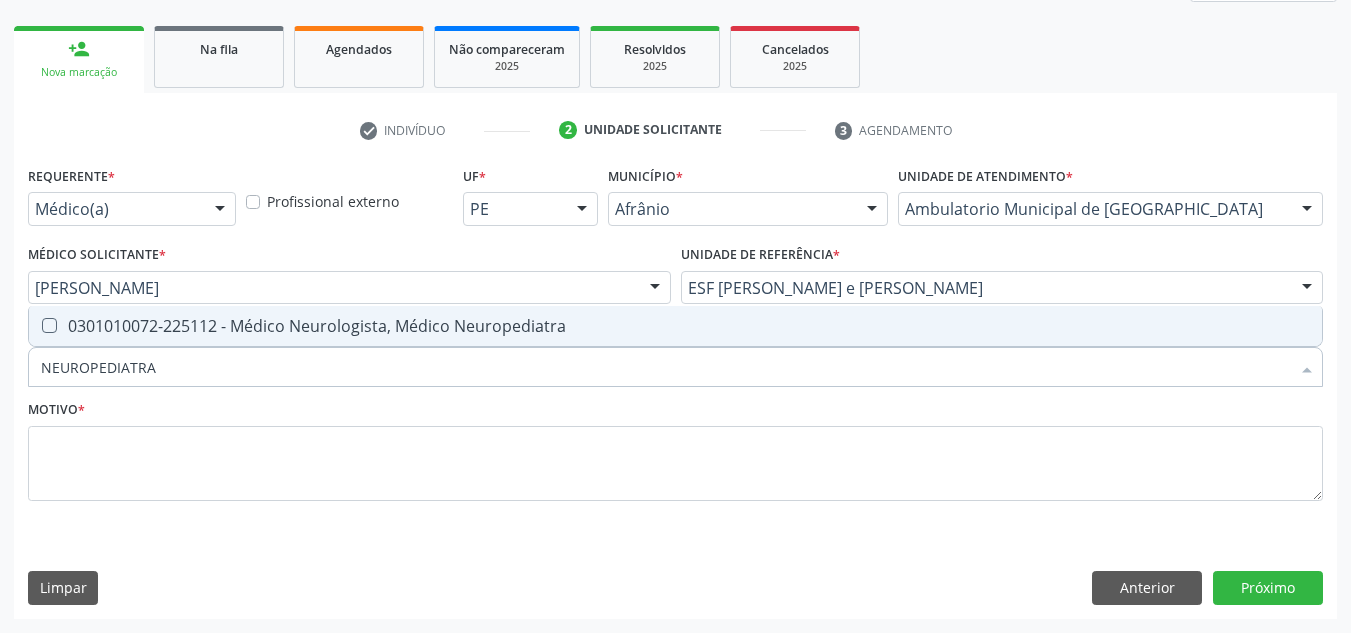 click on "0301010072-225112 - Médico Neurologista, Médico Neuropediatra" at bounding box center (675, 326) 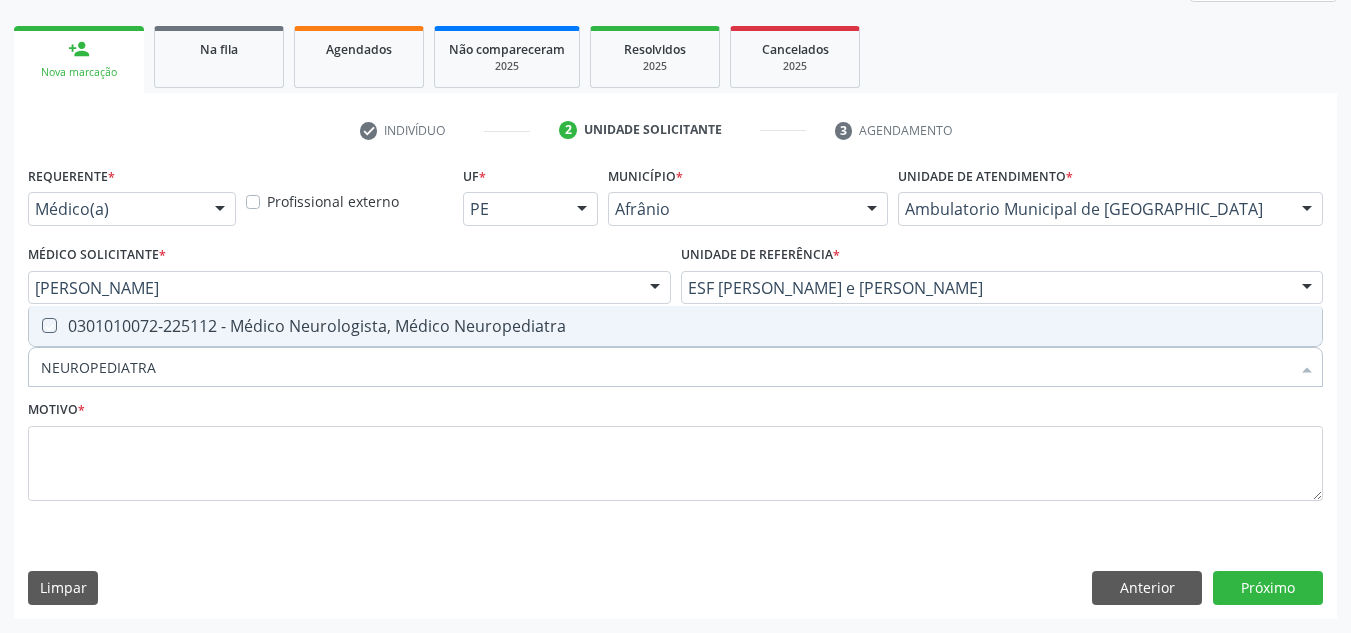 checkbox on "true" 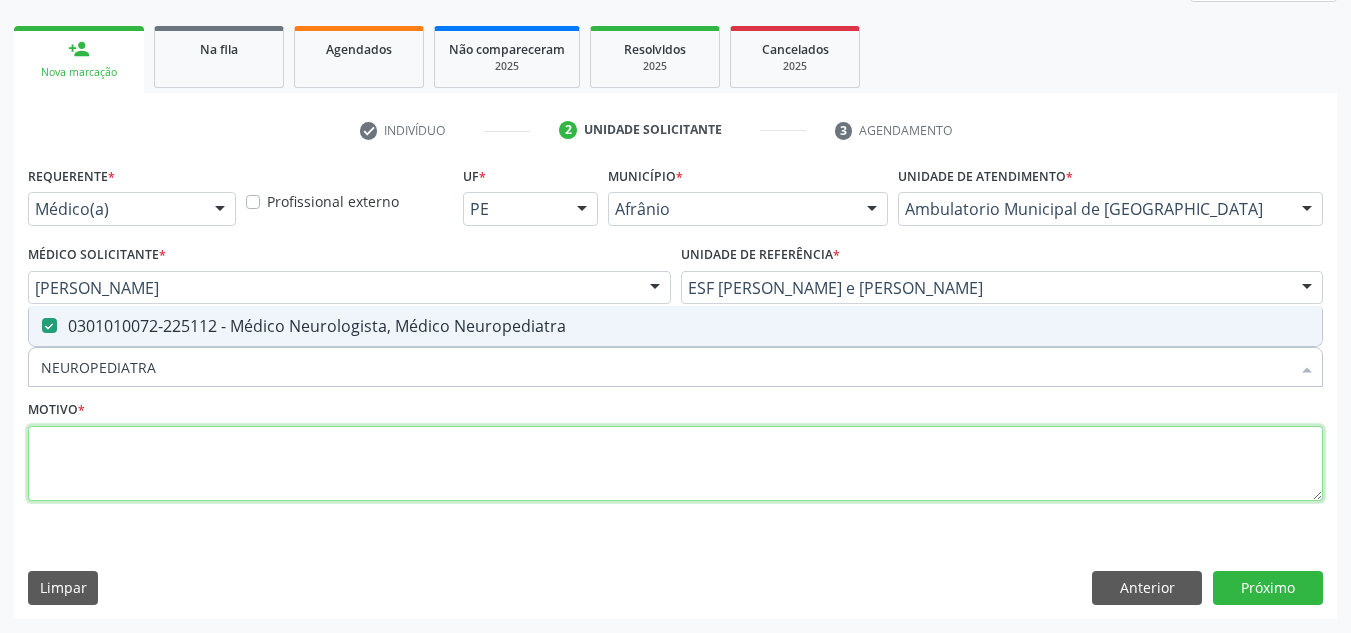 click at bounding box center [675, 464] 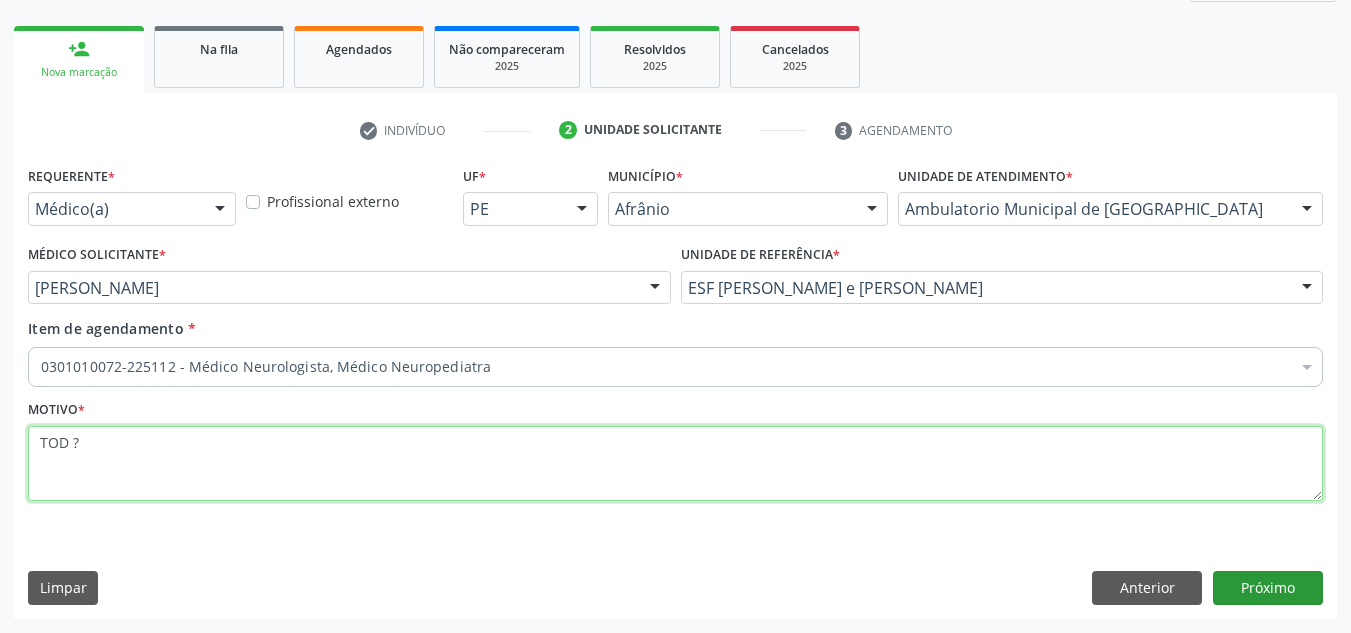 type on "TOD ?" 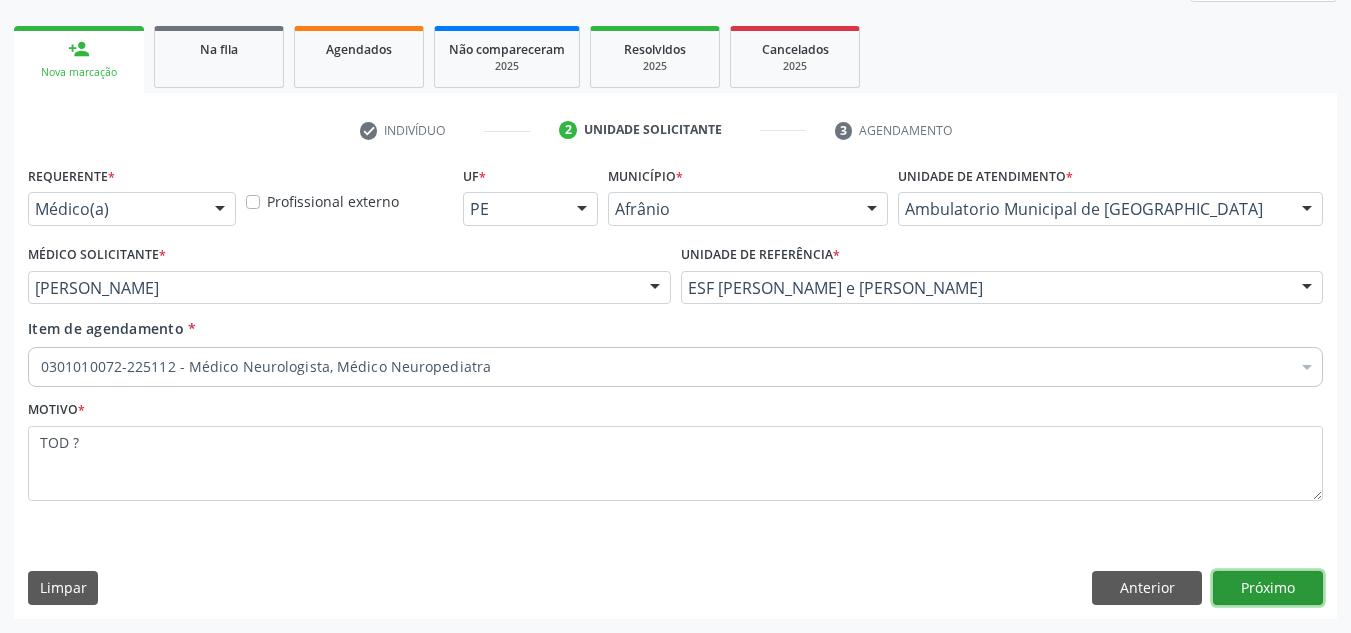 click on "Próximo" at bounding box center (1268, 588) 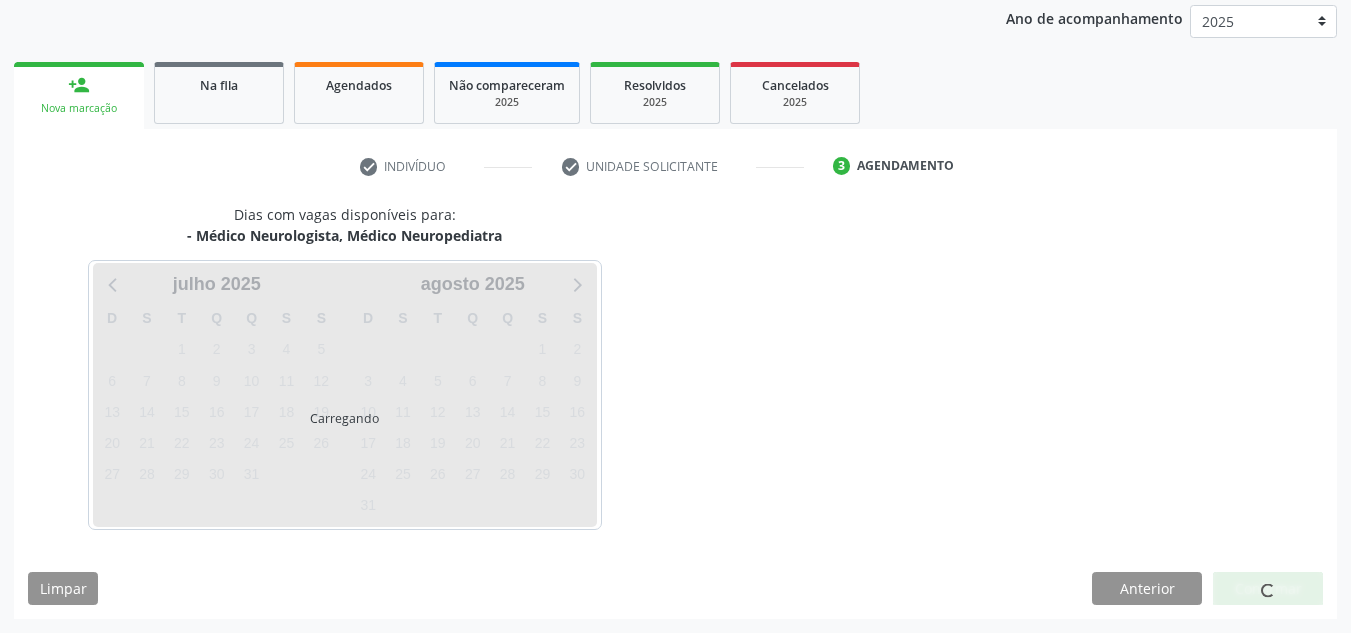 scroll, scrollTop: 237, scrollLeft: 0, axis: vertical 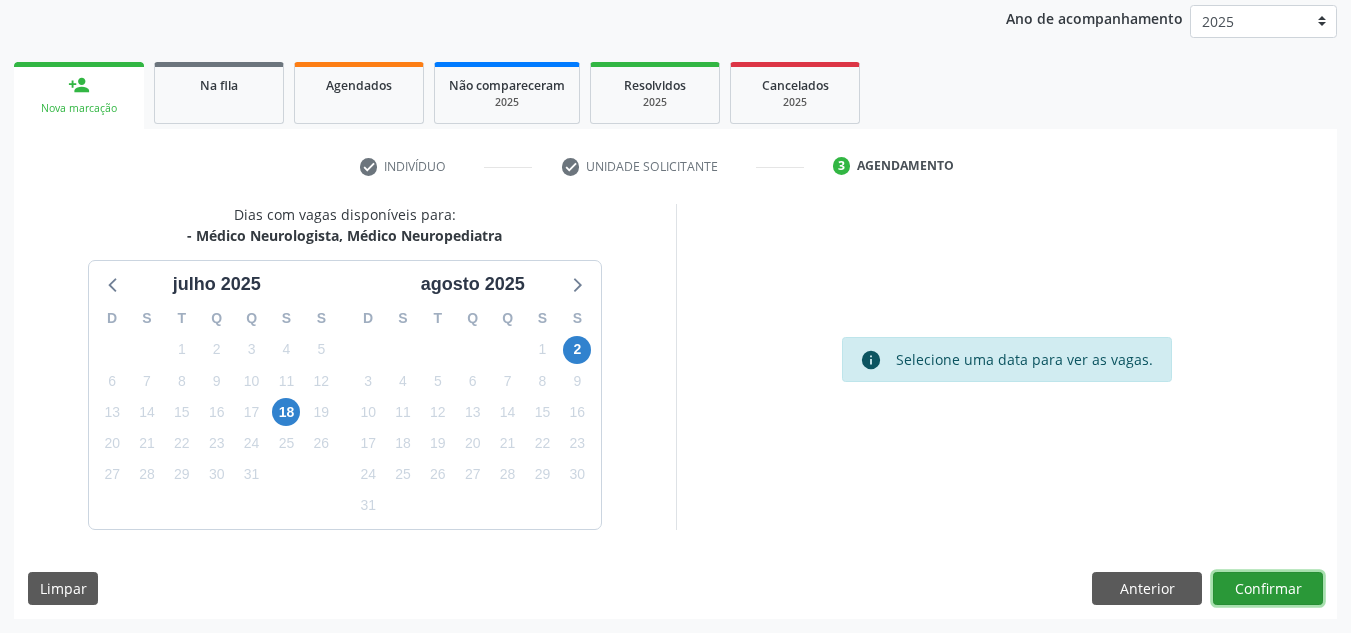 click on "Confirmar" at bounding box center [1268, 589] 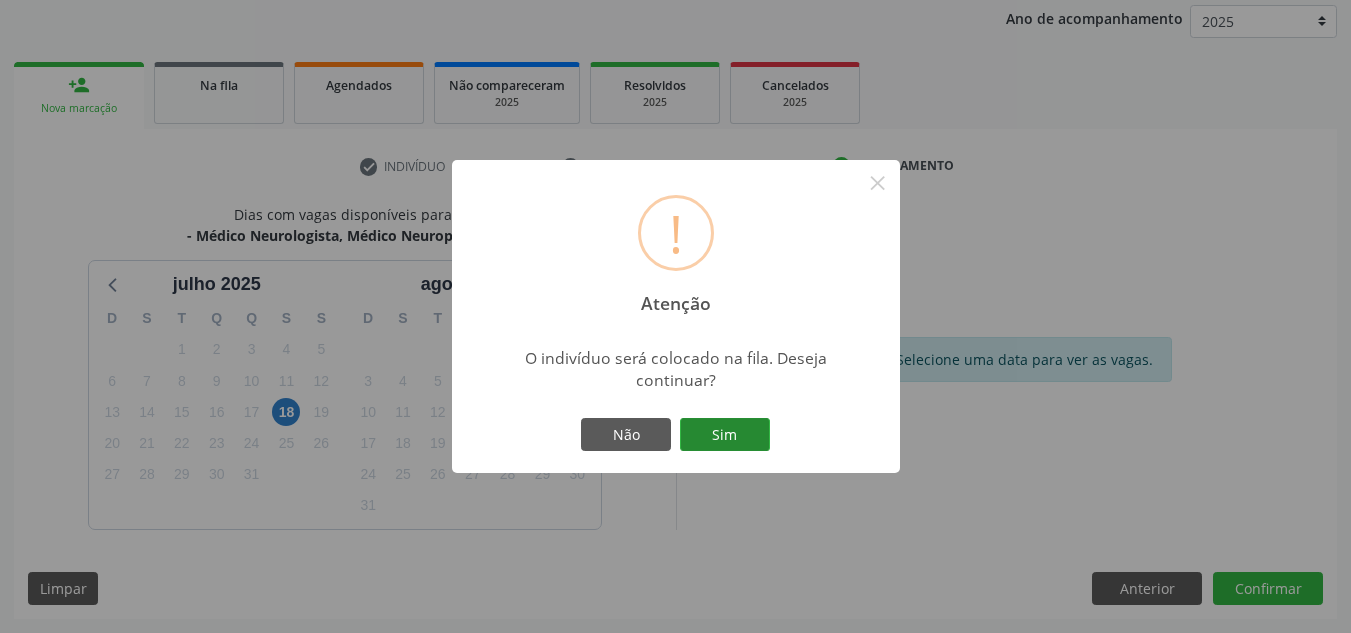 click on "Sim" at bounding box center [725, 435] 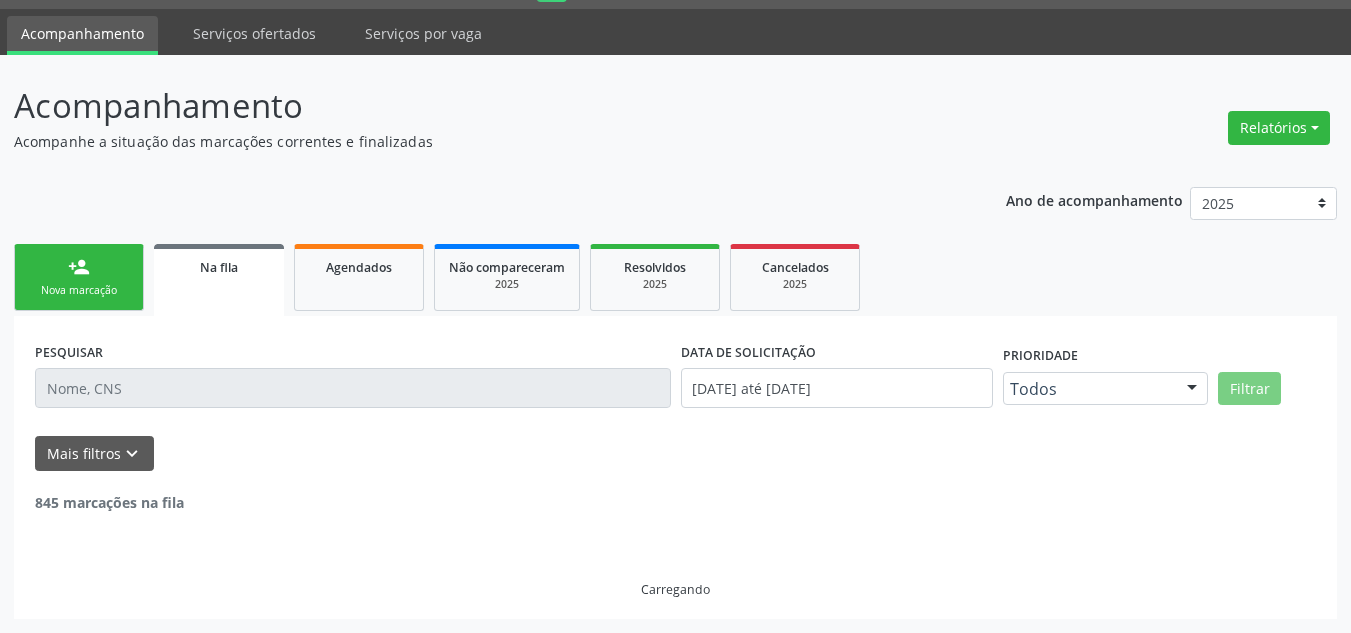 scroll, scrollTop: 34, scrollLeft: 0, axis: vertical 